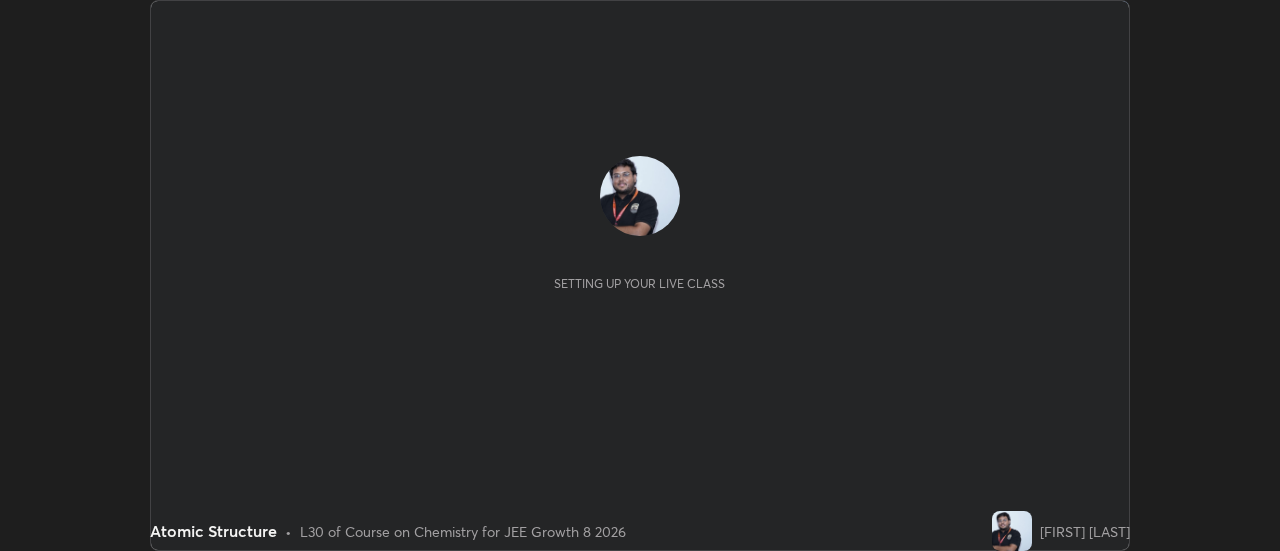 scroll, scrollTop: 0, scrollLeft: 0, axis: both 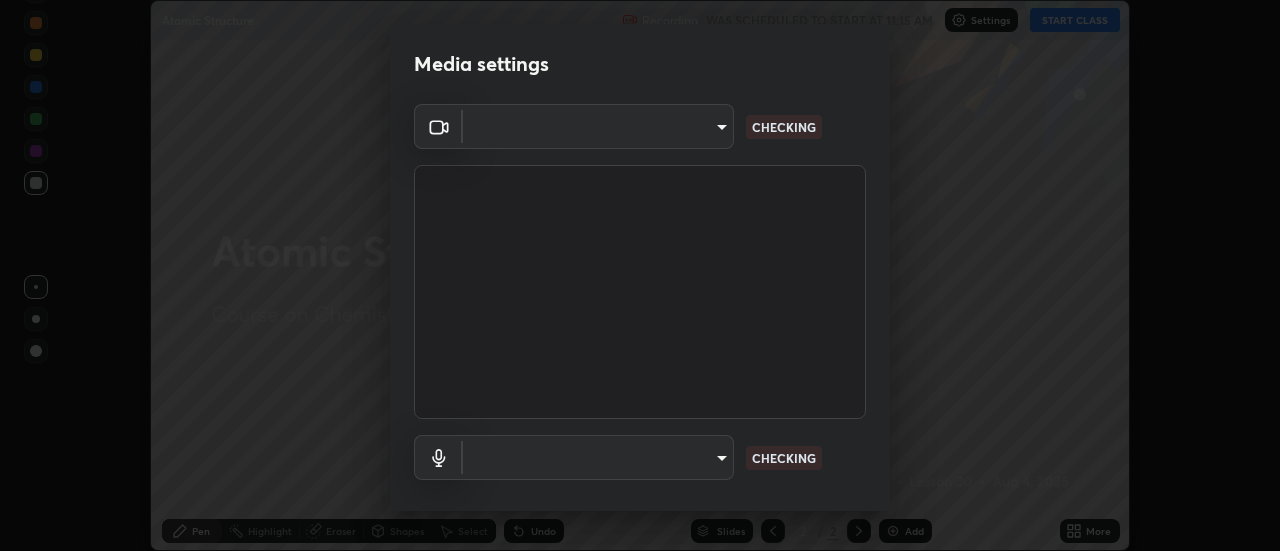 type on "878d15ae16a03c056b6135247b159b708da90e672fb49557e4784a726063f891" 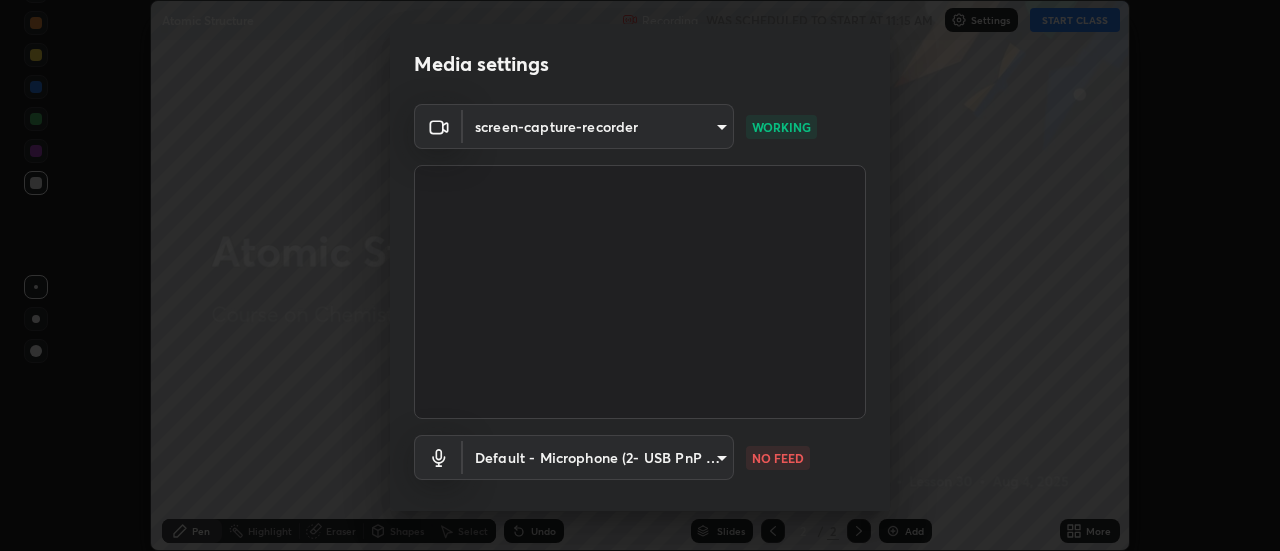 scroll, scrollTop: 105, scrollLeft: 0, axis: vertical 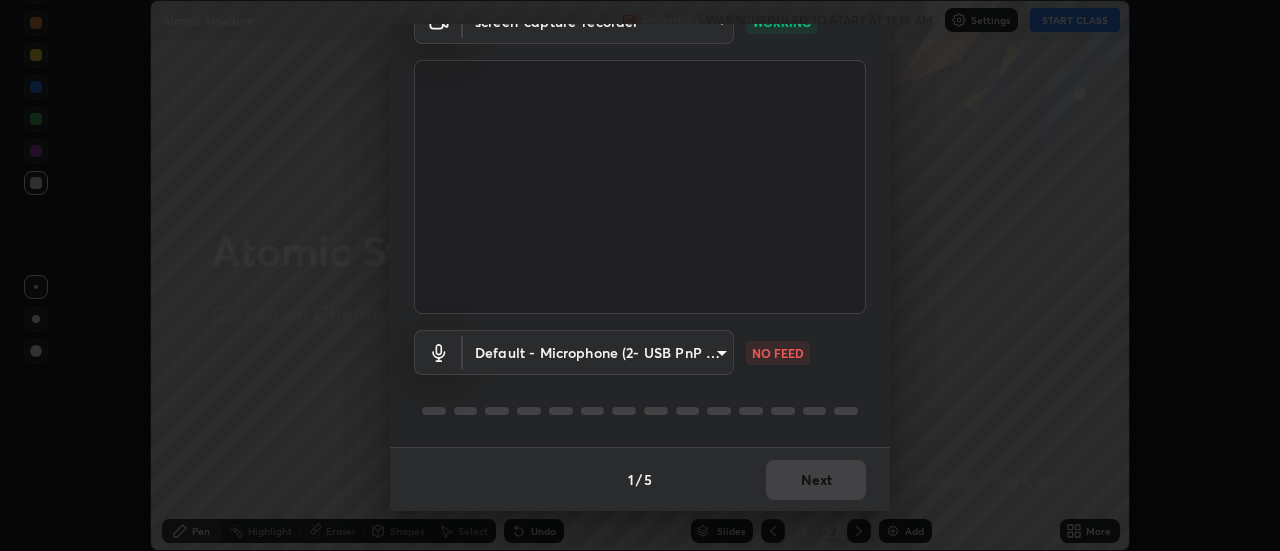 click on "Erase all Atomic Structure Recording WAS SCHEDULED TO START AT  [TIME] Settings START CLASS Setting up your live class Atomic Structure • L30 of Course on Chemistry for JEE Growth 8 2026 [FIRST] [LAST] Pen Highlight Eraser Shapes Select Undo Slides 2 / 2 Add More No doubts shared Encourage your learners to ask a doubt for better clarity Report an issue Reason for reporting Buffering Chat not working Audio - Video sync issue Educator video quality low ​ Attach an image Report Media settings screen-capture-recorder 878d15ae16a03c056b6135247b159b708da90e672fb49557e4784a726063f891 WORKING Default - Microphone (2- USB PnP Sound Device) default NO FEED 1 / 5 Next" at bounding box center [640, 275] 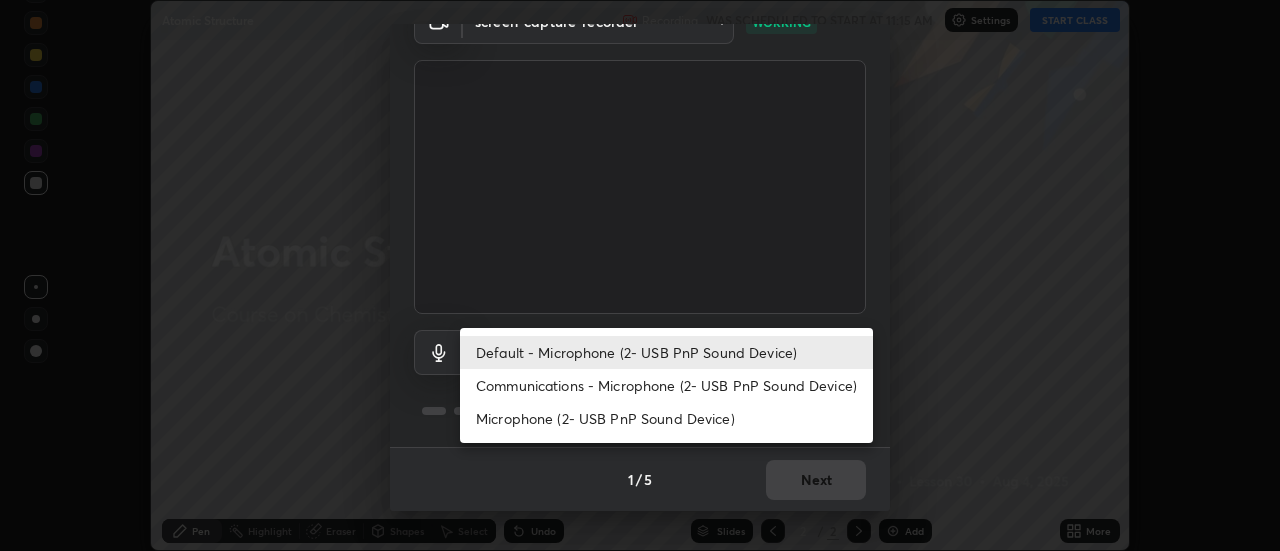 click on "Communications - Microphone (2- USB PnP Sound Device)" at bounding box center (666, 385) 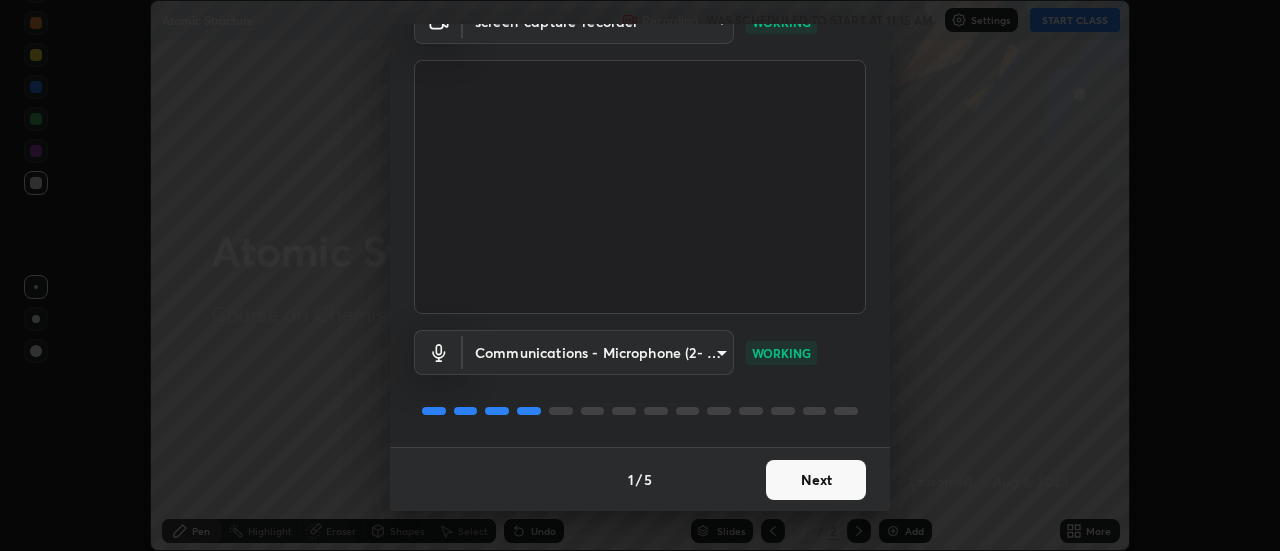 click on "Next" at bounding box center (816, 480) 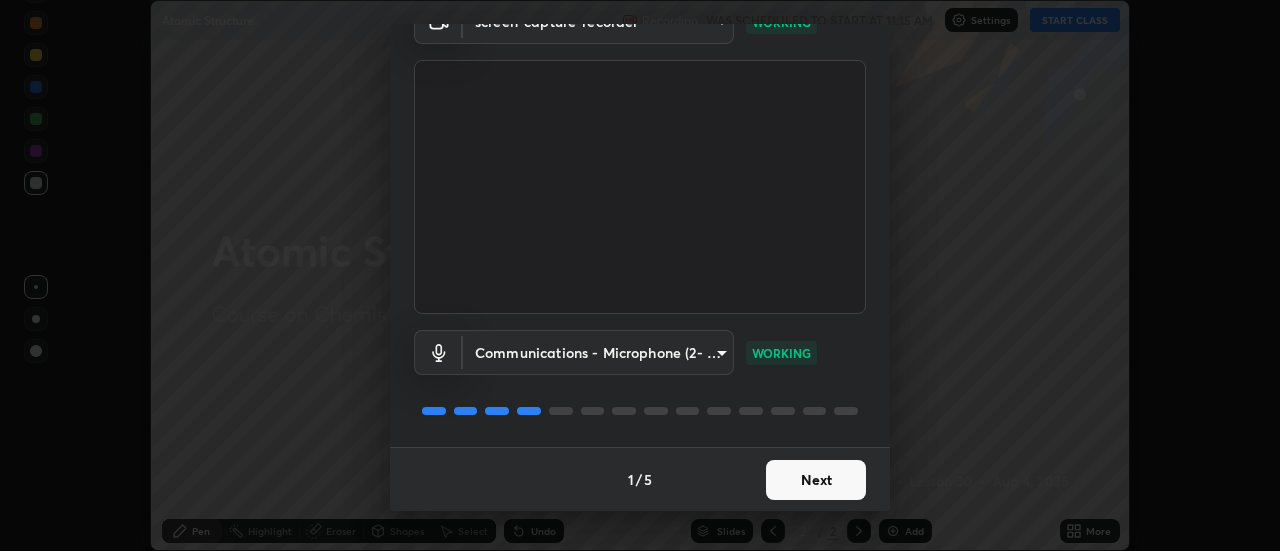 scroll, scrollTop: 0, scrollLeft: 0, axis: both 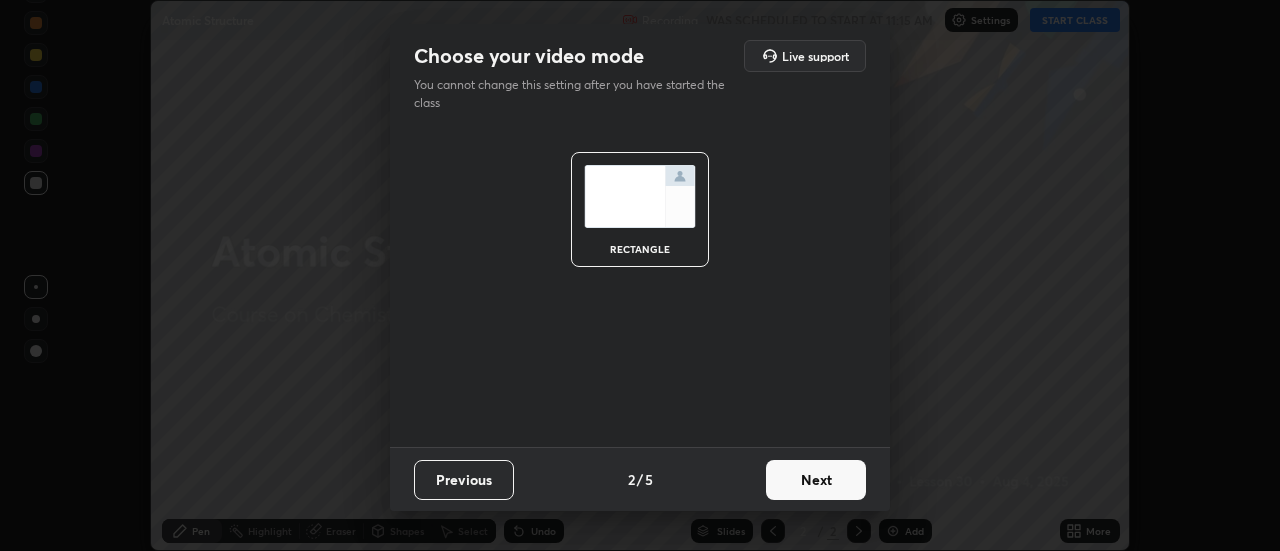click on "Next" at bounding box center [816, 480] 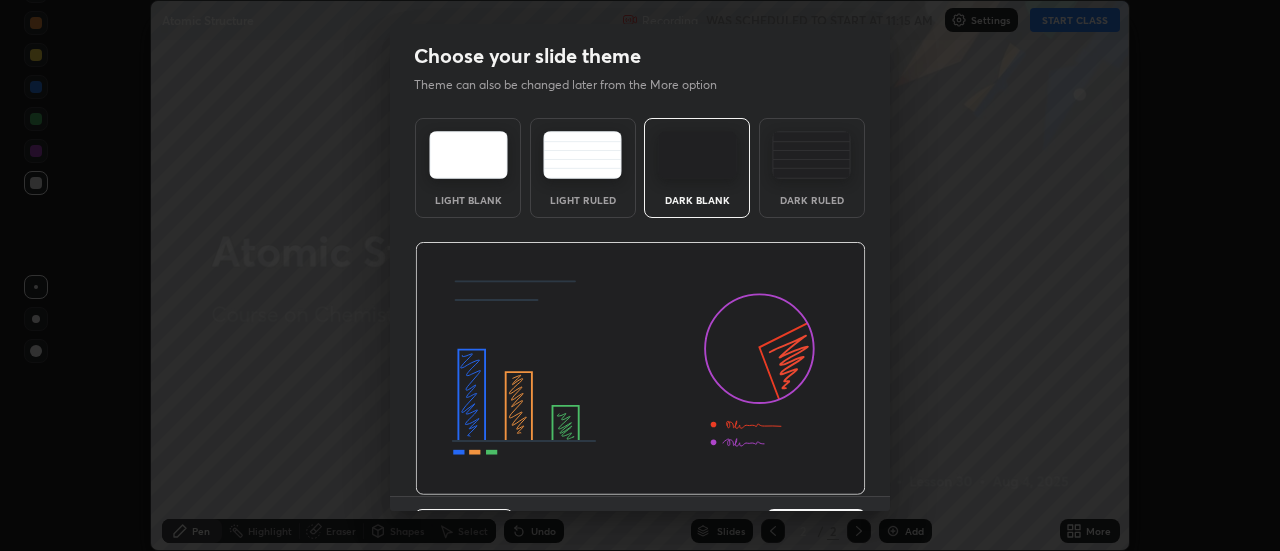 scroll, scrollTop: 49, scrollLeft: 0, axis: vertical 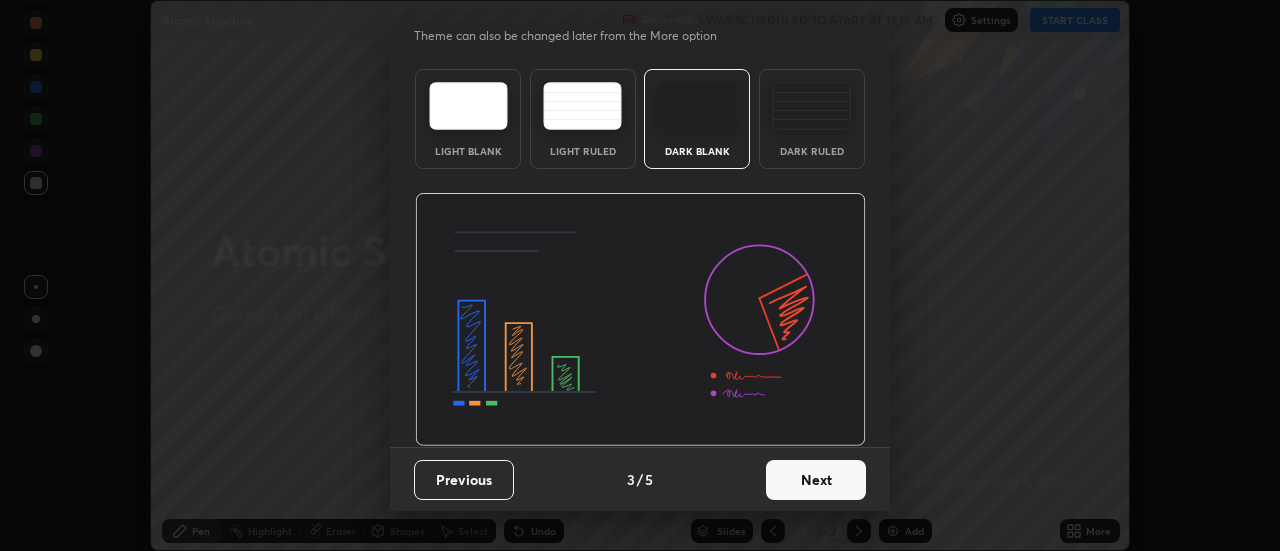 click on "Next" at bounding box center (816, 480) 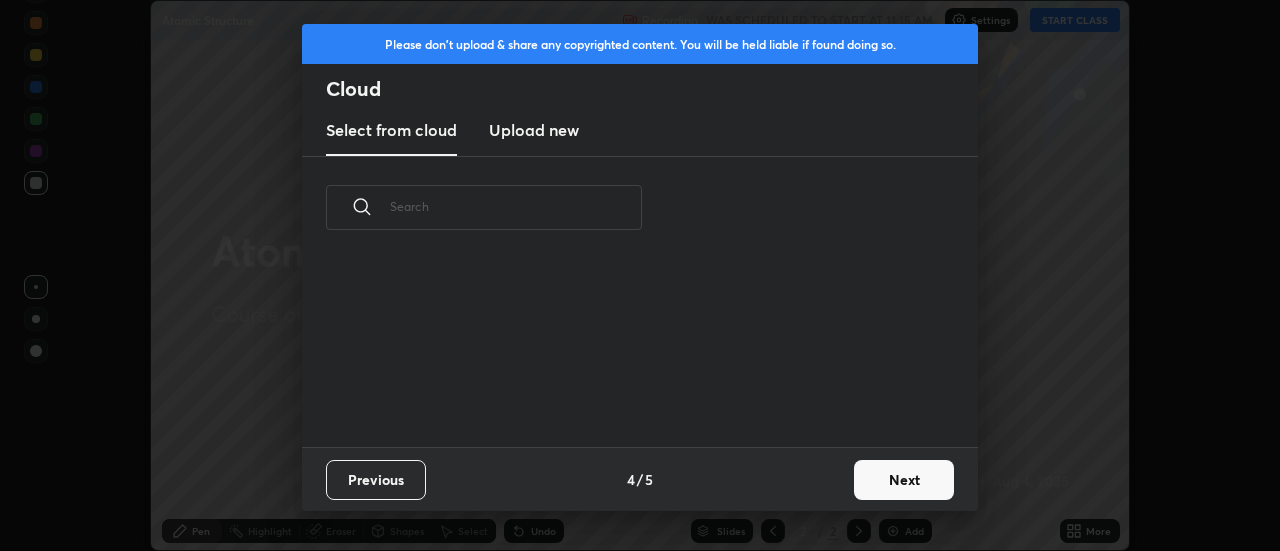 scroll, scrollTop: 0, scrollLeft: 0, axis: both 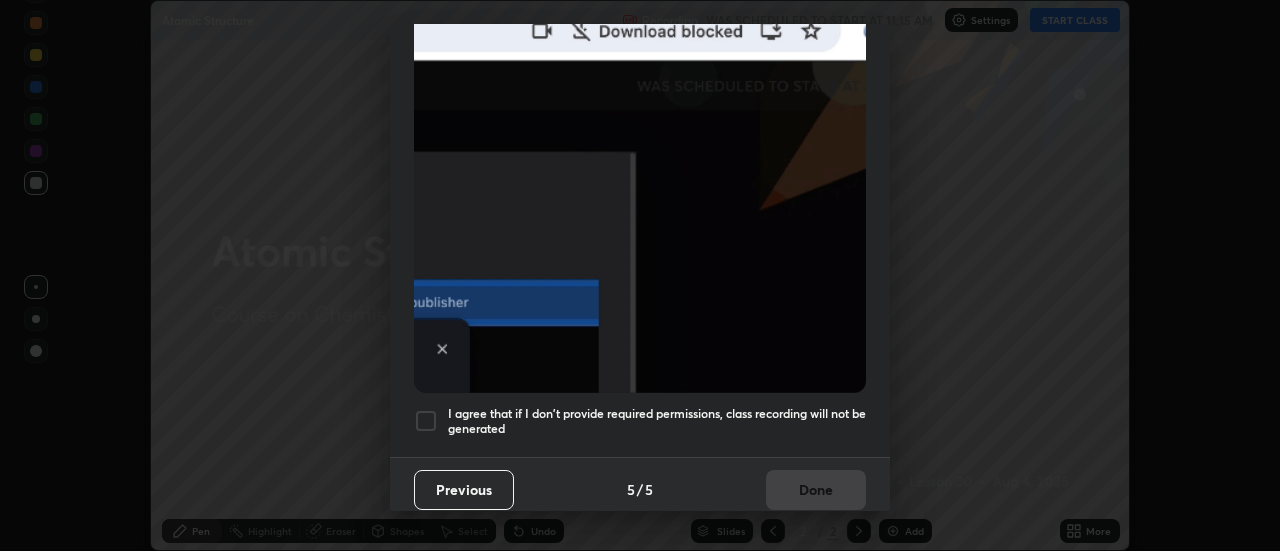 click at bounding box center [426, 421] 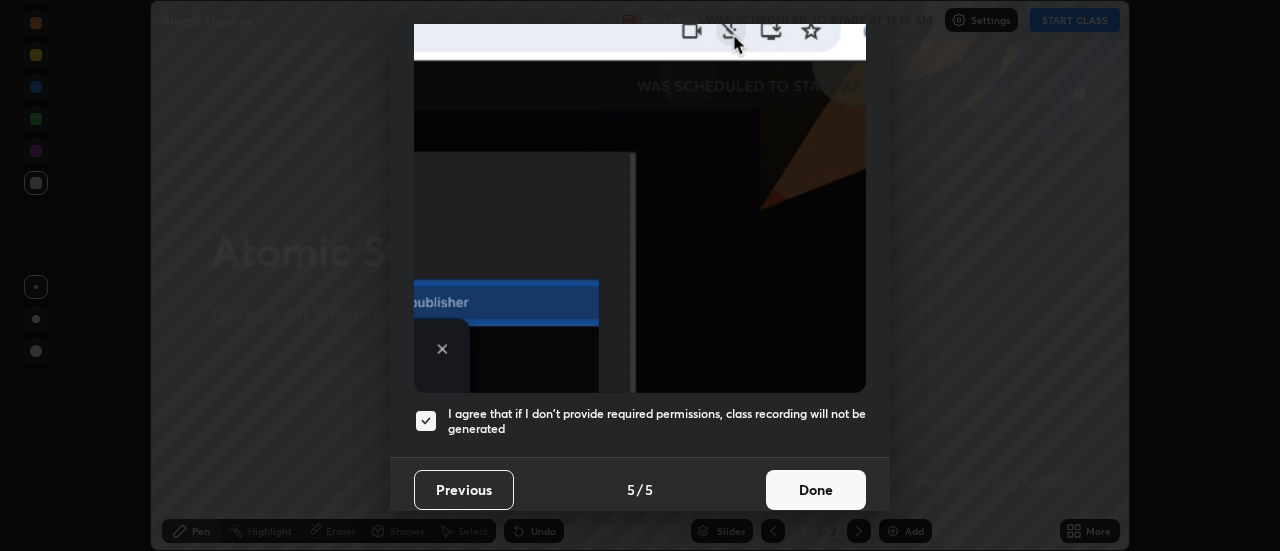 click on "Done" at bounding box center [816, 490] 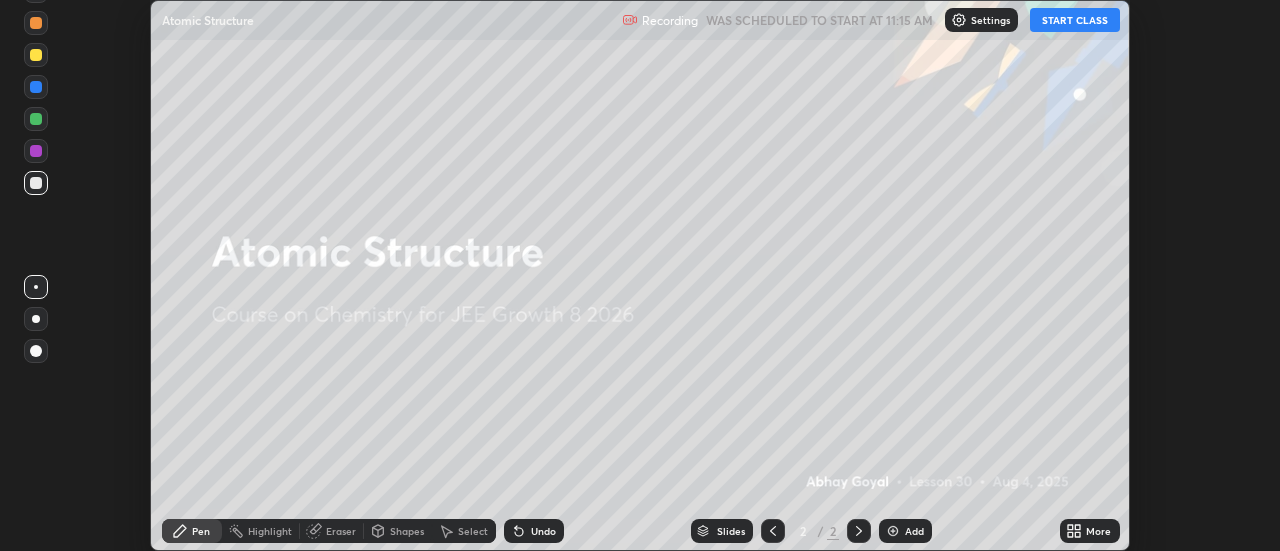 click on "START CLASS" at bounding box center [1075, 20] 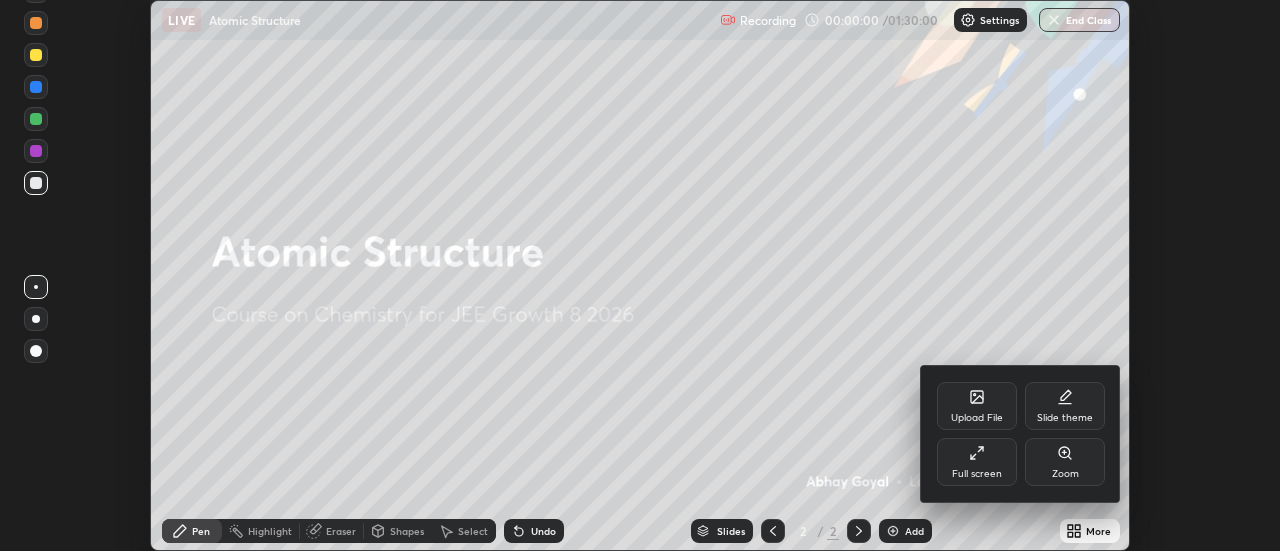 click on "Full screen" at bounding box center (977, 462) 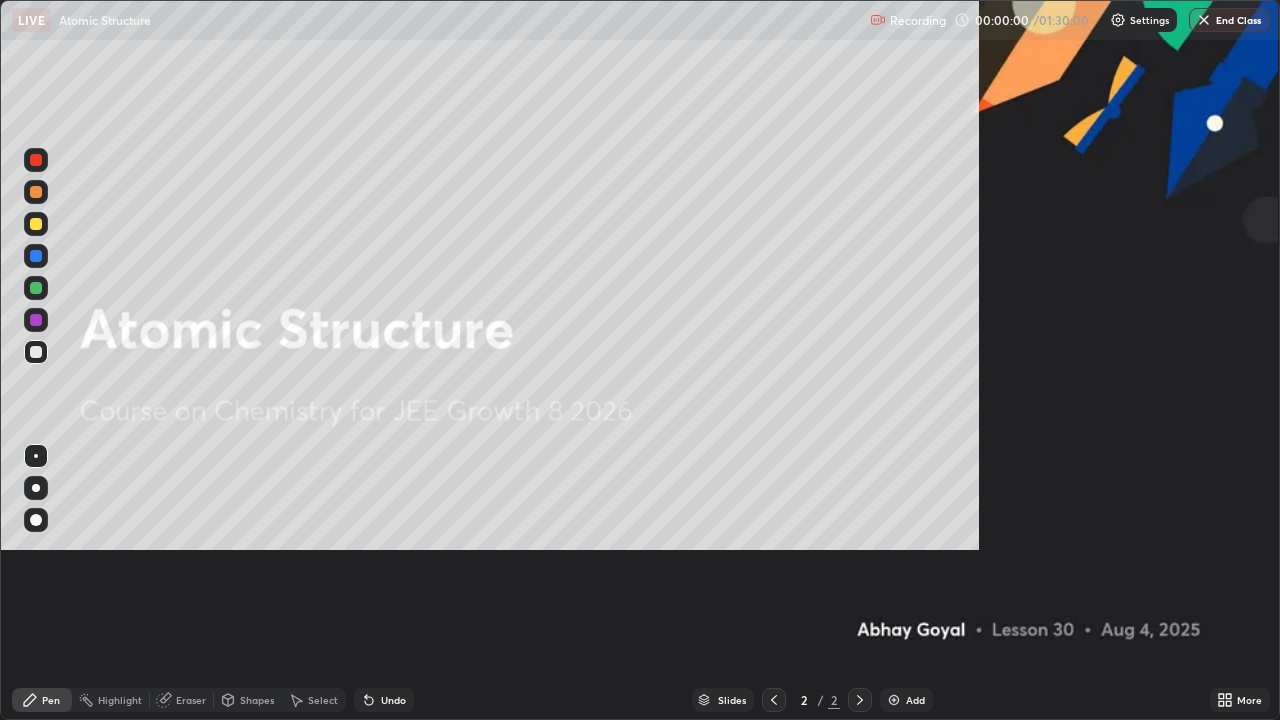scroll, scrollTop: 99280, scrollLeft: 98720, axis: both 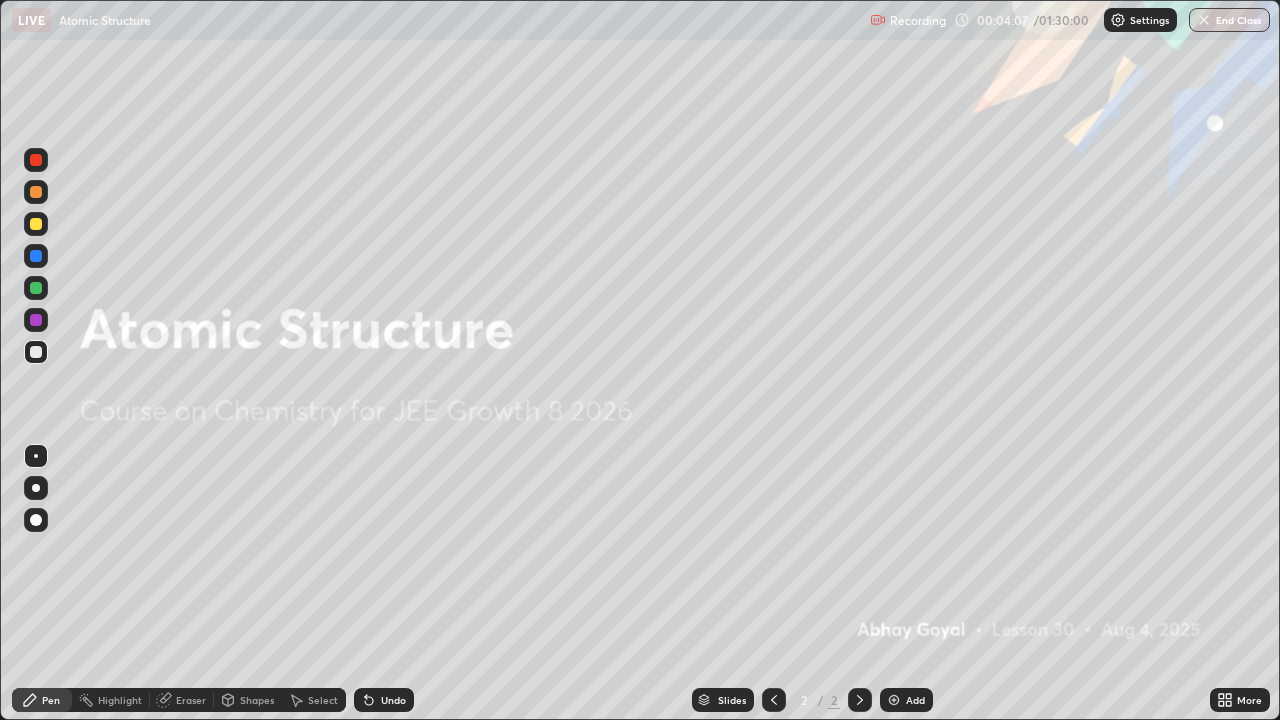click at bounding box center [894, 700] 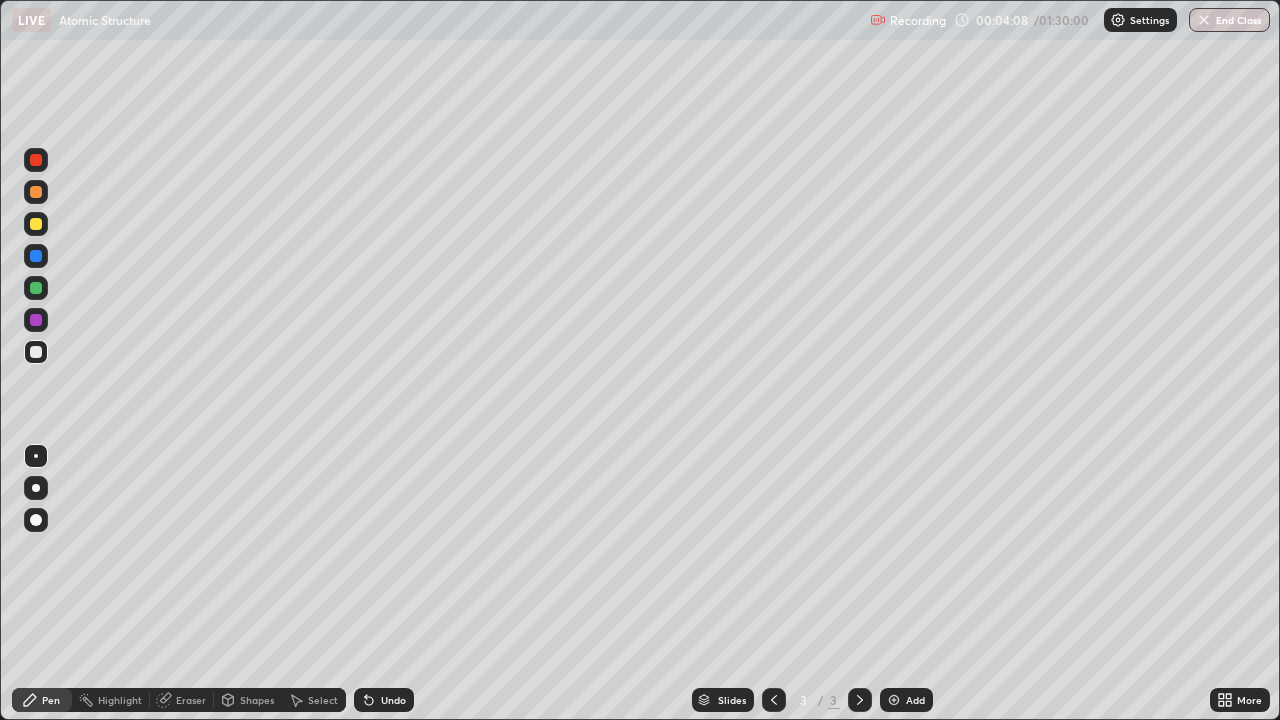 click on "Add" at bounding box center [915, 700] 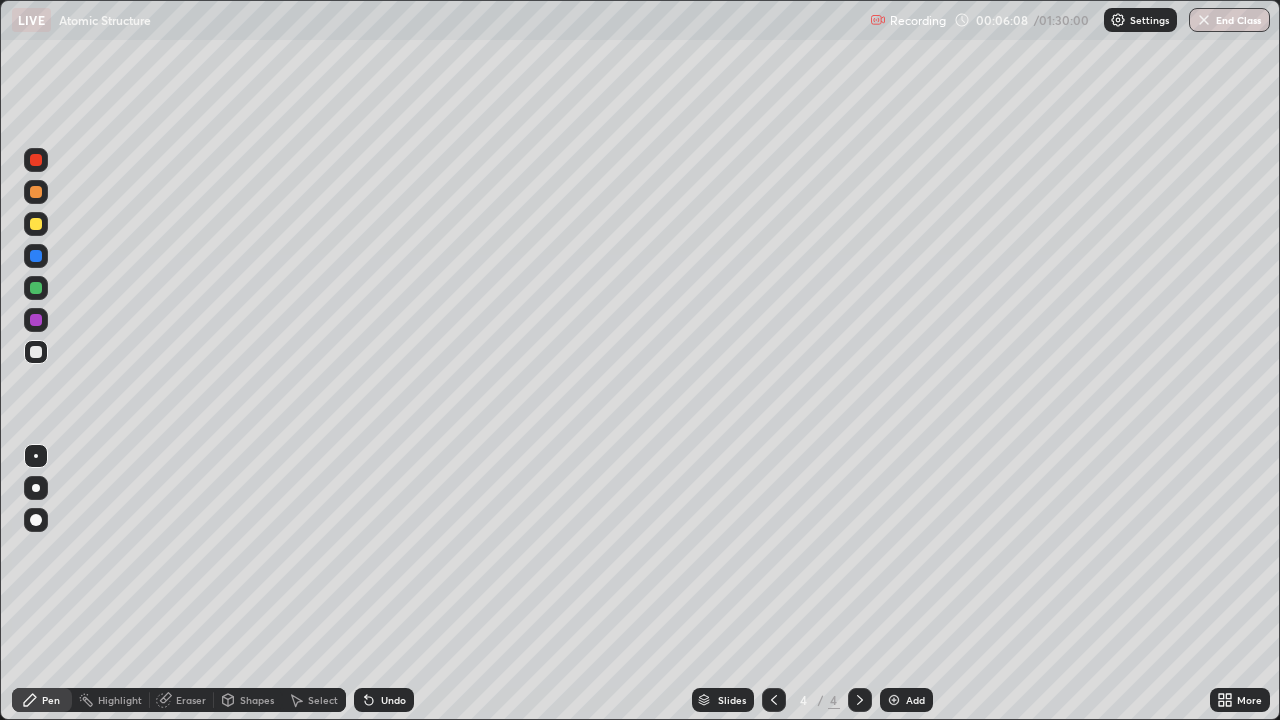 click at bounding box center [36, 288] 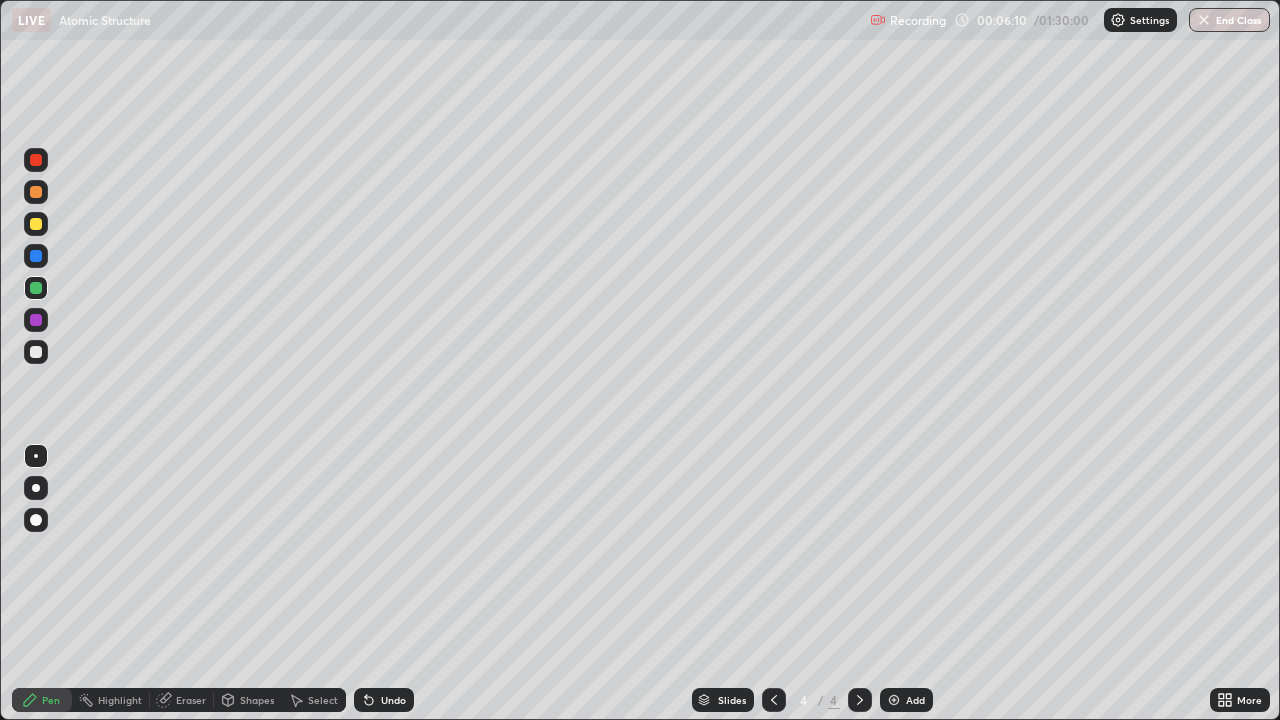 click at bounding box center [36, 352] 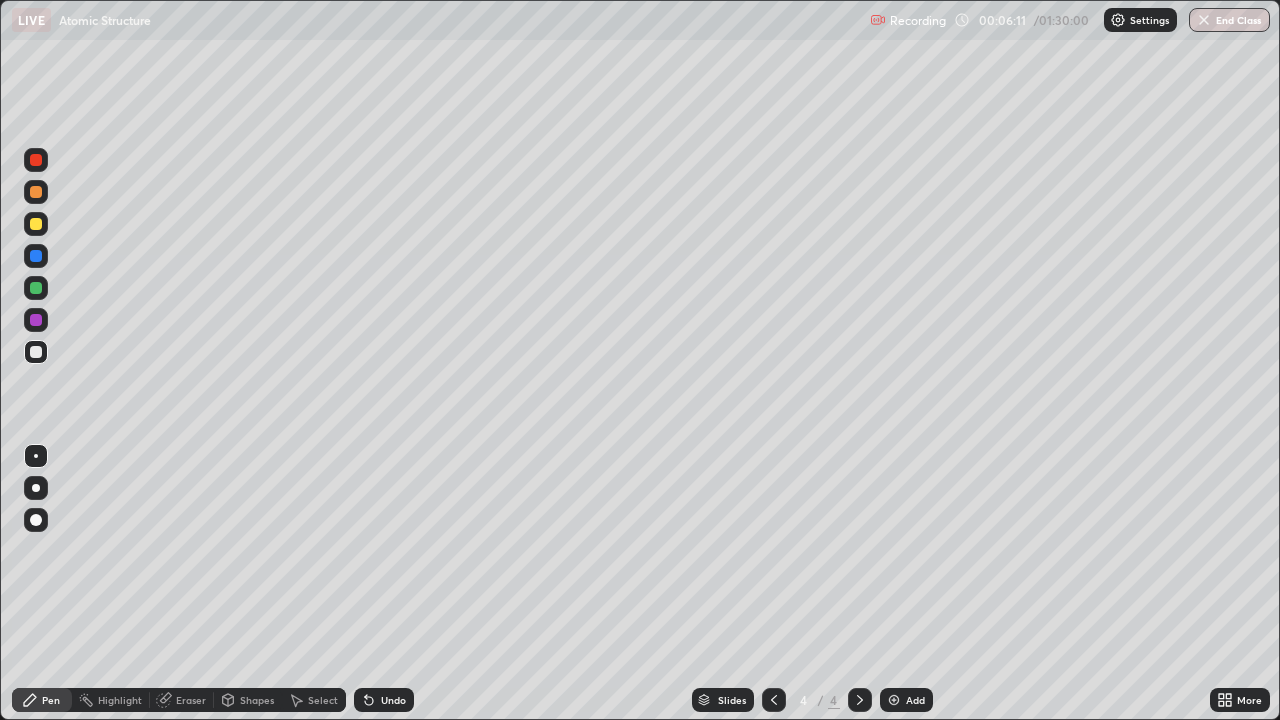 click at bounding box center (36, 288) 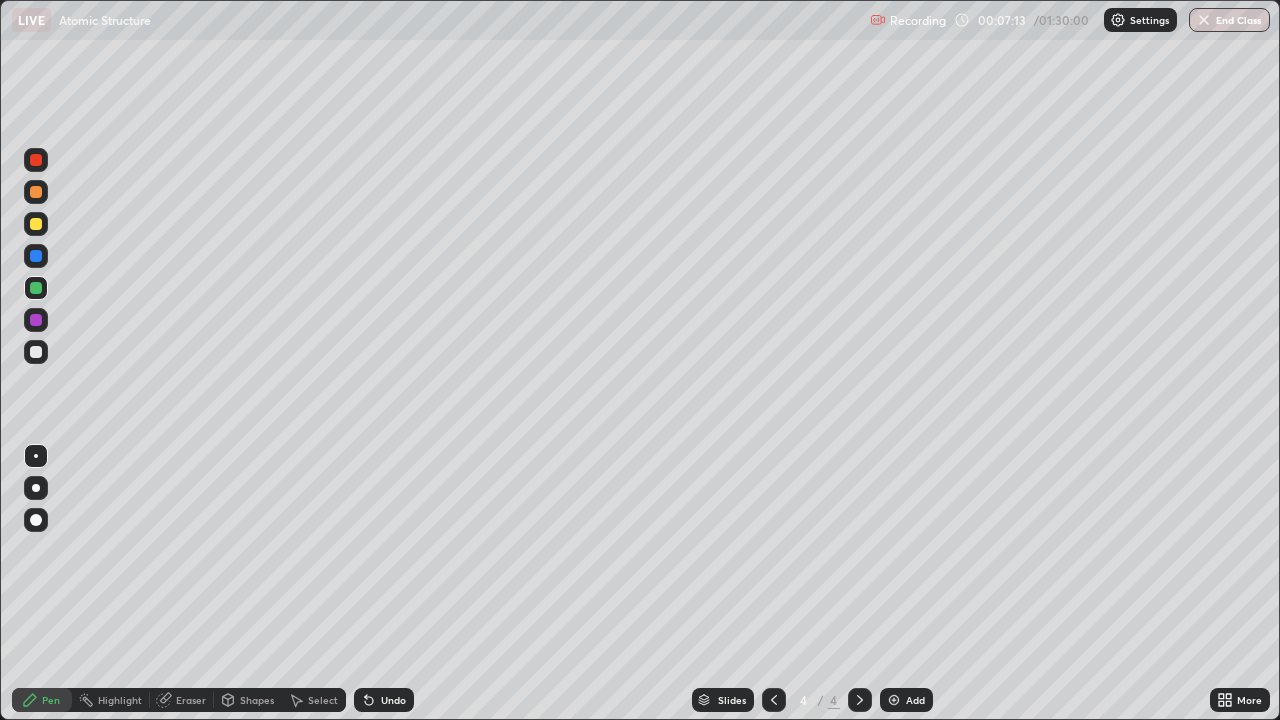 click on "Pen Highlight Eraser Shapes Select Undo Slides 4 / 4 Add More" at bounding box center [640, 700] 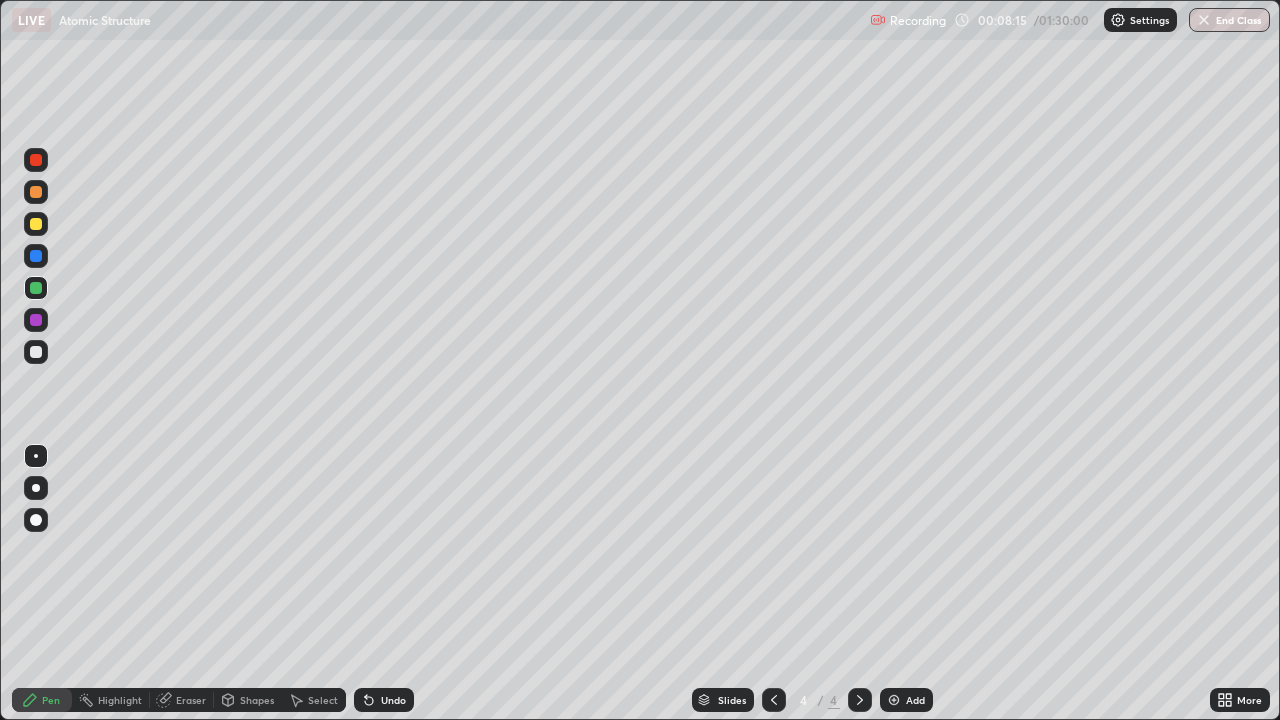click on "Add" at bounding box center (915, 700) 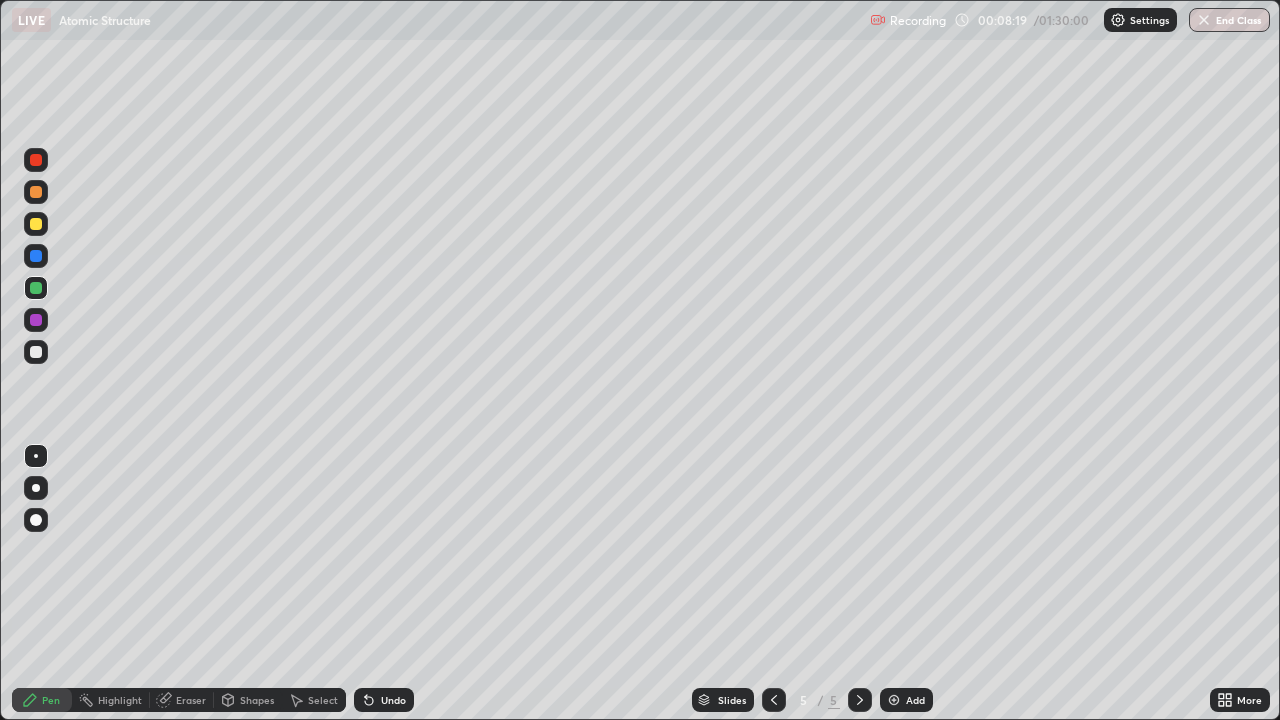 click at bounding box center [36, 224] 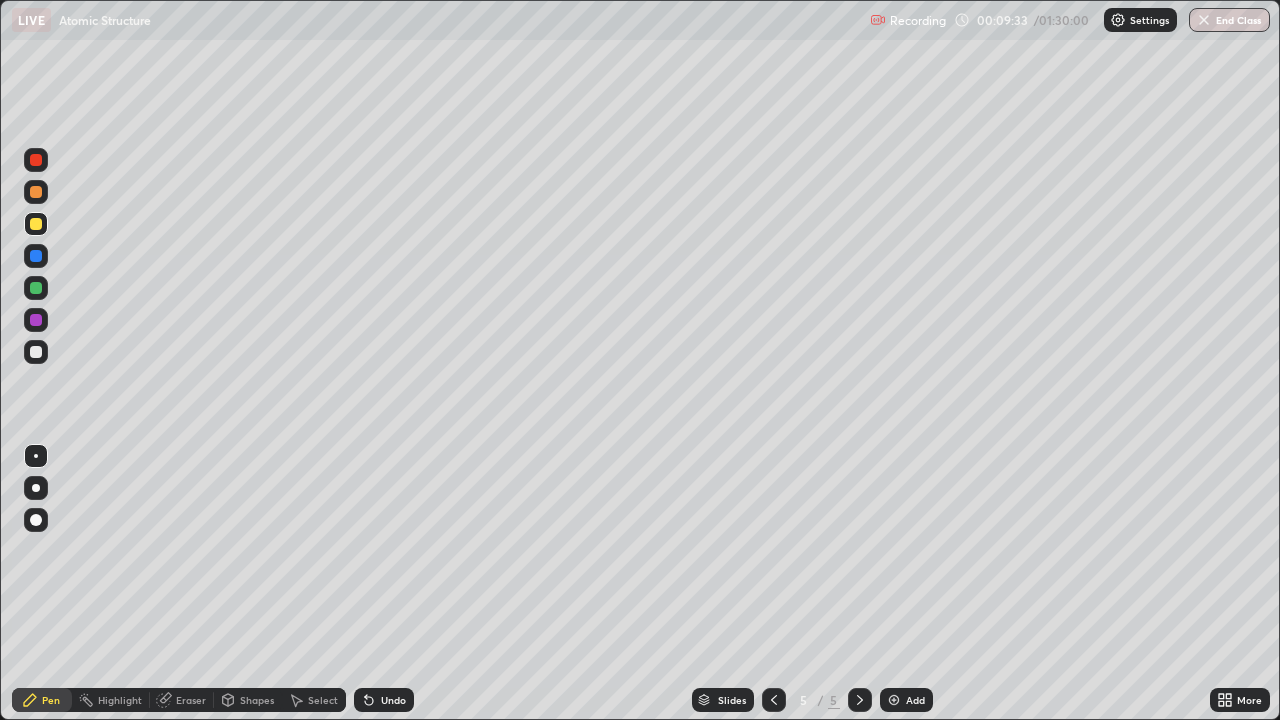click at bounding box center (36, 352) 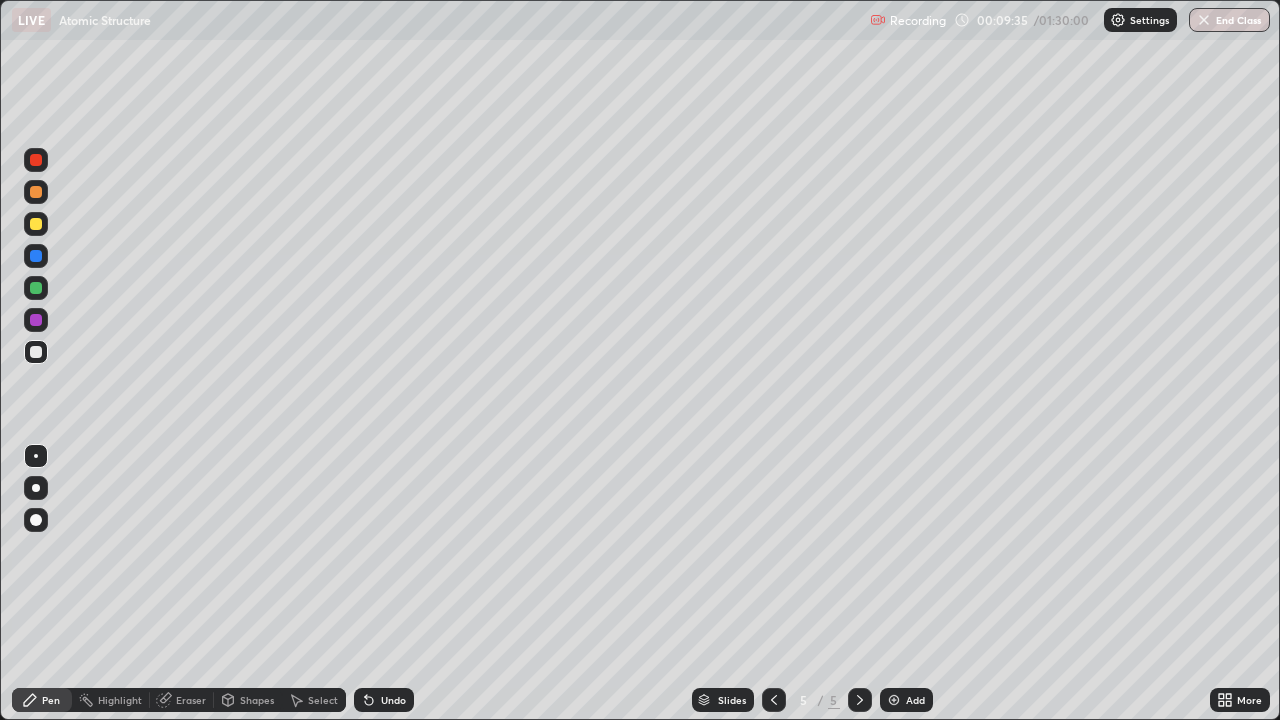 click at bounding box center [36, 352] 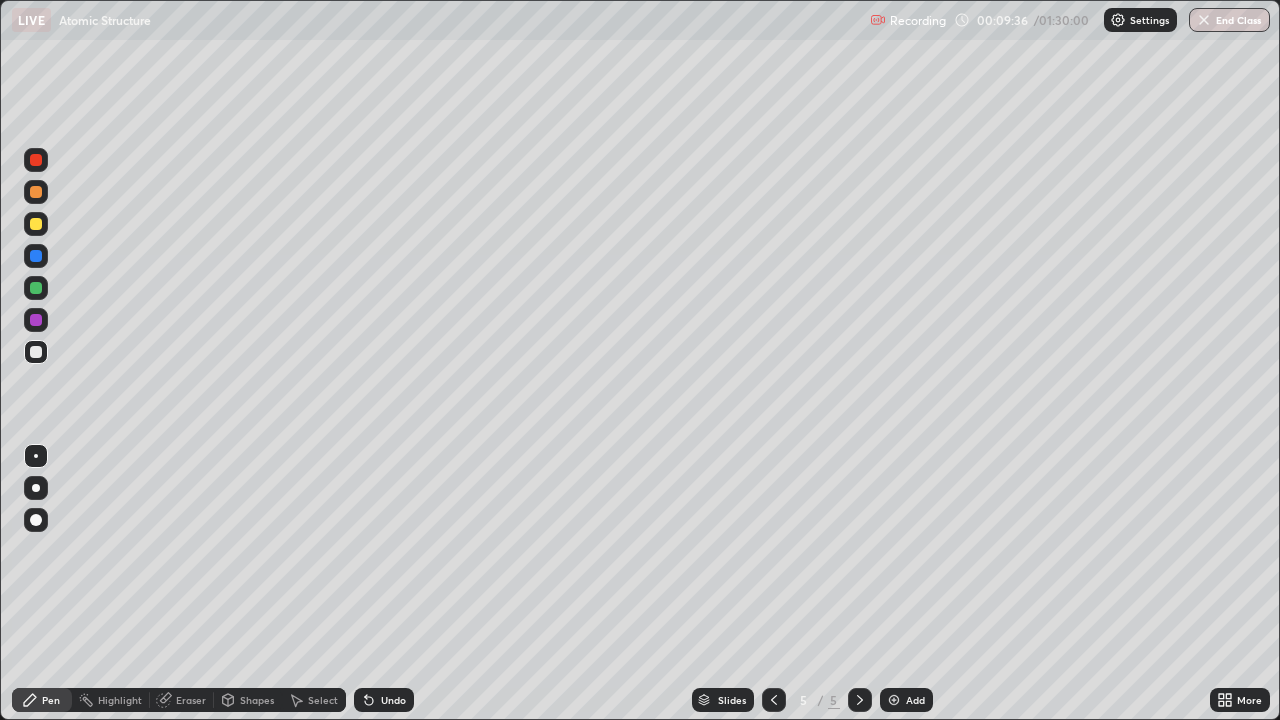 click at bounding box center (36, 320) 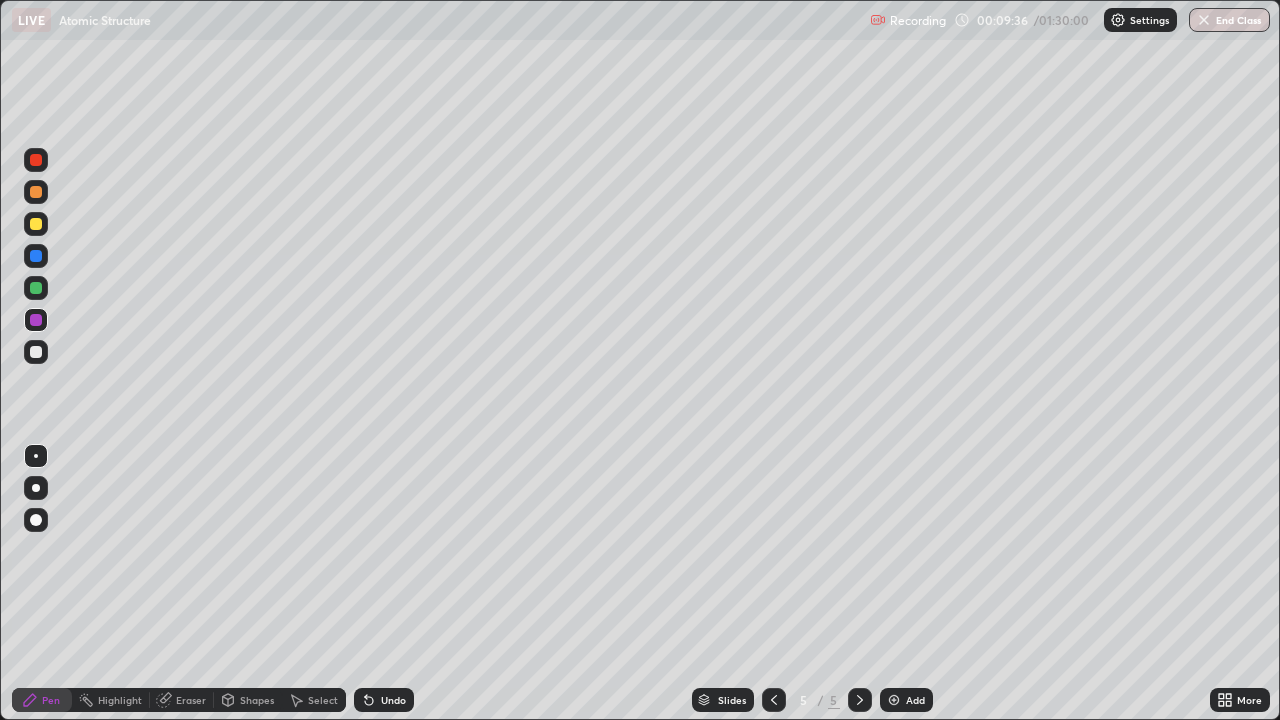 click at bounding box center (36, 352) 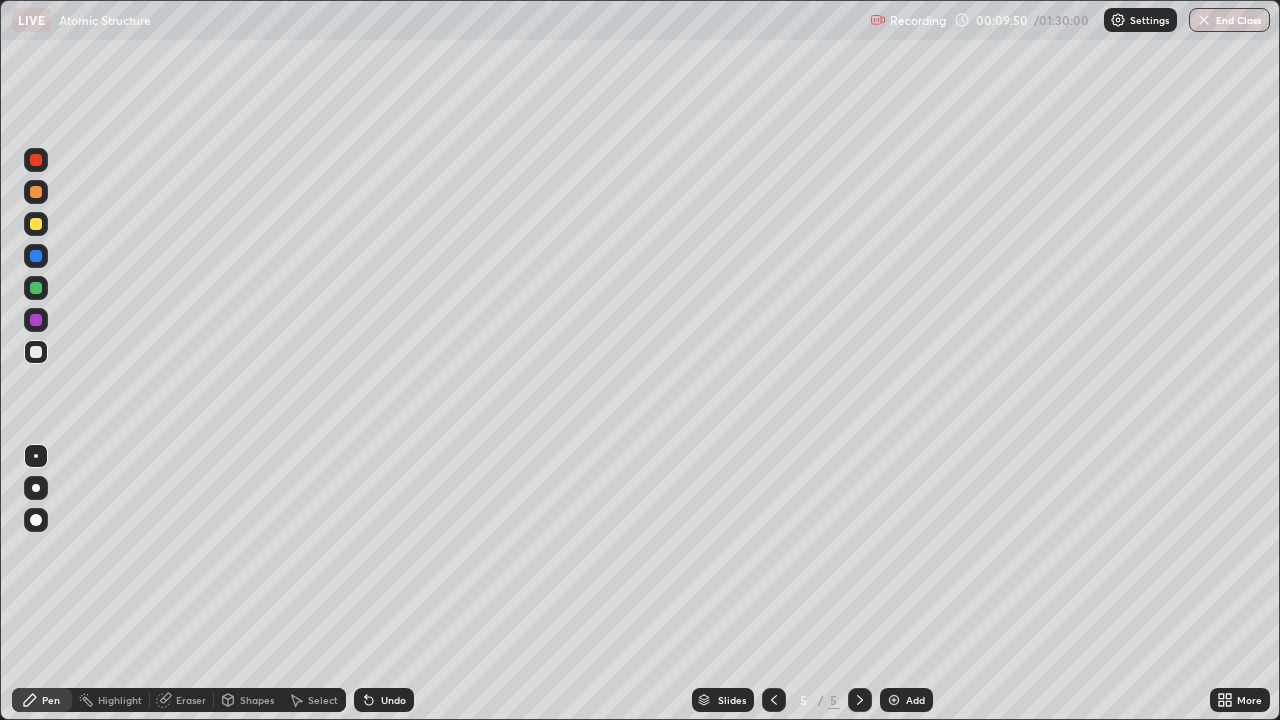 click at bounding box center [36, 352] 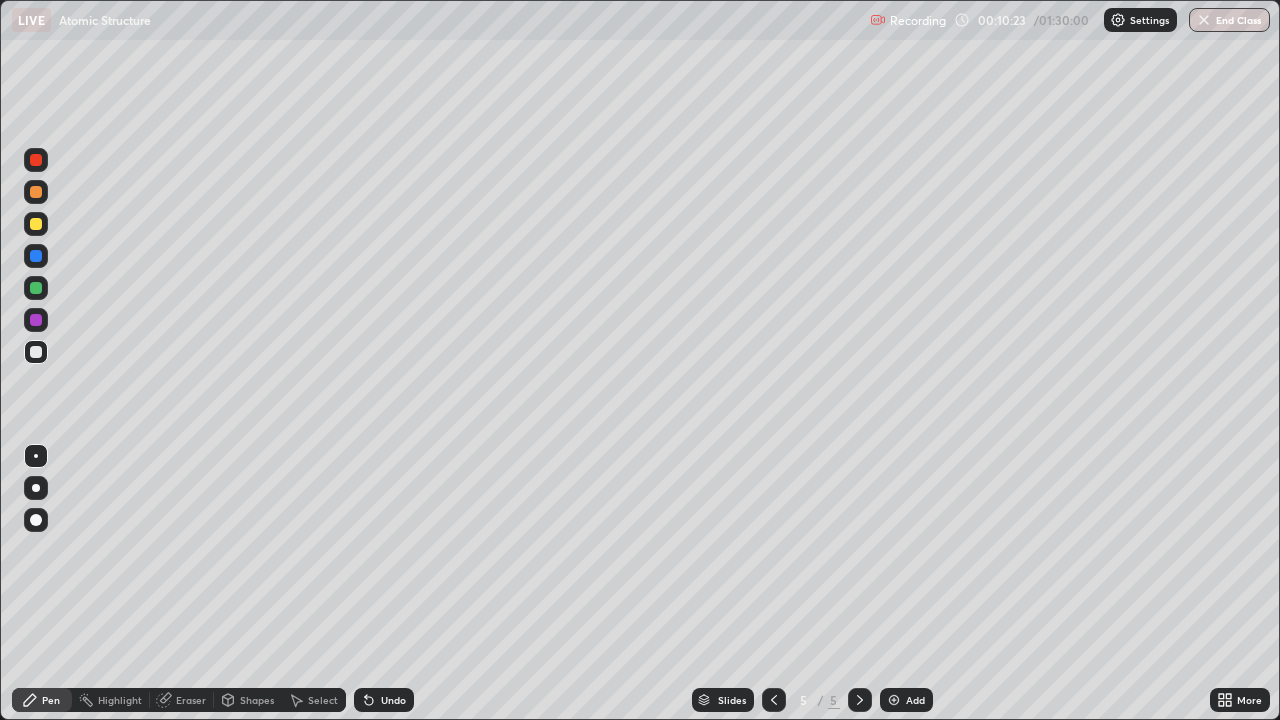 click on "Undo" at bounding box center (384, 700) 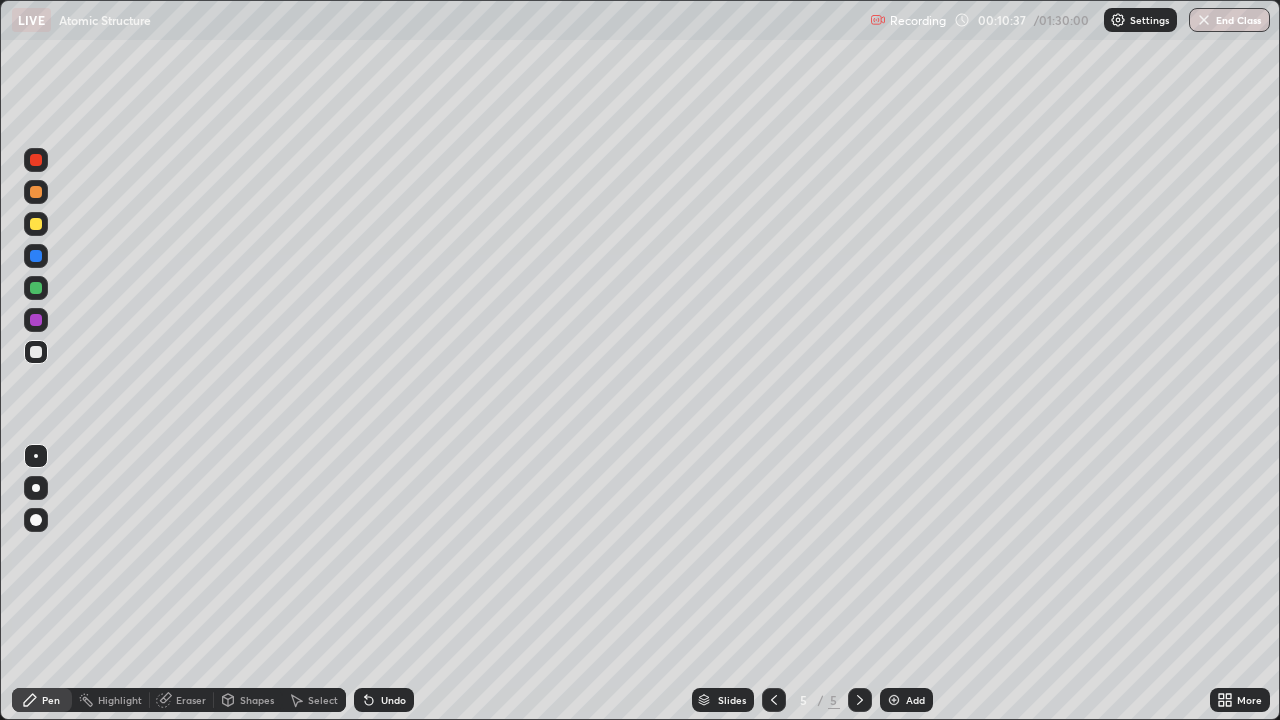 click at bounding box center [36, 320] 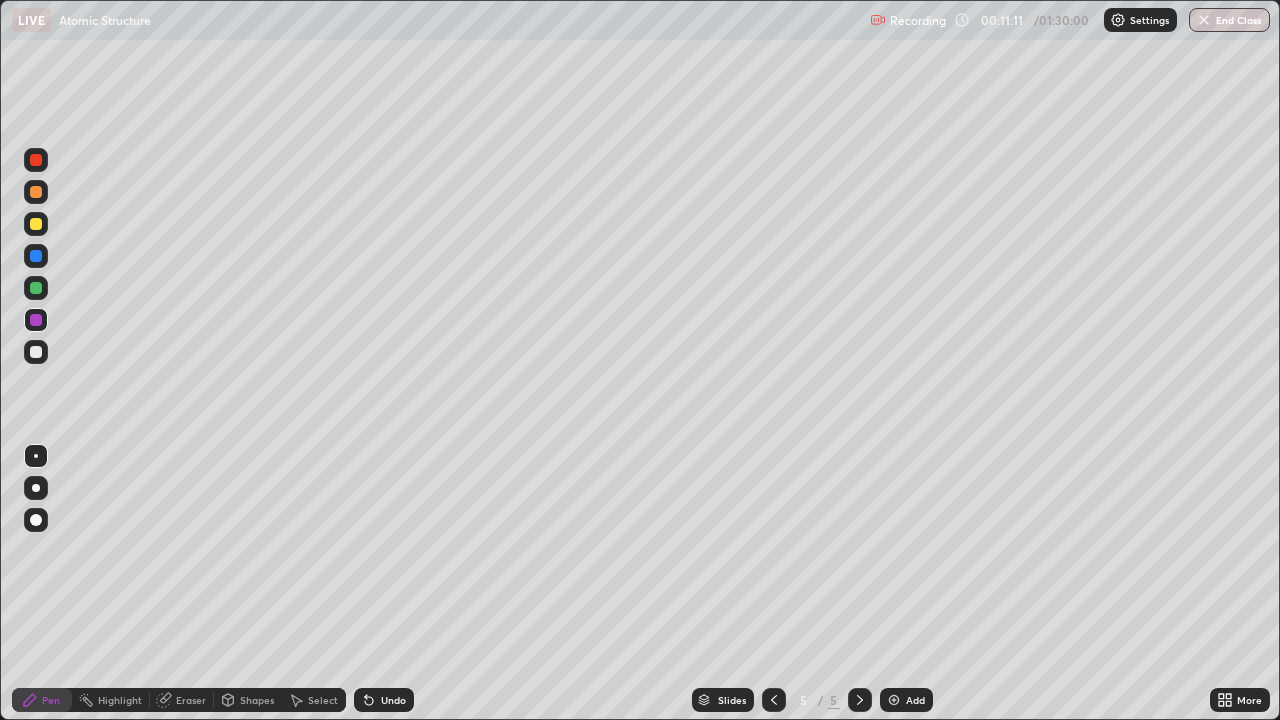click at bounding box center [36, 224] 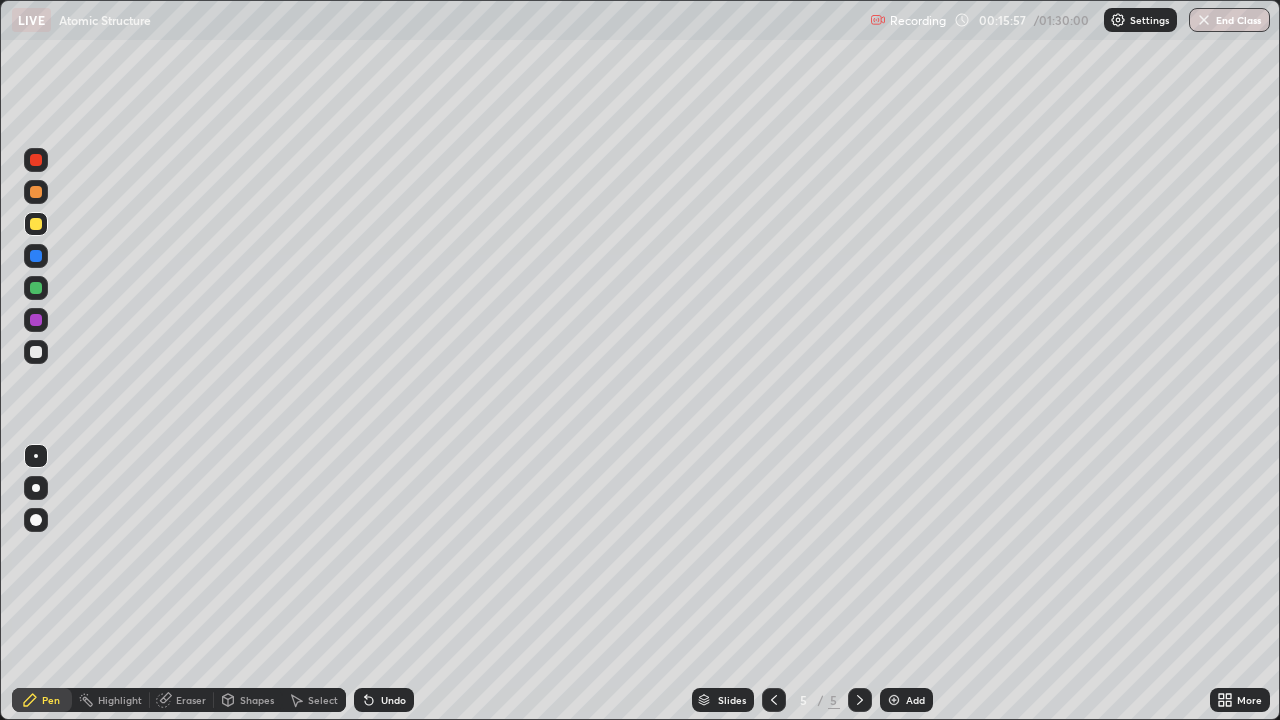click 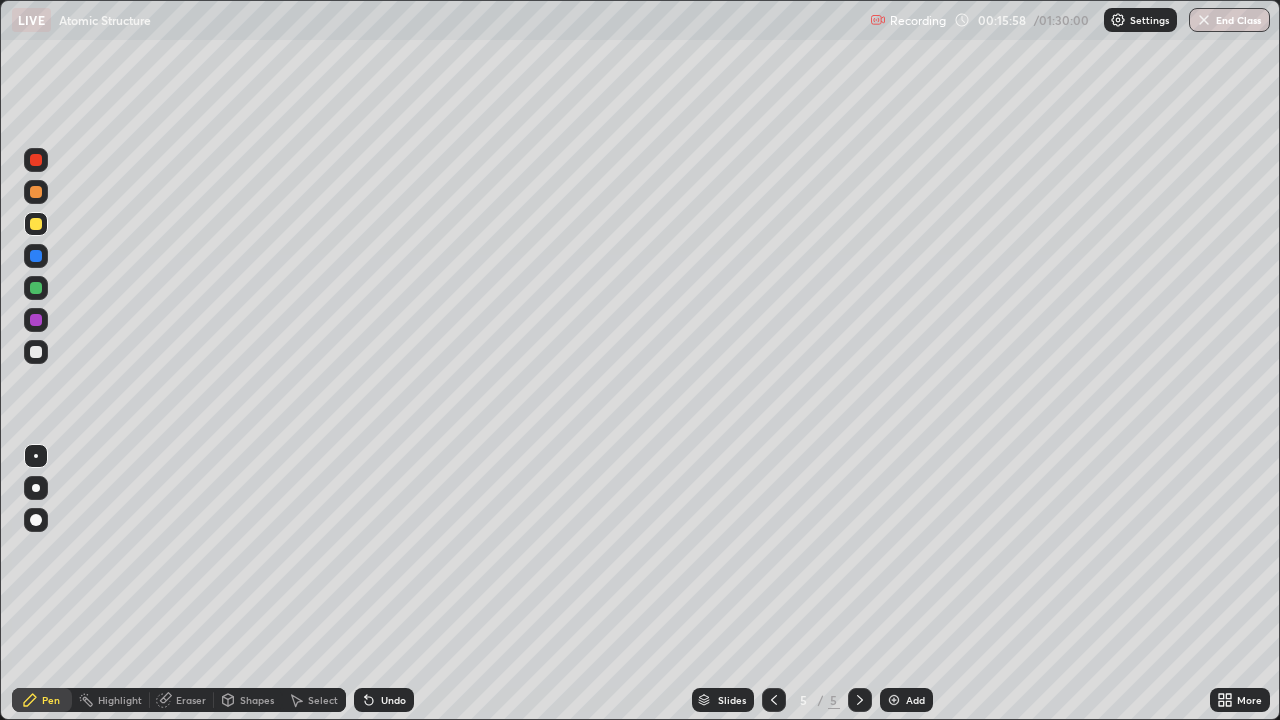 click on "Add" at bounding box center [906, 700] 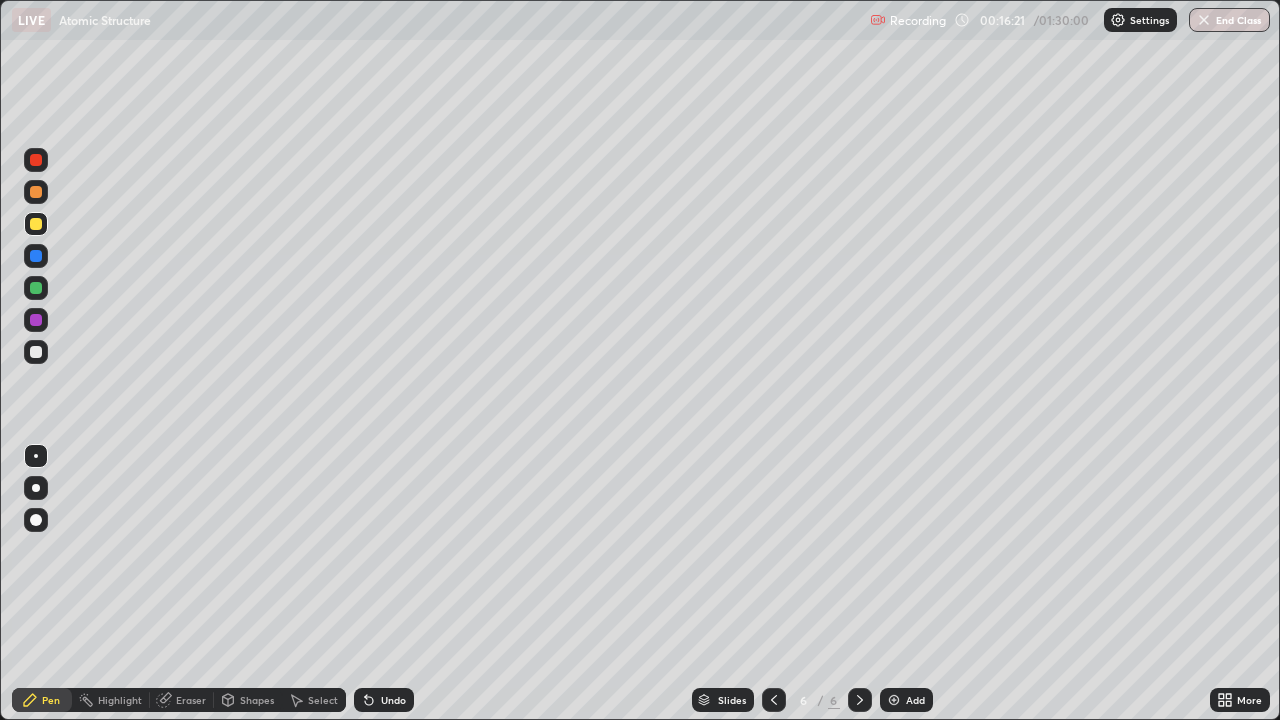click 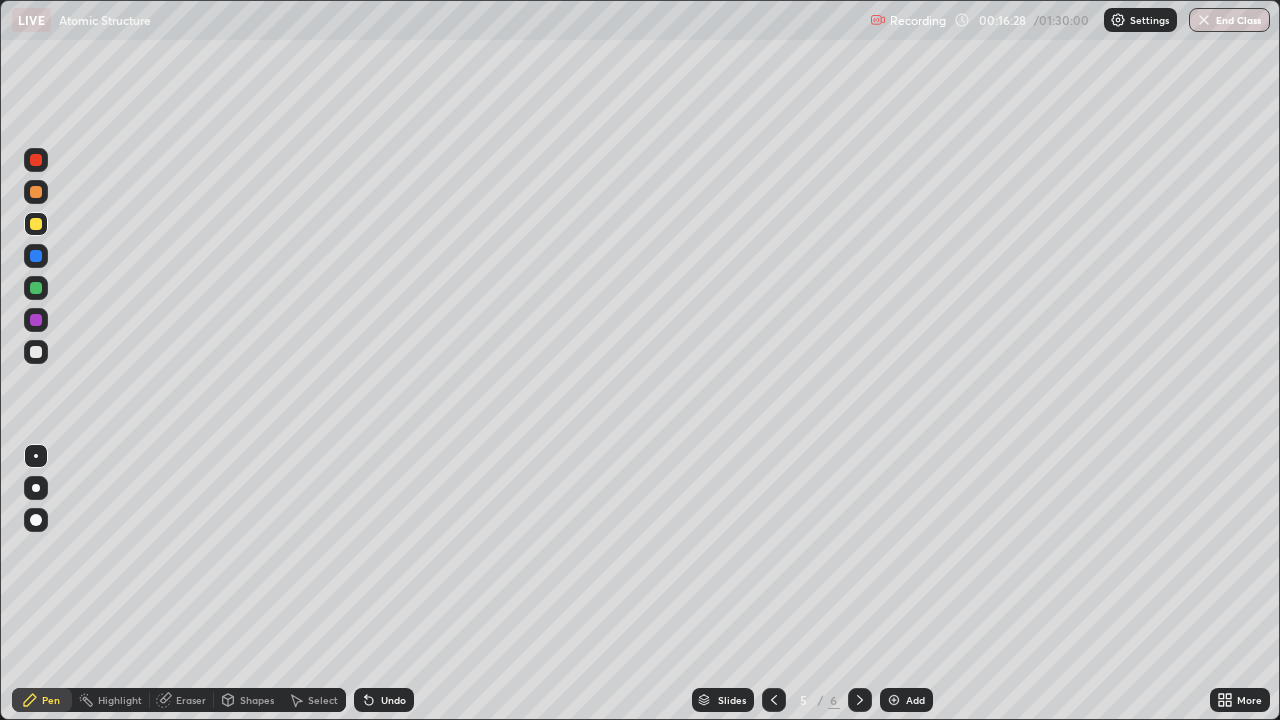 click 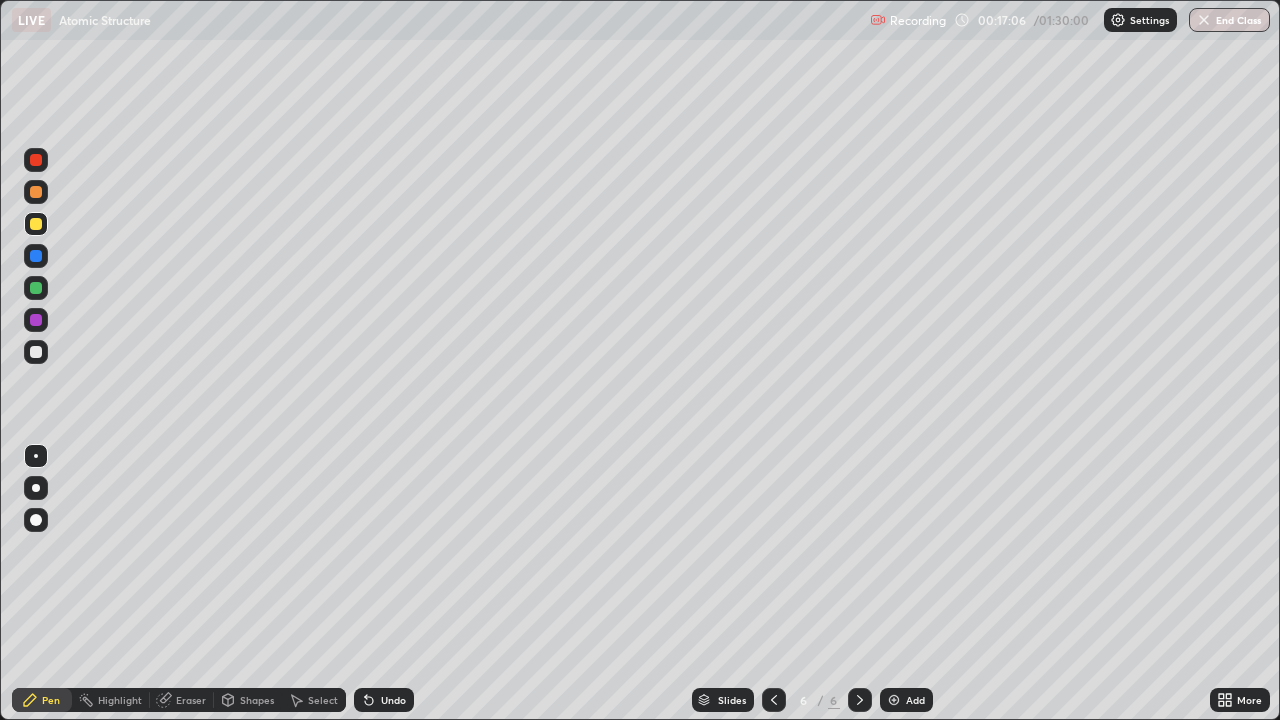 click 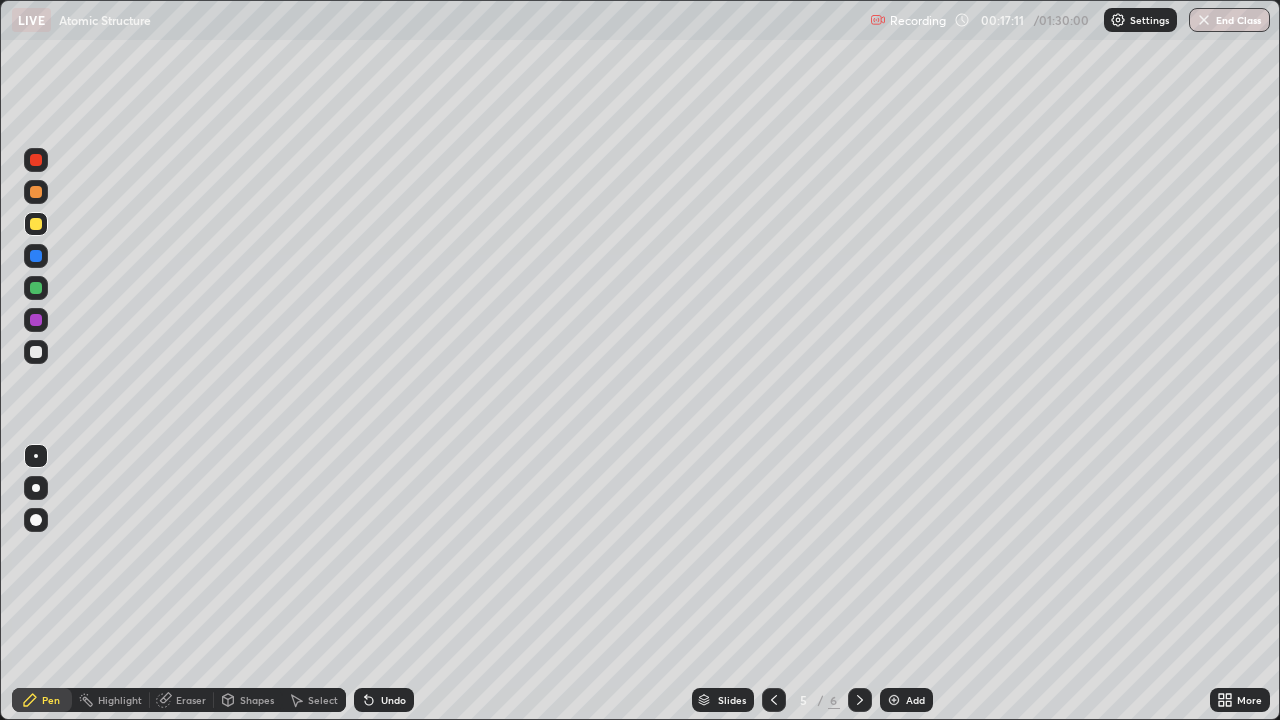 click 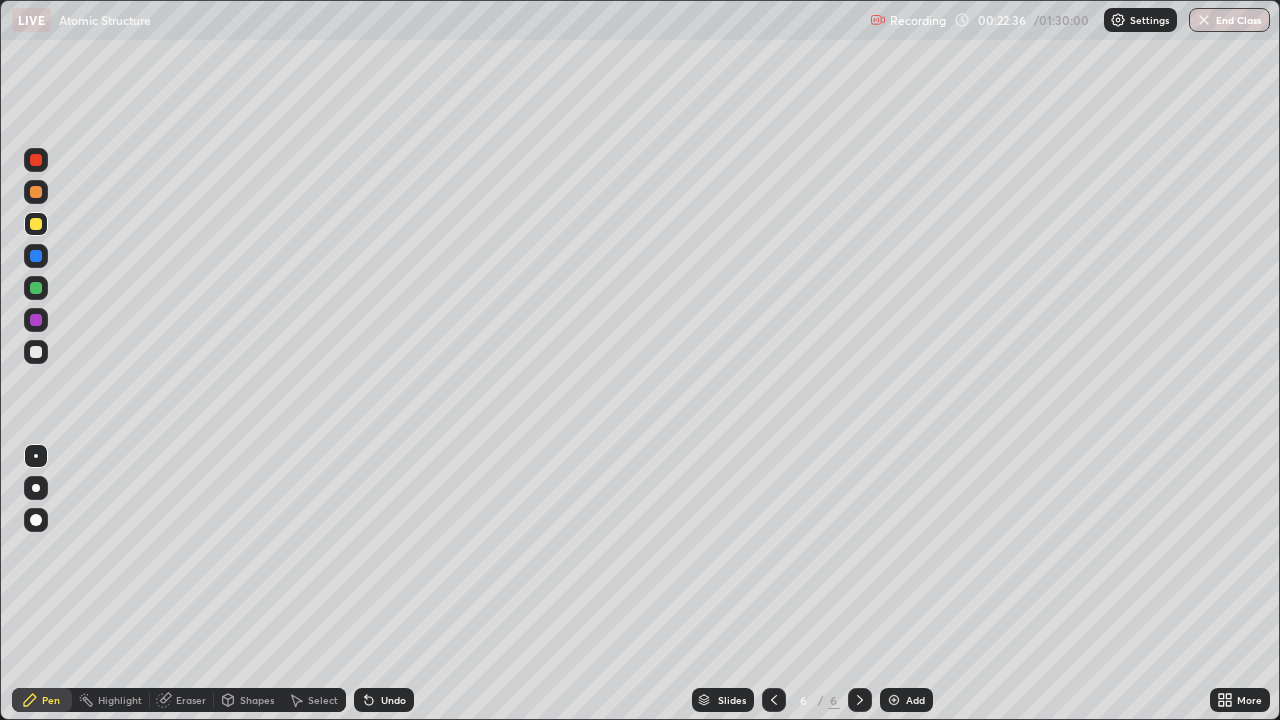 click on "Add" at bounding box center (906, 700) 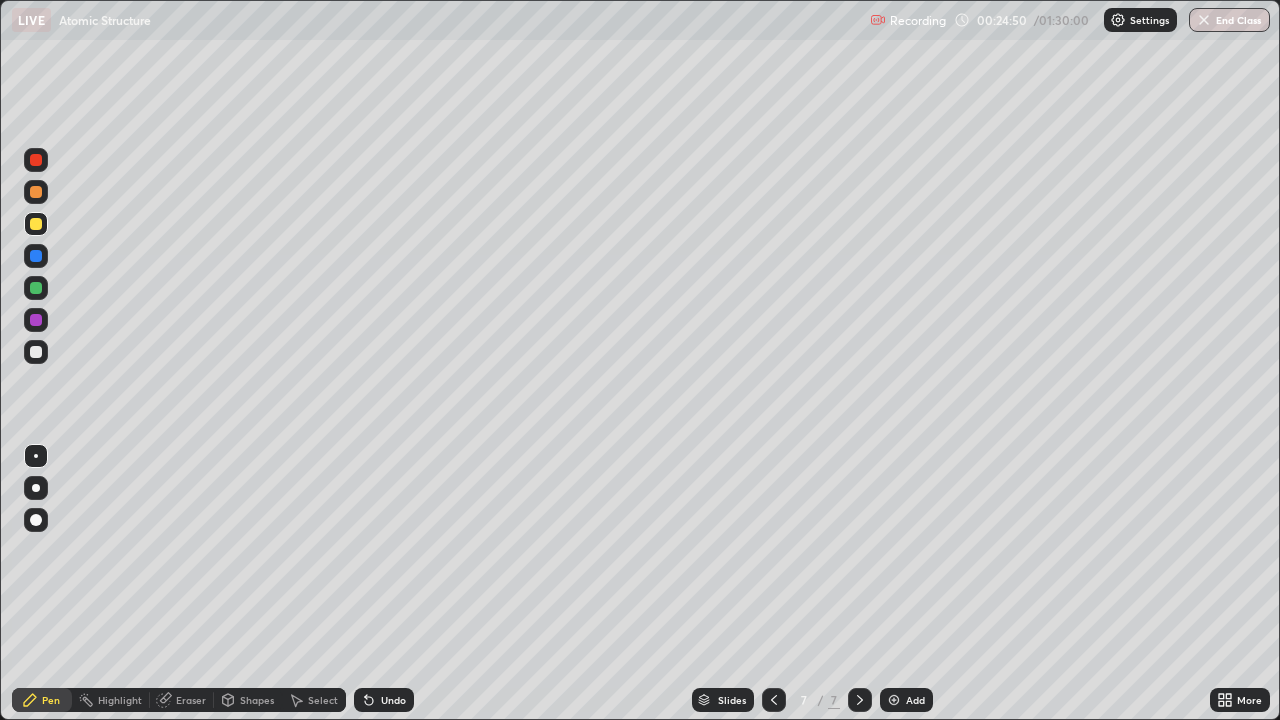 click on "Add" at bounding box center (915, 700) 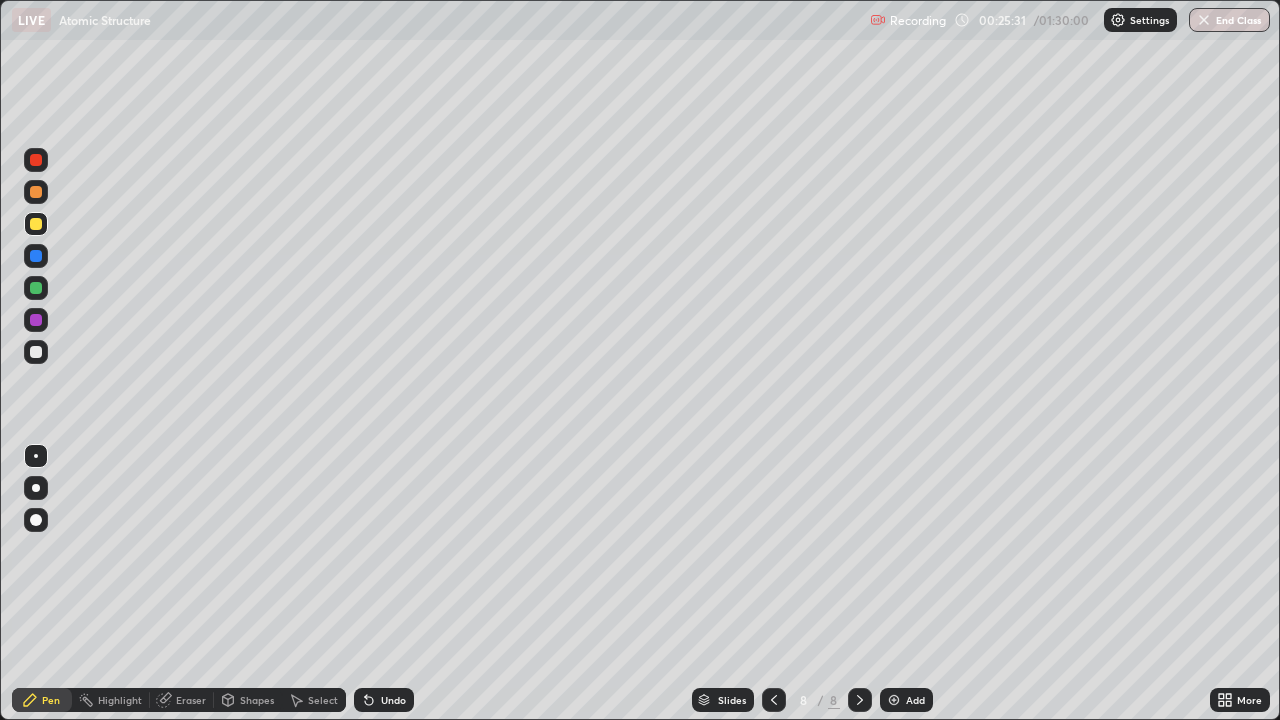 click at bounding box center (36, 352) 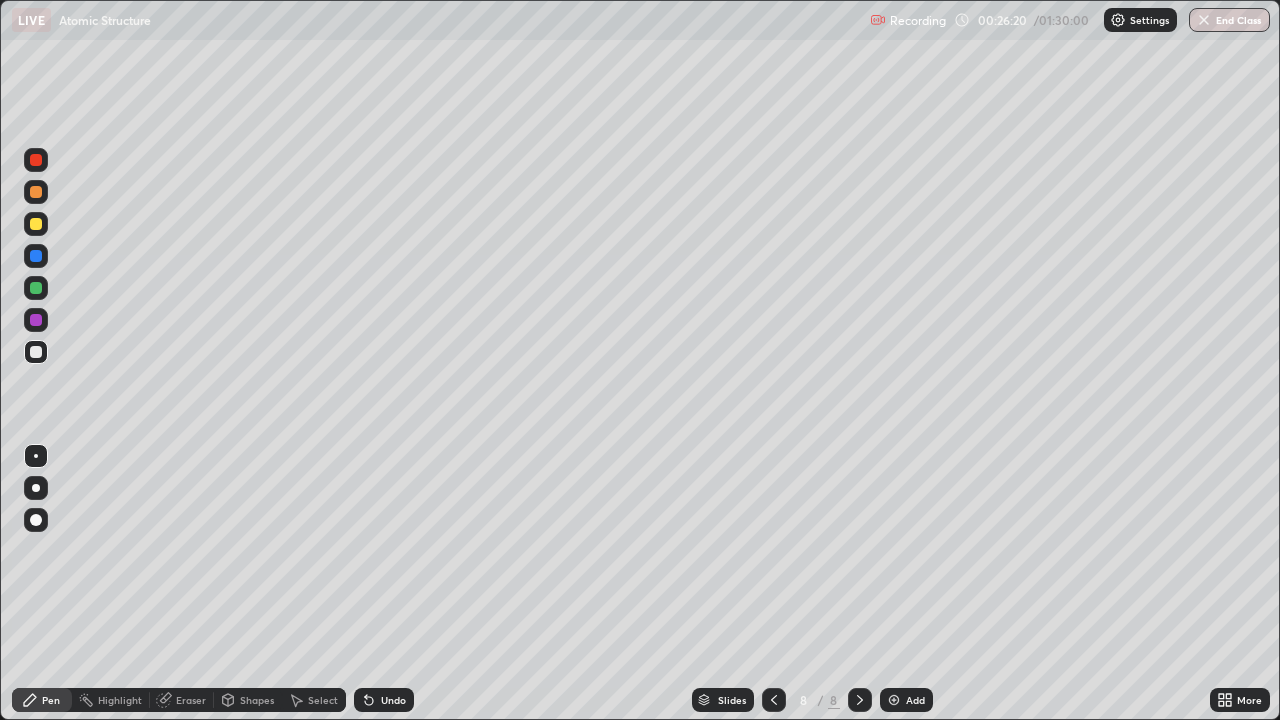click at bounding box center (36, 352) 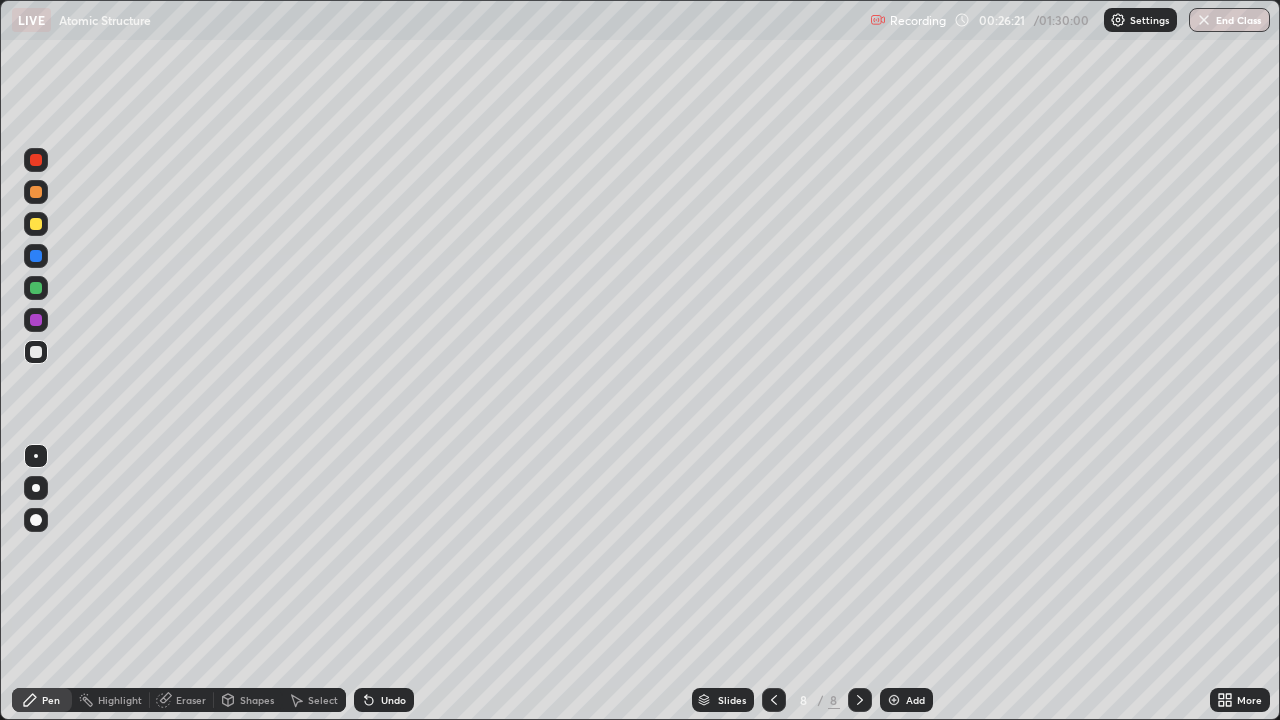click at bounding box center [36, 320] 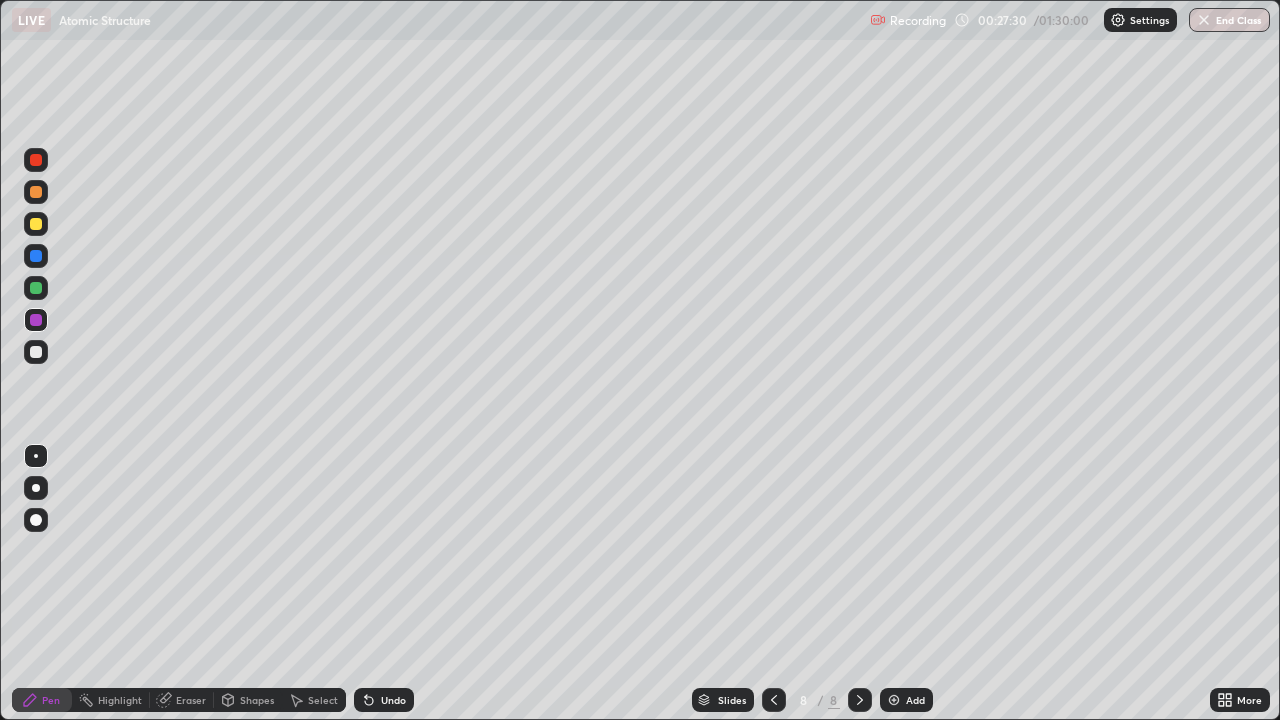 click at bounding box center (36, 256) 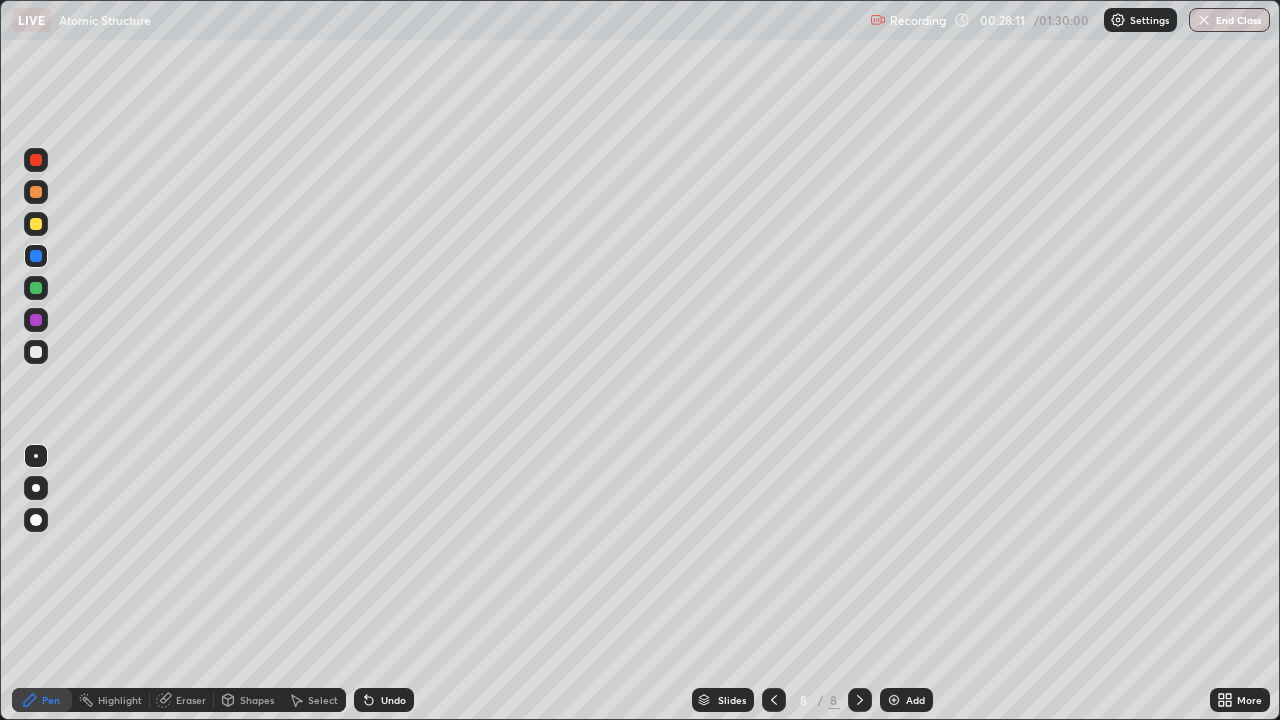 click at bounding box center [36, 288] 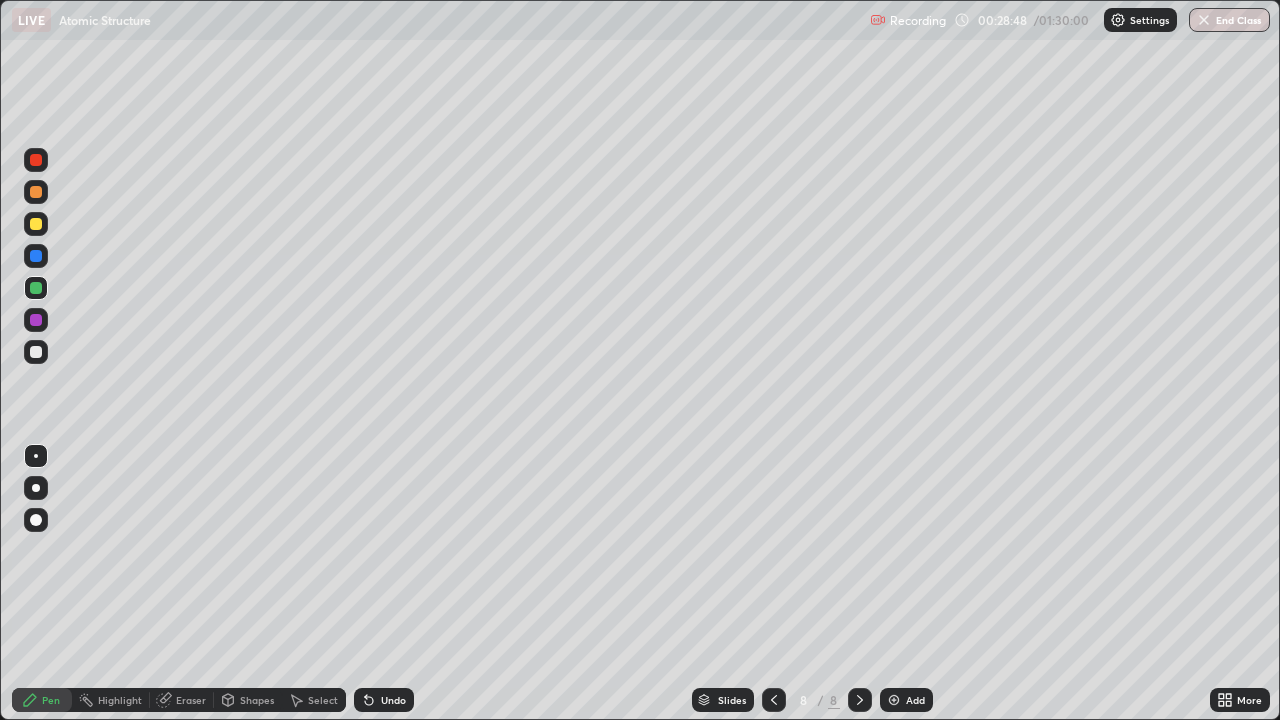 click at bounding box center [36, 224] 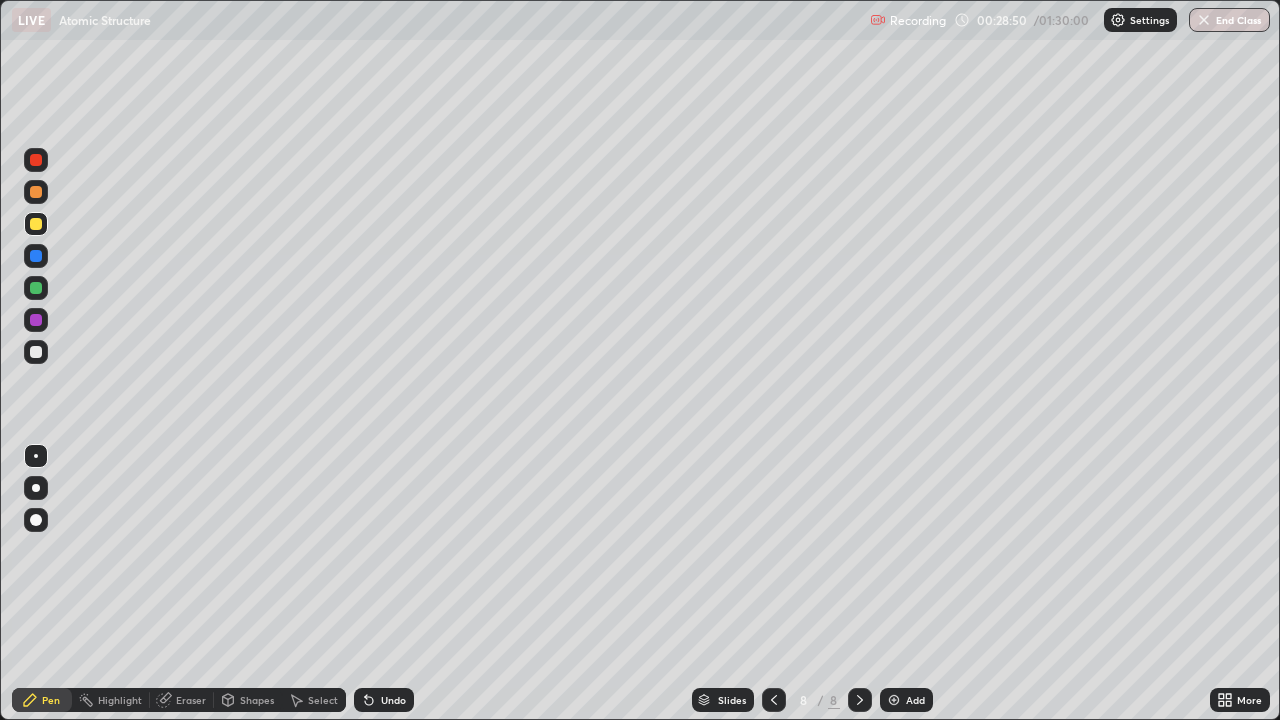 click at bounding box center [36, 192] 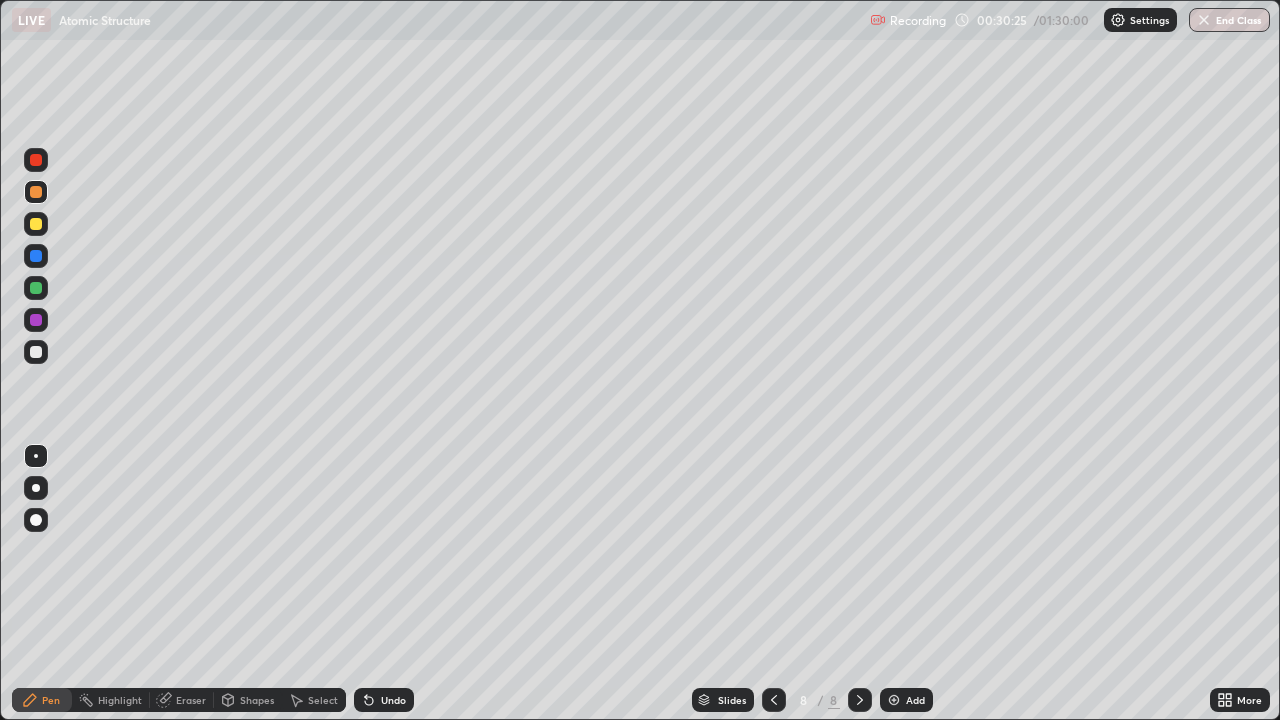 click at bounding box center (36, 256) 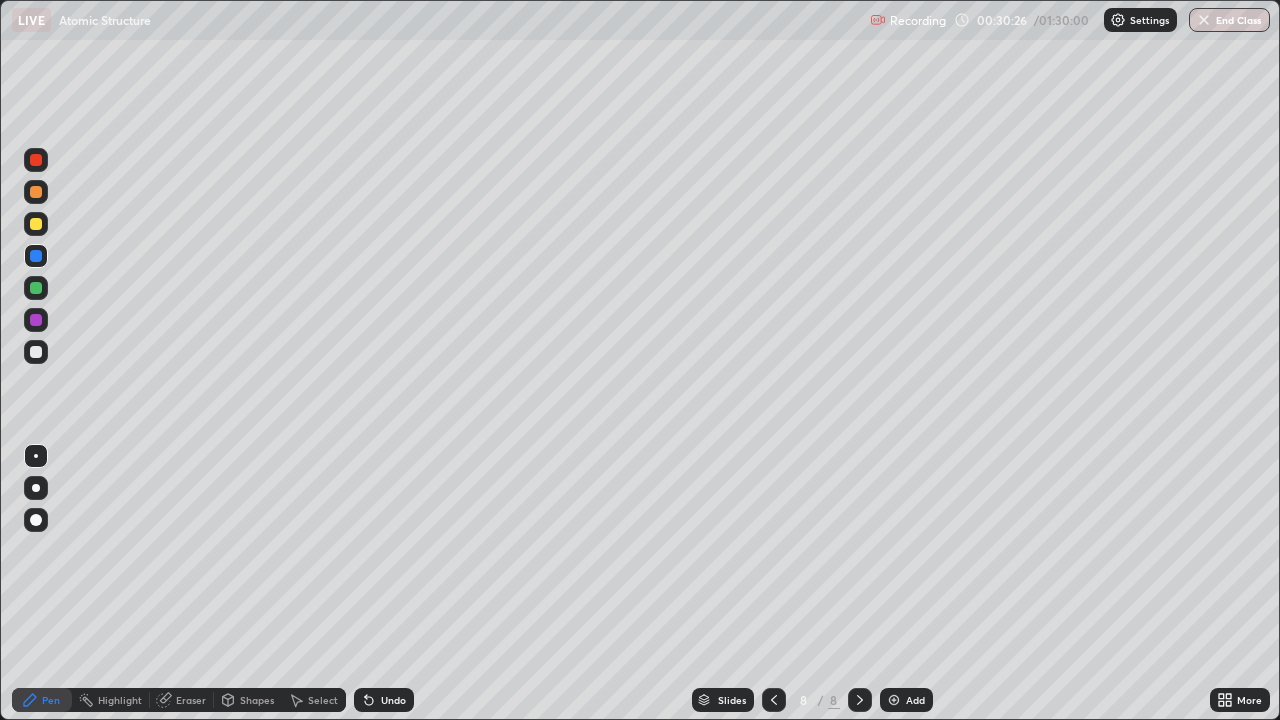 click at bounding box center (36, 192) 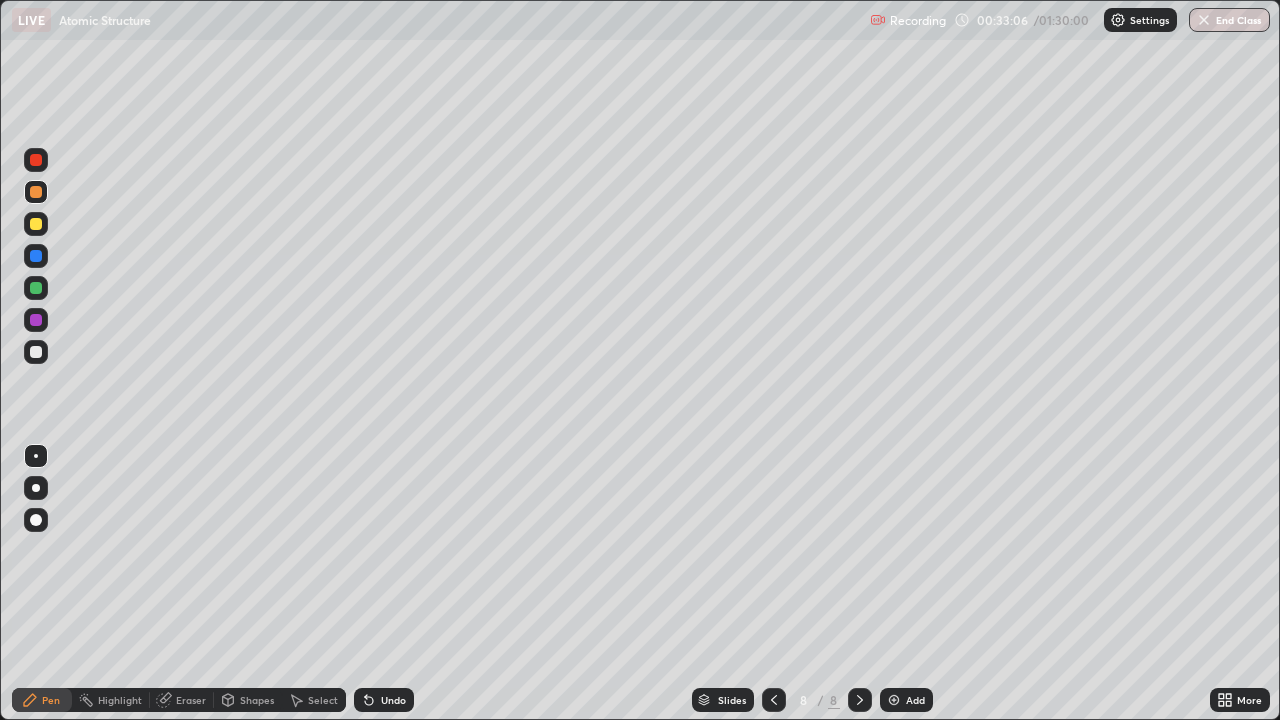 click on "Add" at bounding box center [906, 700] 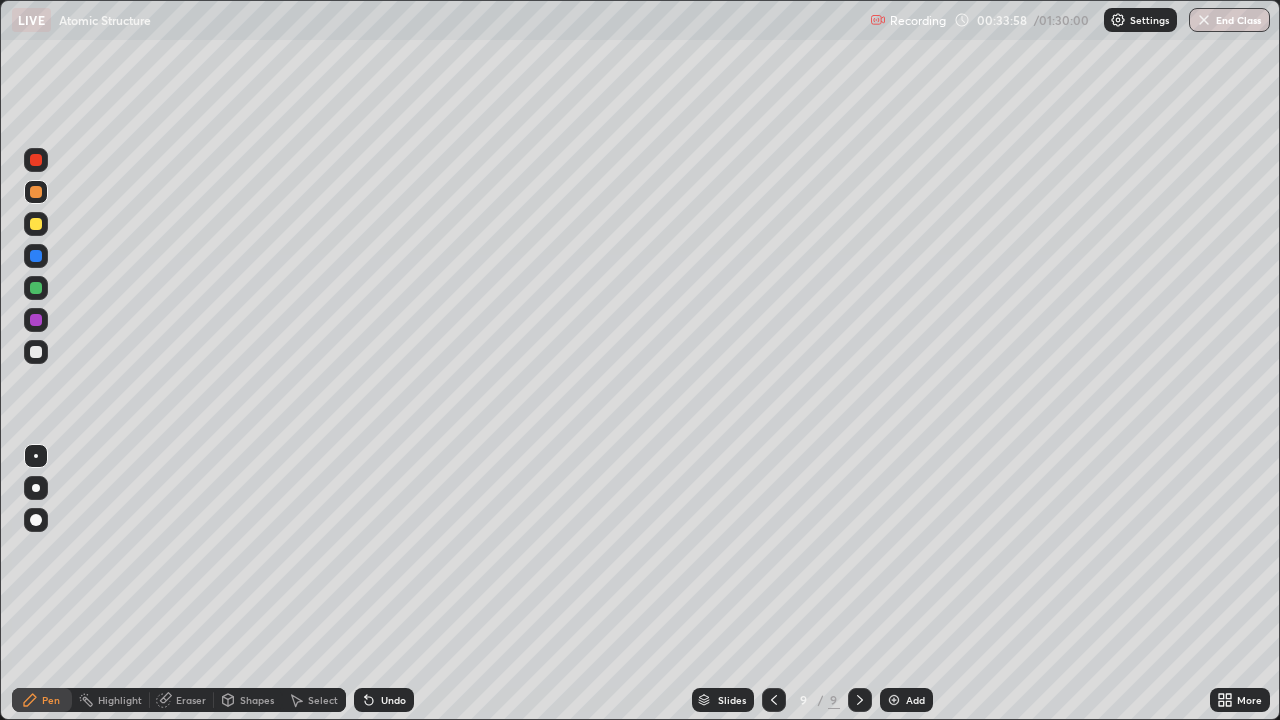 click at bounding box center [774, 700] 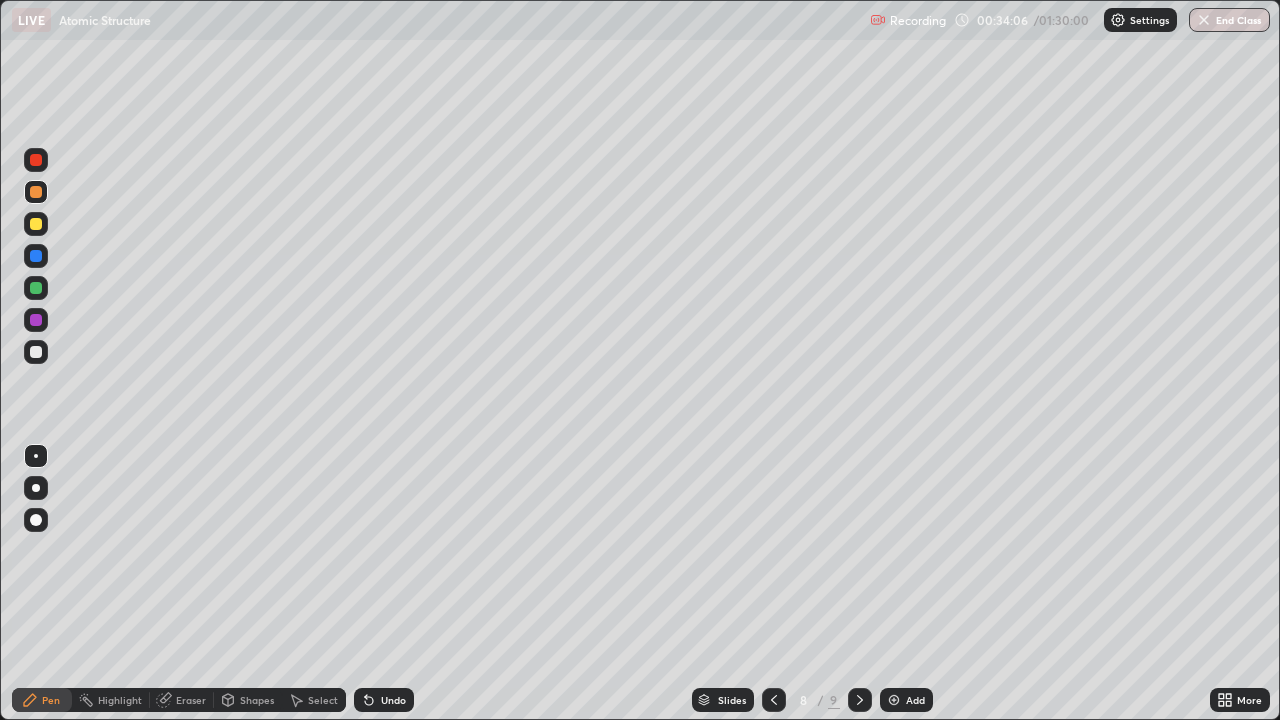 click at bounding box center [36, 352] 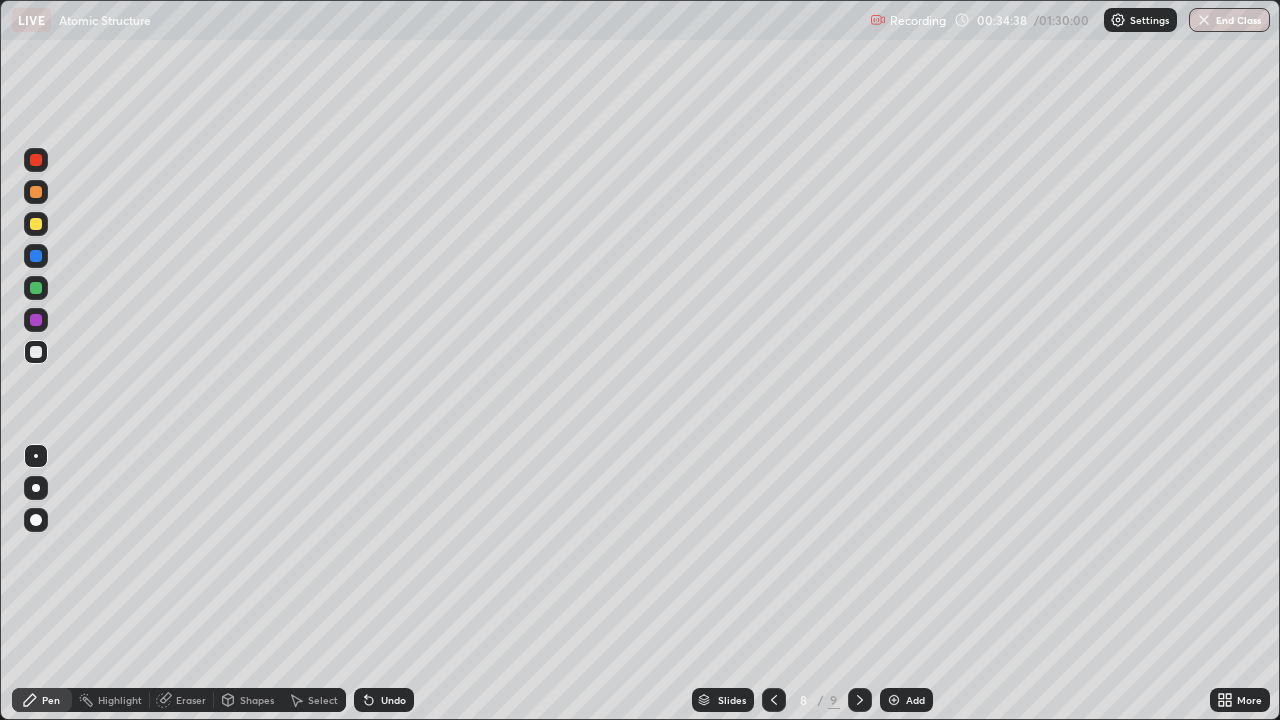 click on "Eraser" at bounding box center [182, 700] 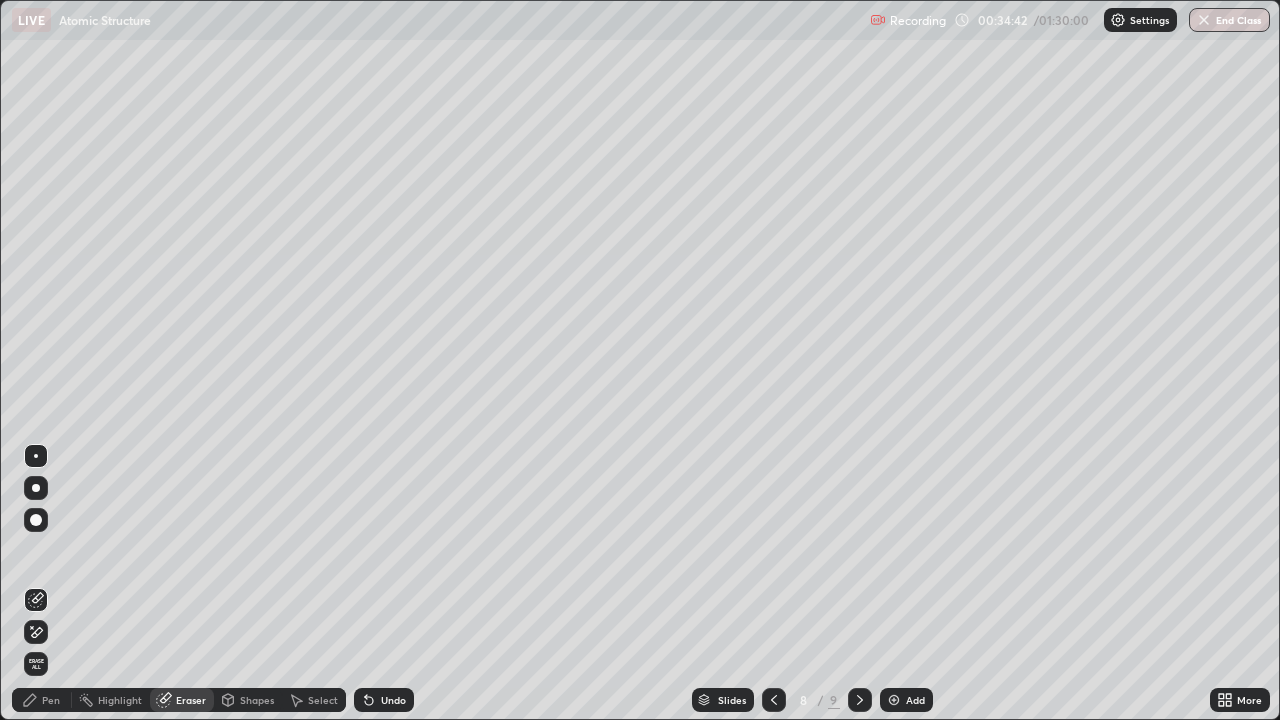 click on "Pen" at bounding box center (42, 700) 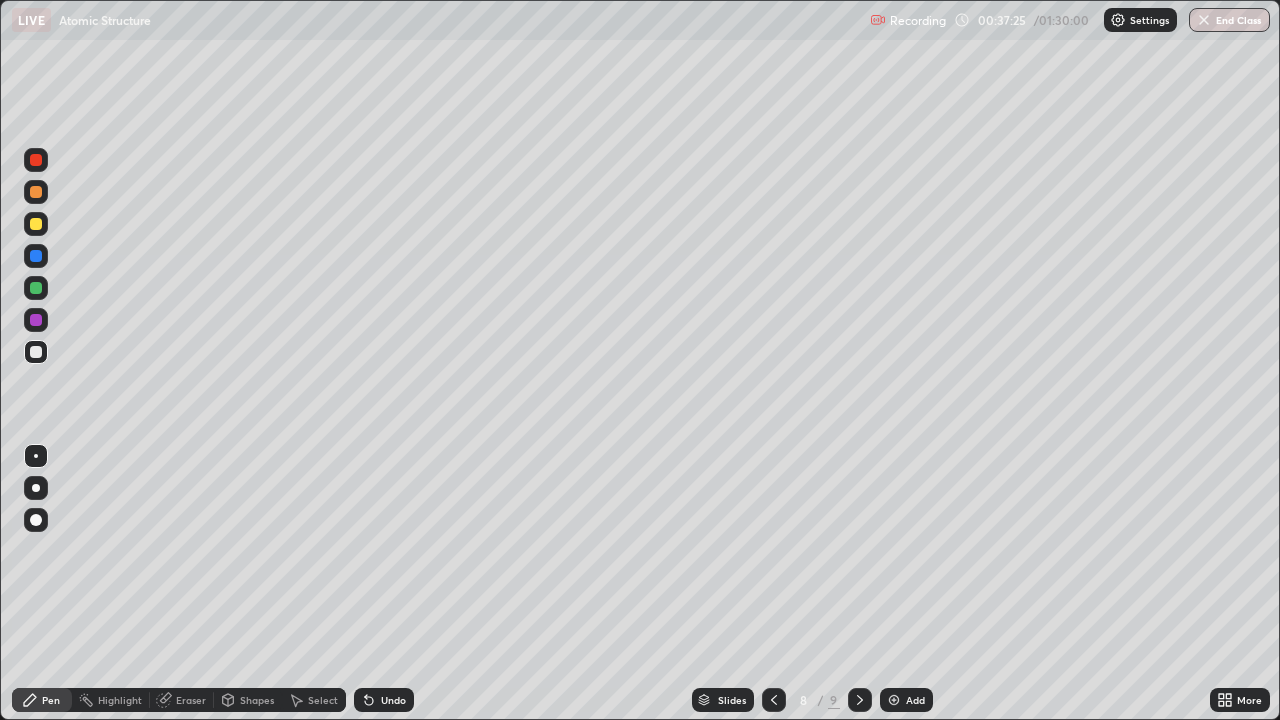 click 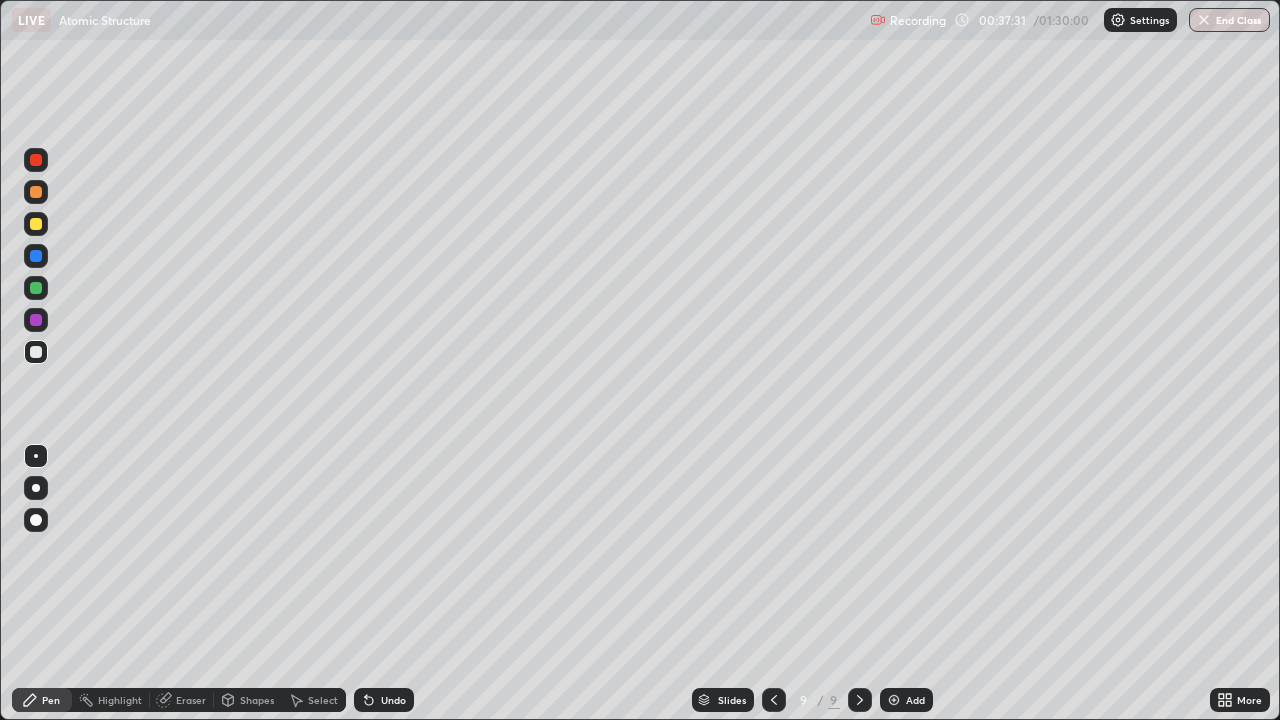 click on "Eraser" at bounding box center (191, 700) 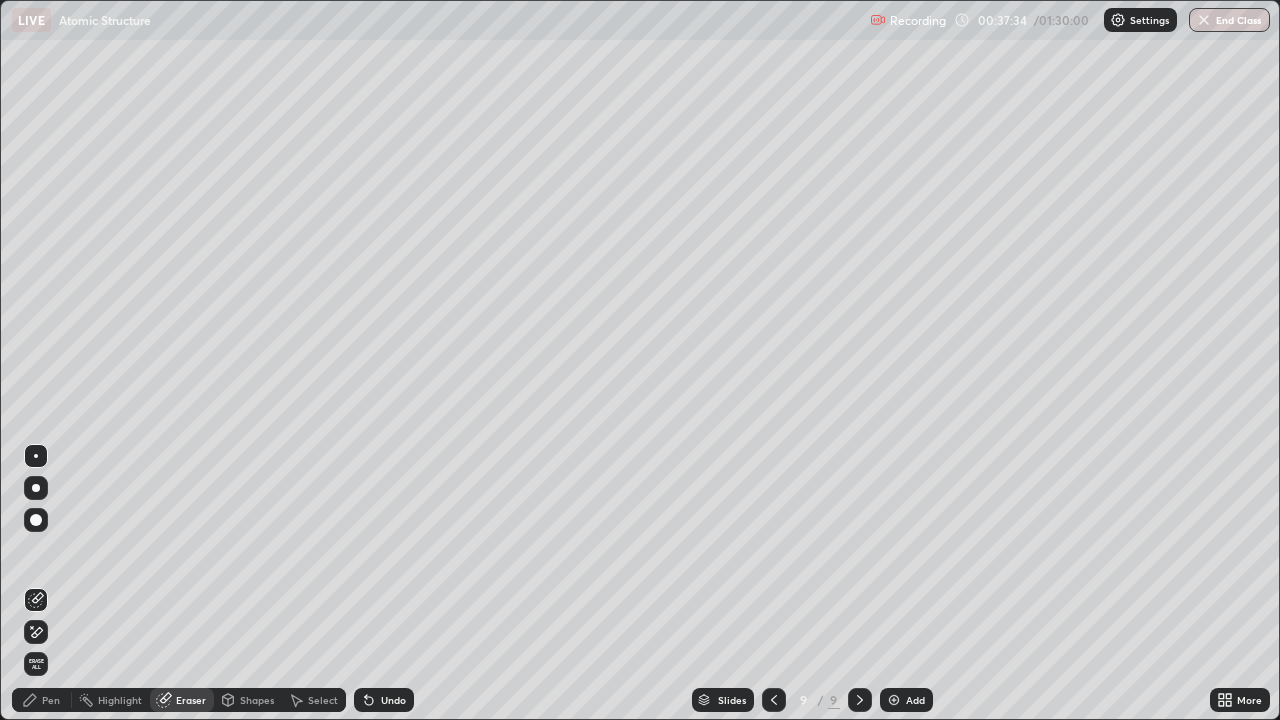 click on "Pen" at bounding box center (51, 700) 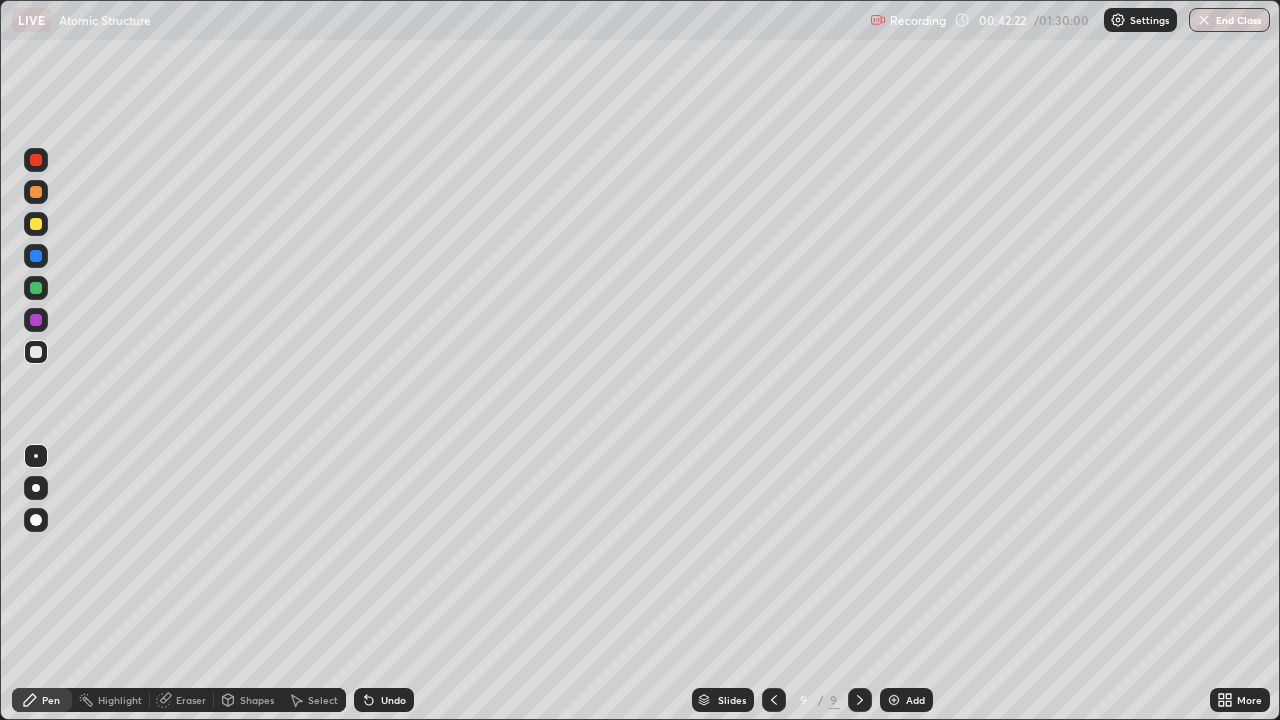 click on "Add" at bounding box center (915, 700) 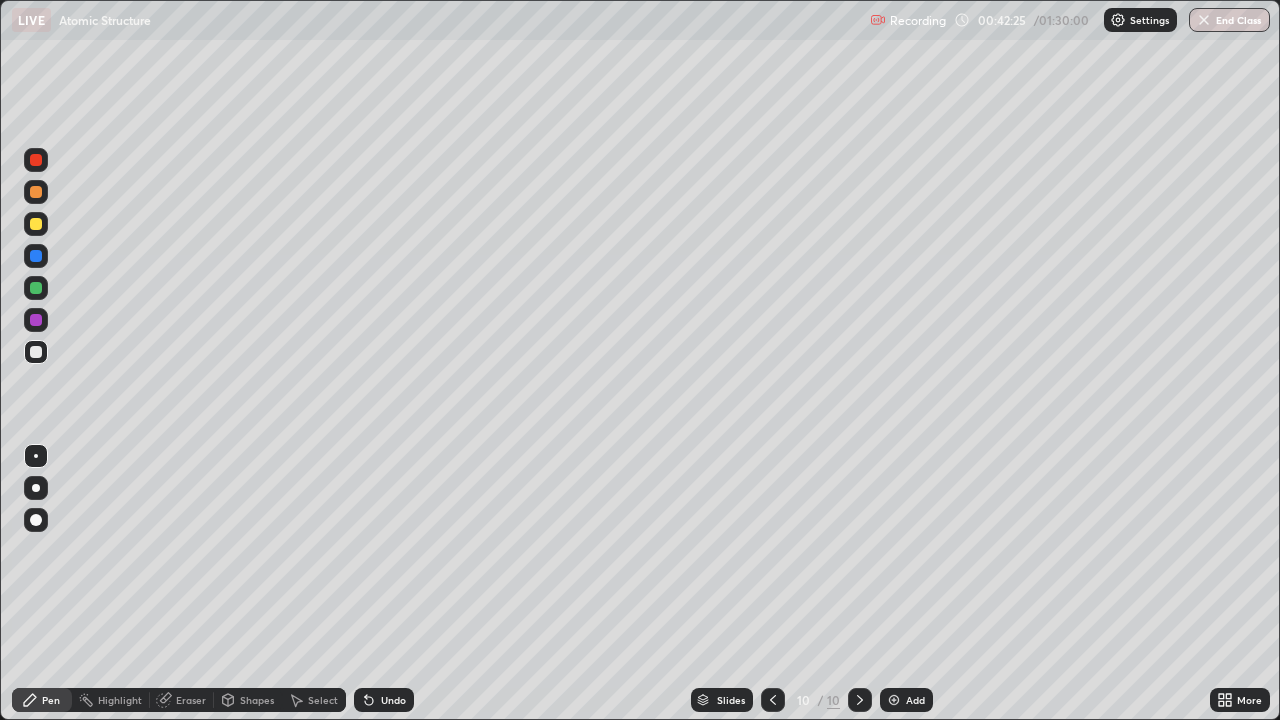 click at bounding box center [36, 352] 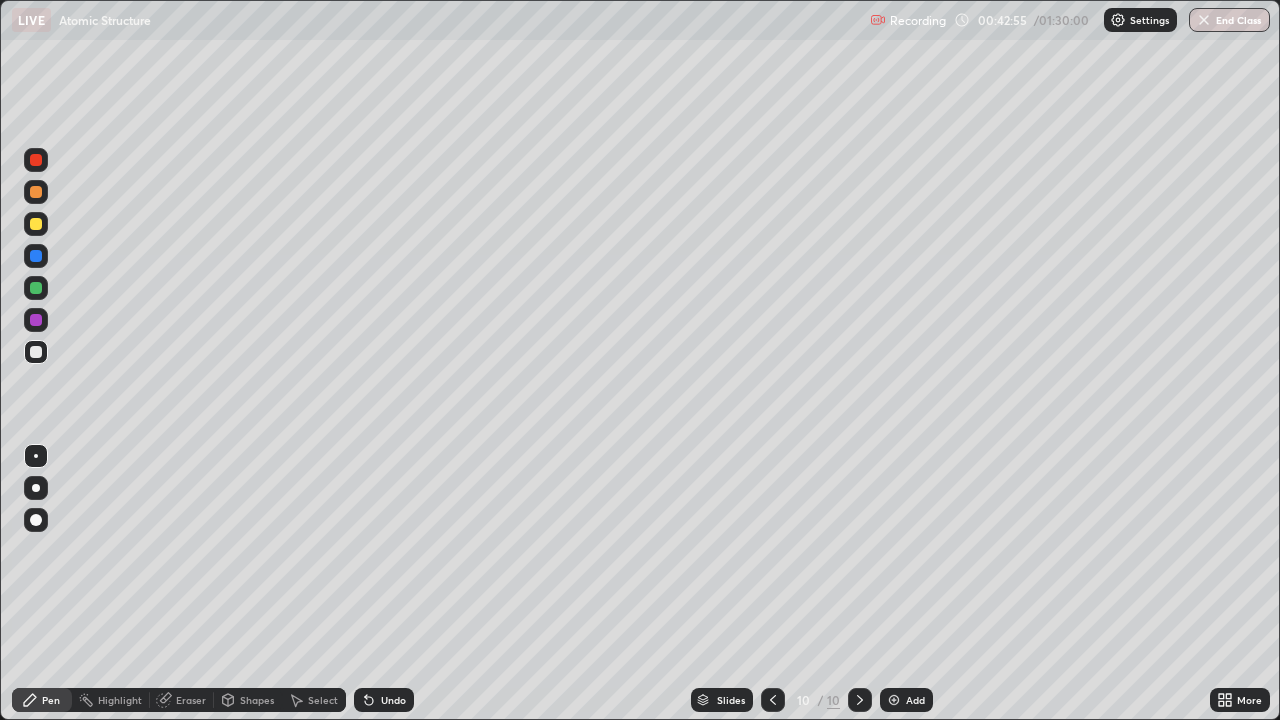 click at bounding box center (36, 224) 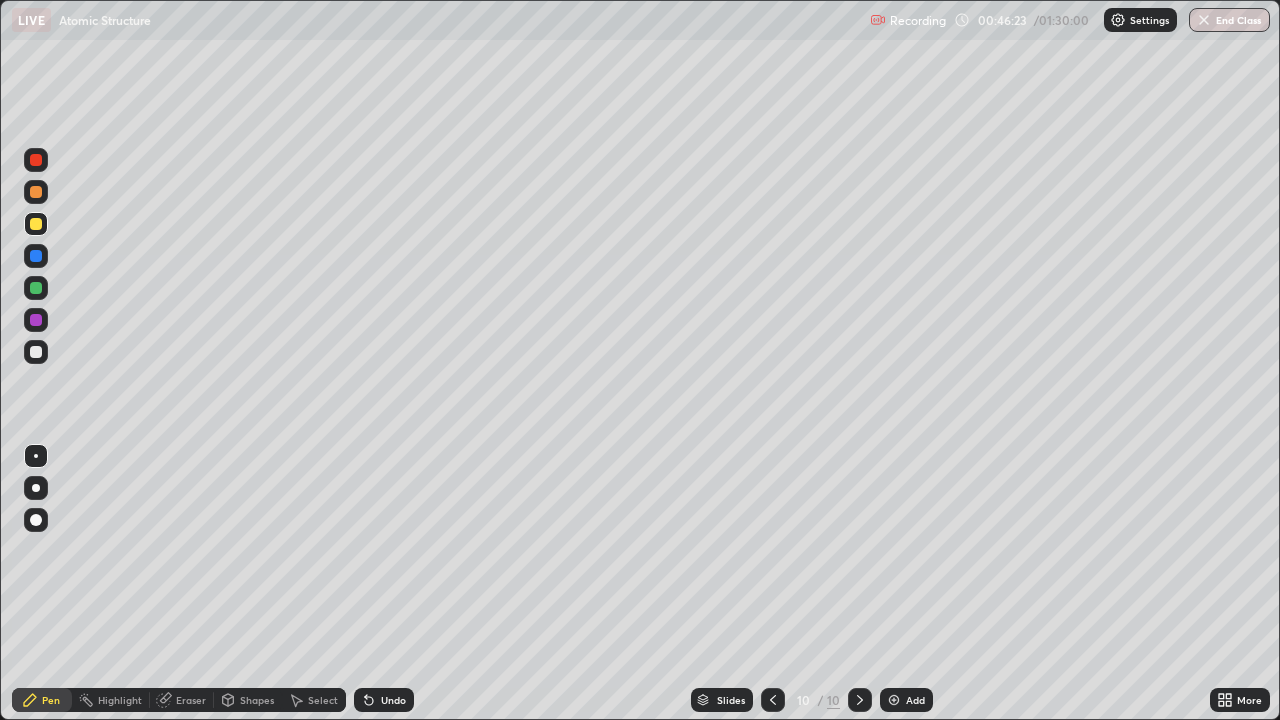 click on "Add" at bounding box center (906, 700) 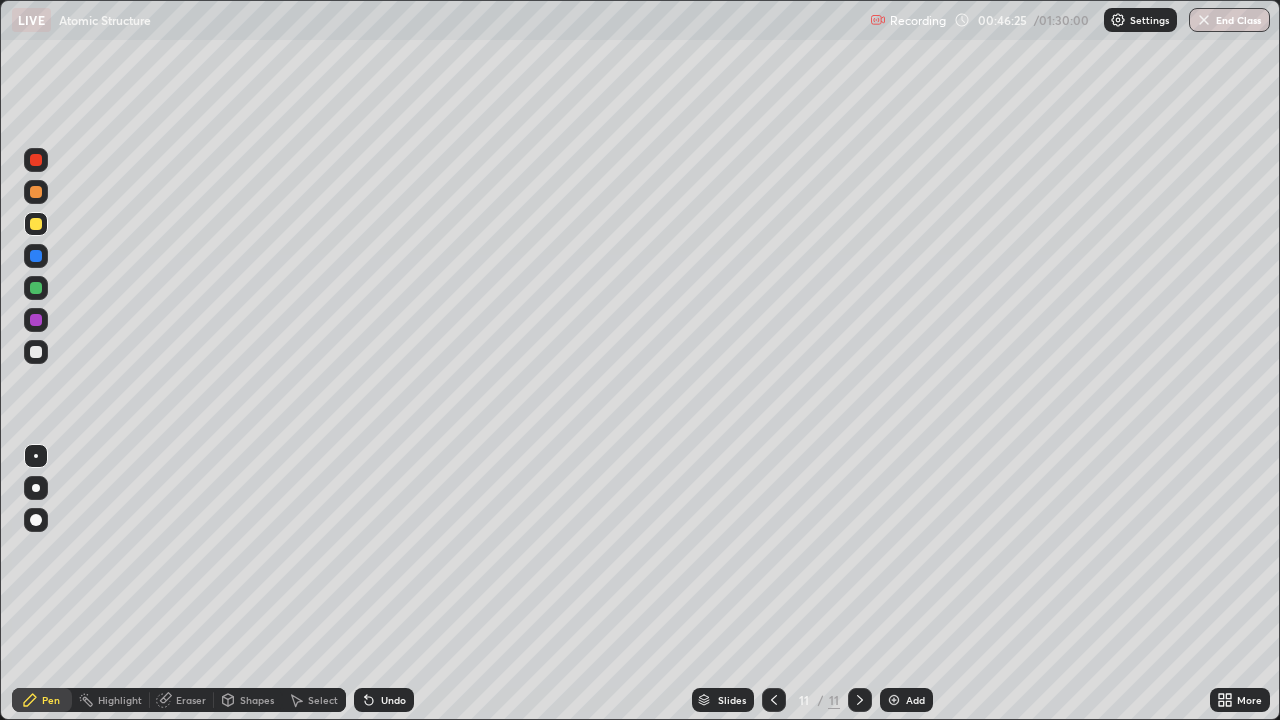 click at bounding box center (36, 352) 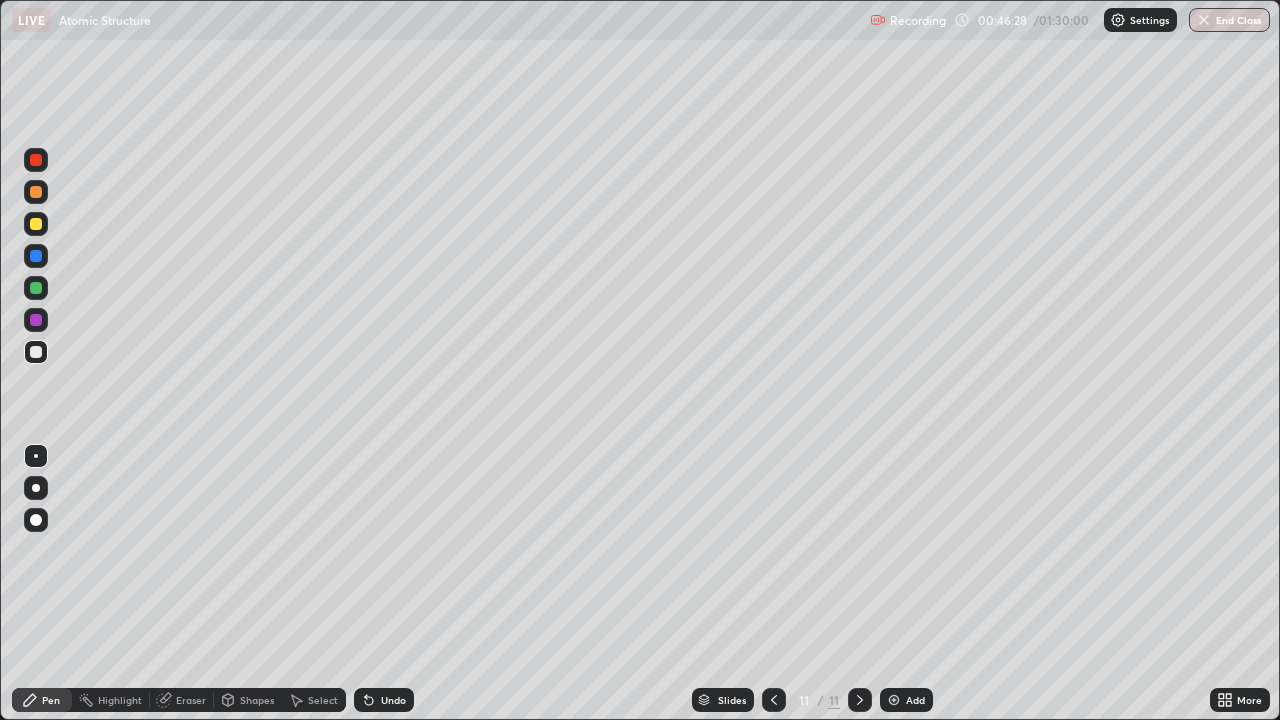 click on "Undo" at bounding box center [393, 700] 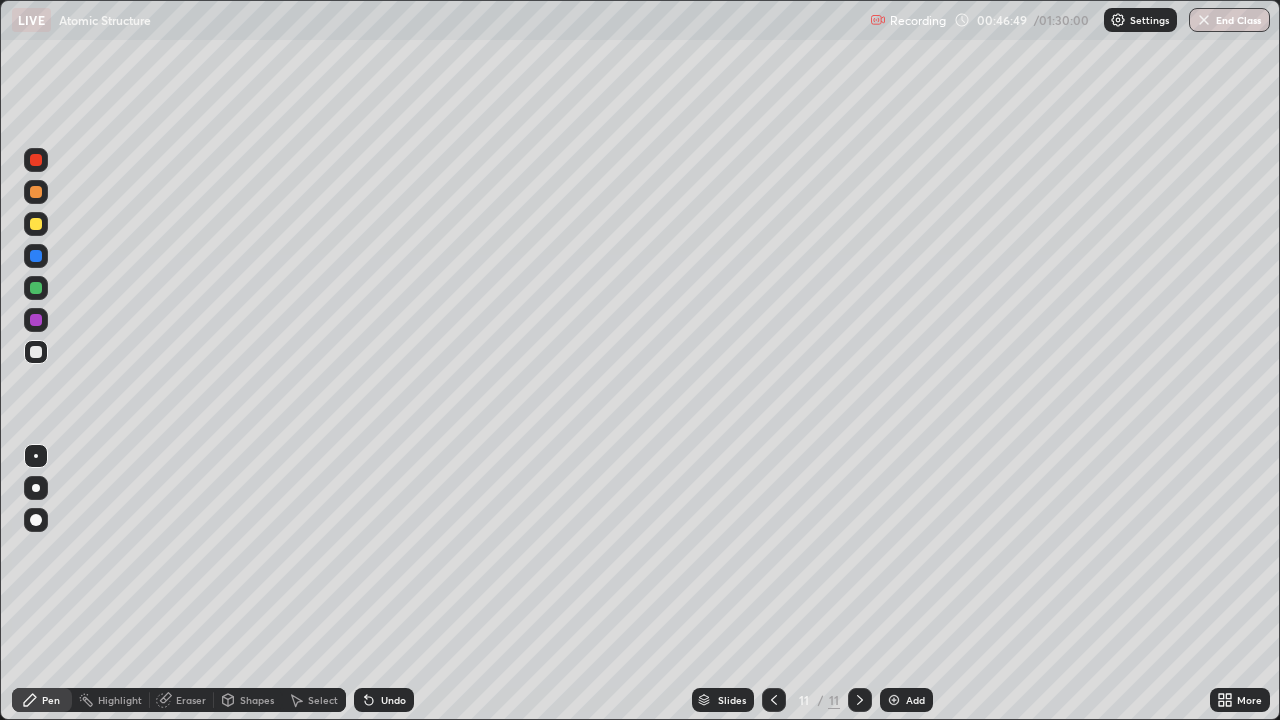 click on "Undo" at bounding box center (393, 700) 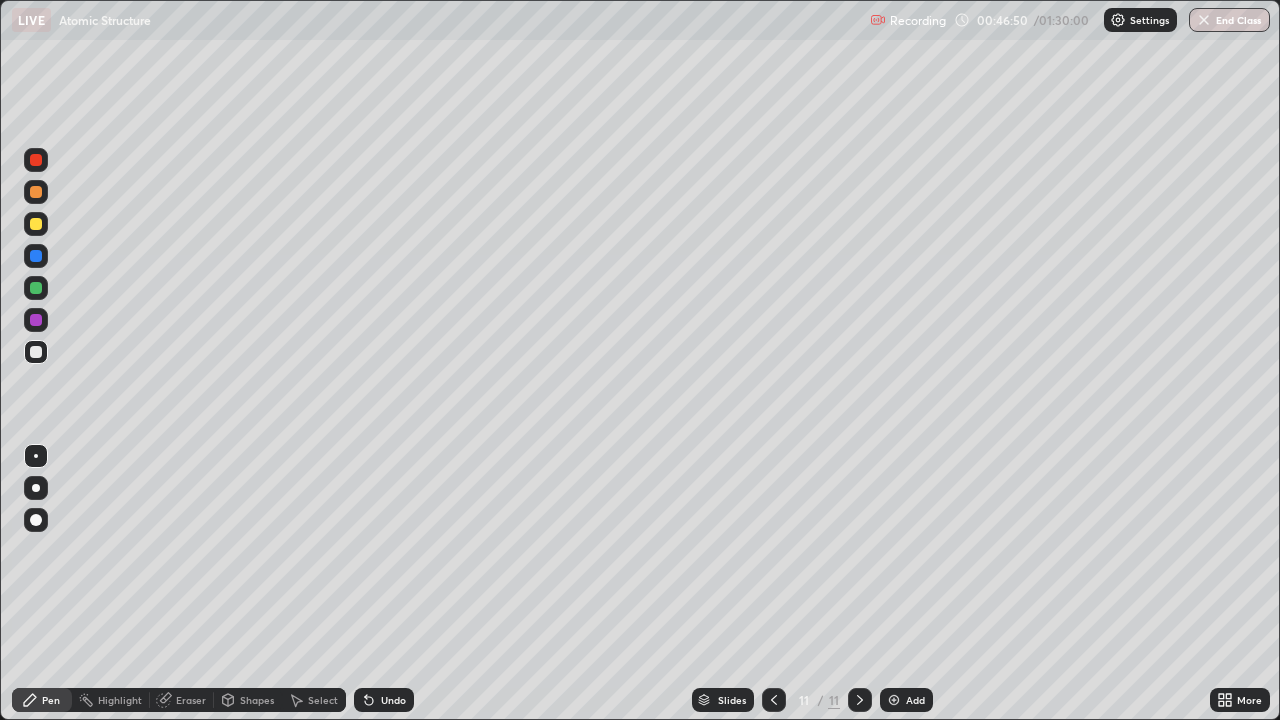click on "Undo" at bounding box center (384, 700) 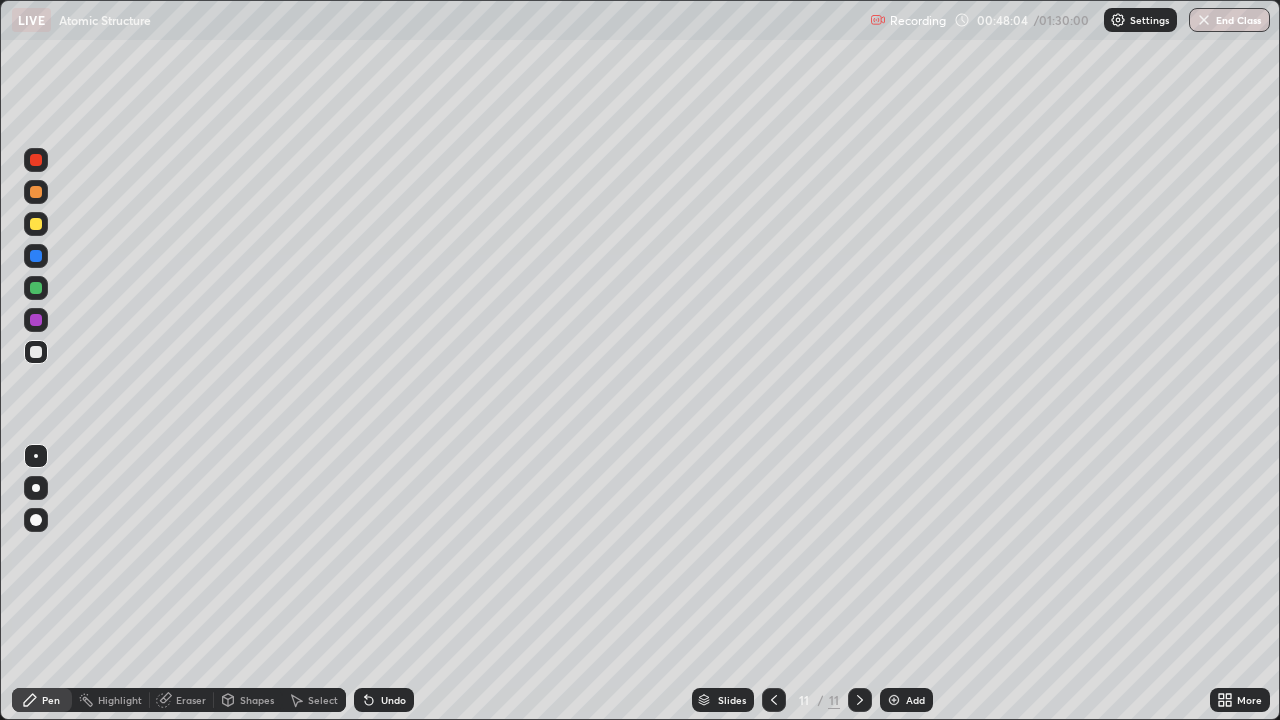 click on "Add" at bounding box center (915, 700) 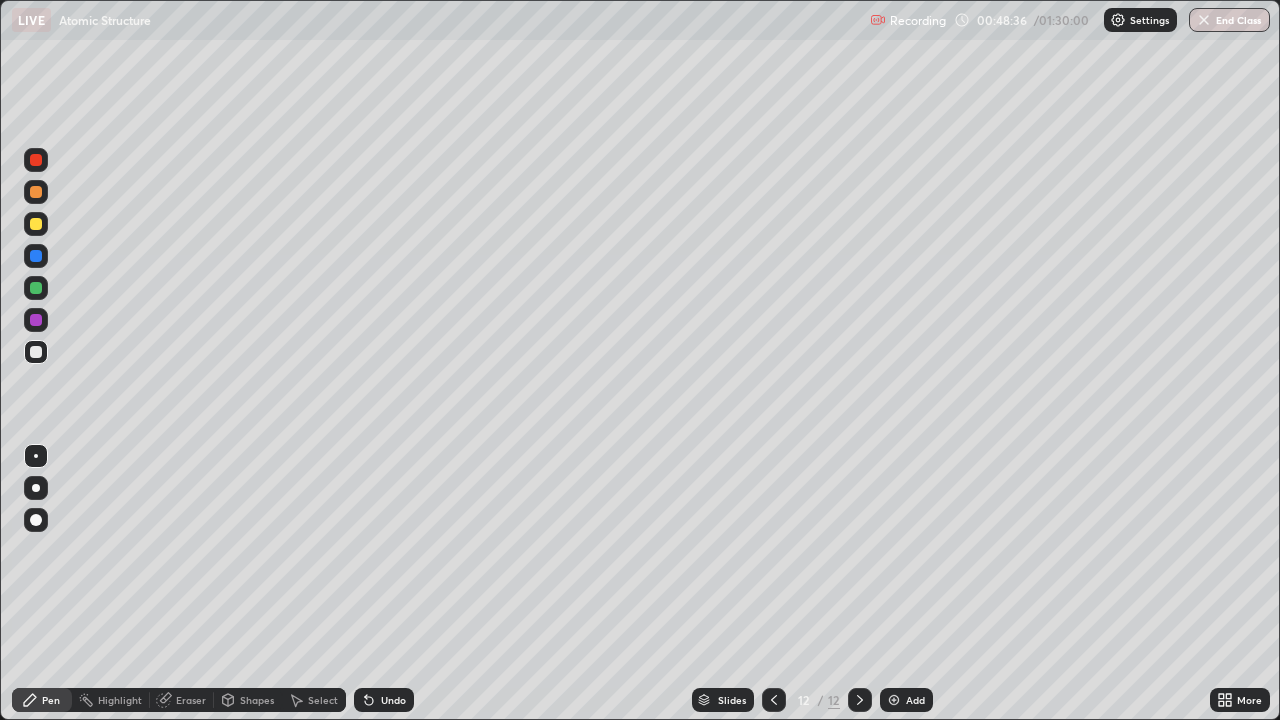 click at bounding box center [36, 520] 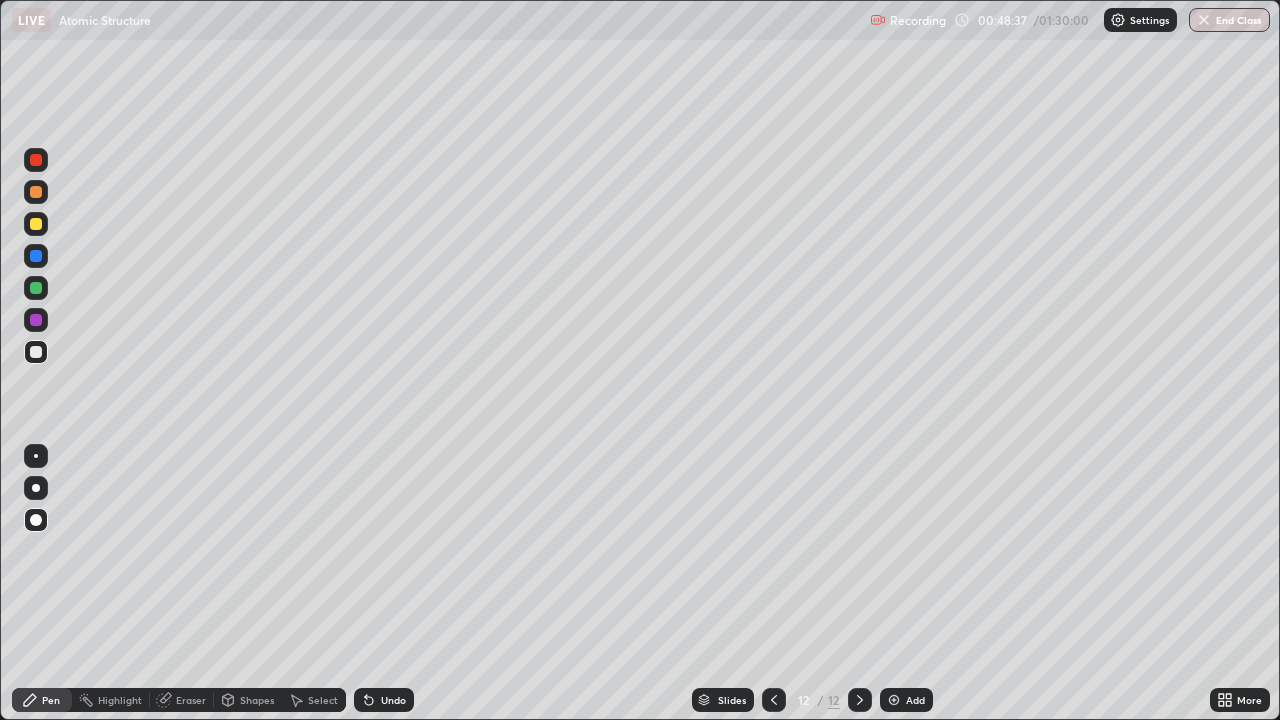 click at bounding box center (36, 224) 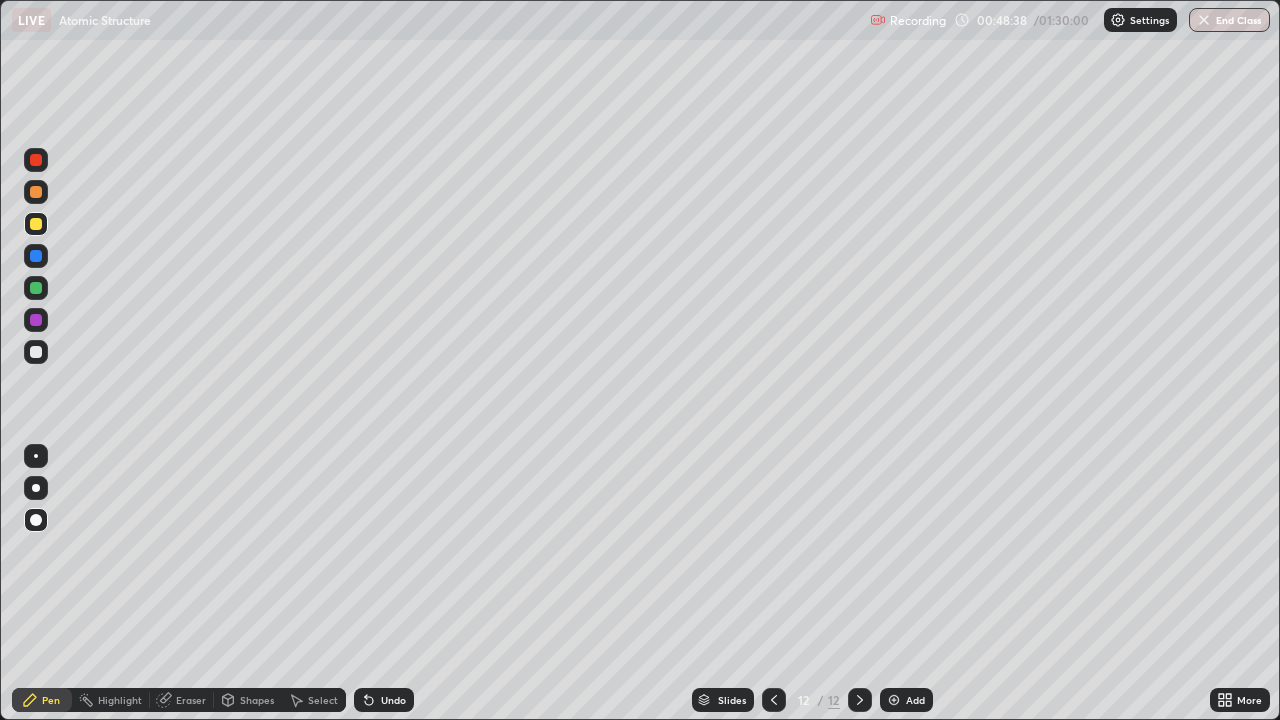 click at bounding box center [36, 288] 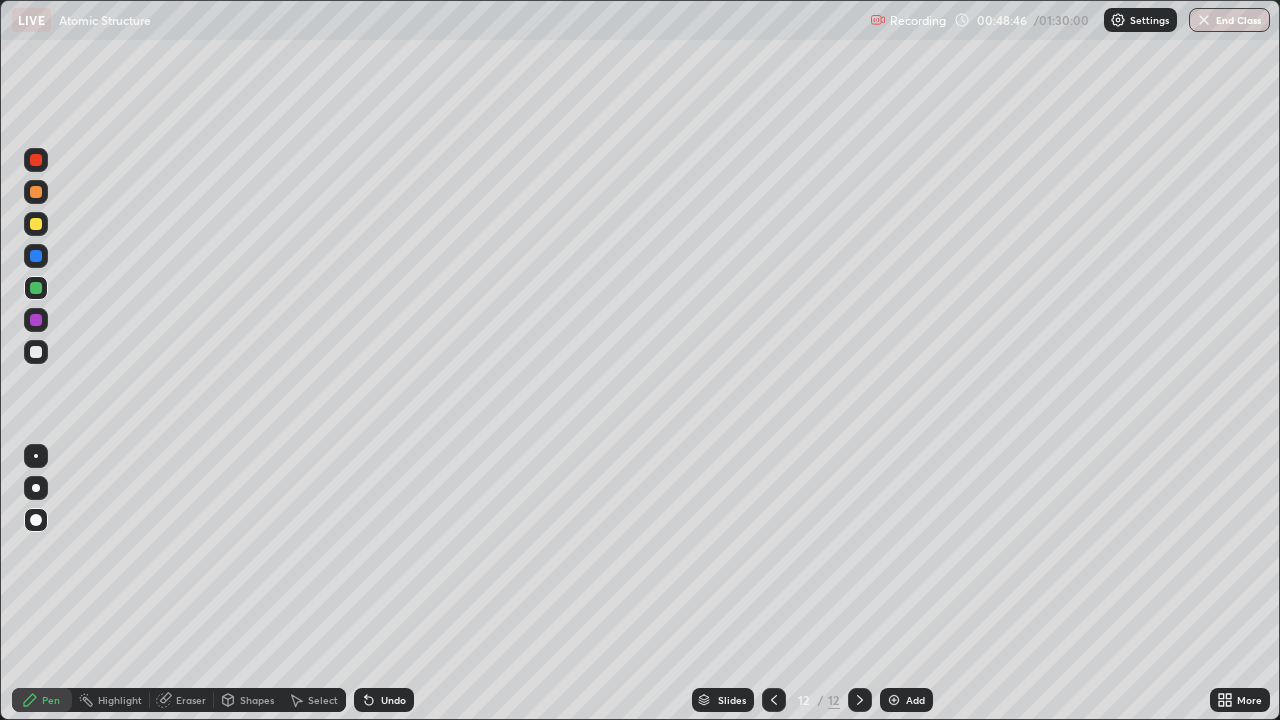 click at bounding box center [36, 320] 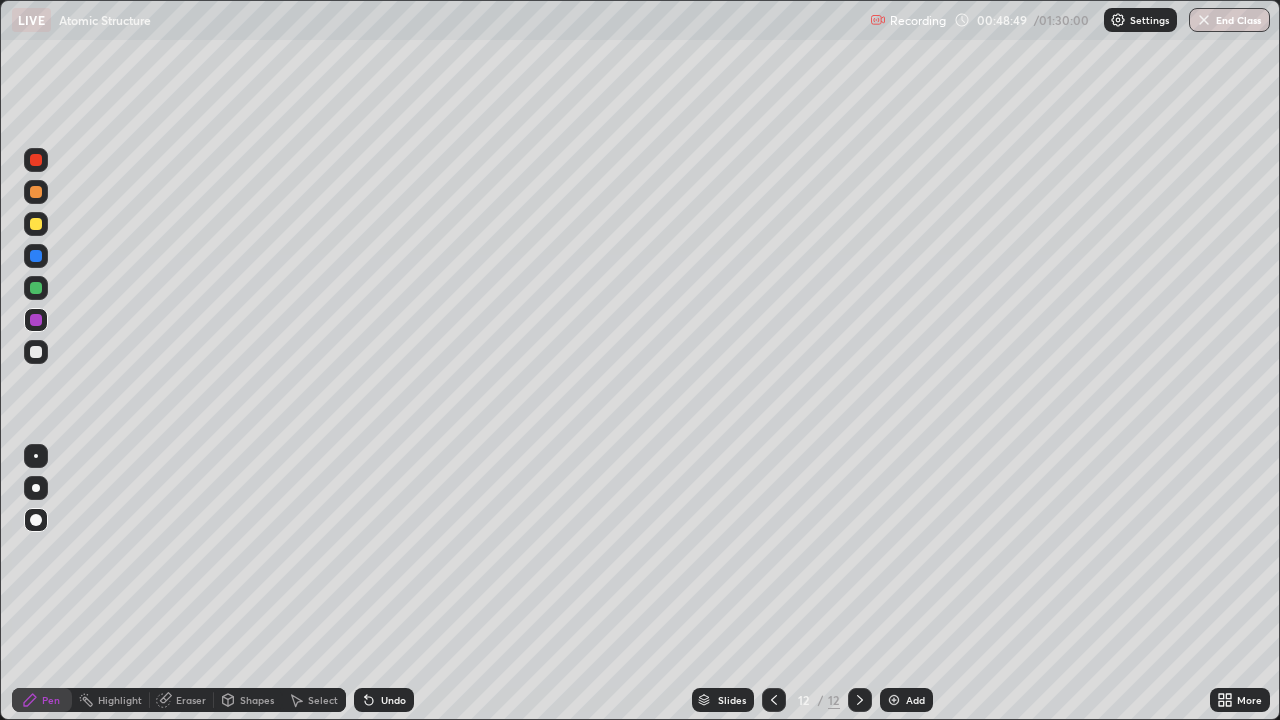 click at bounding box center (36, 224) 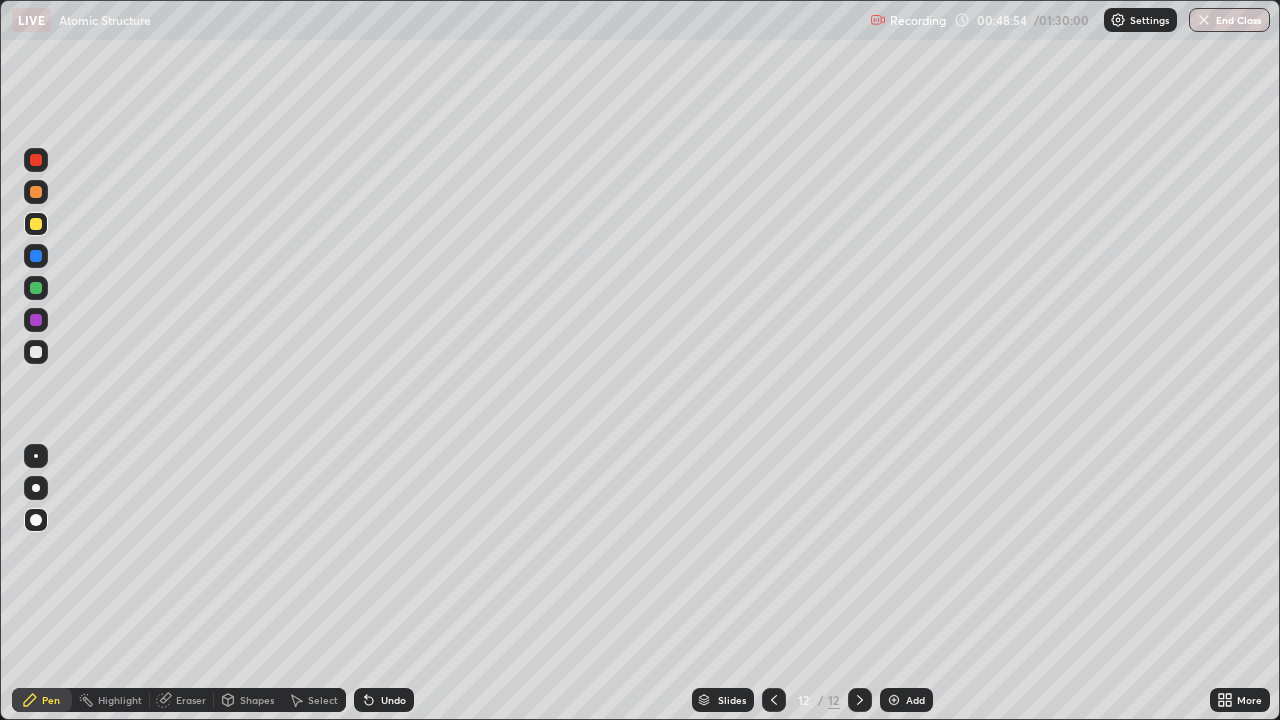 click at bounding box center [36, 352] 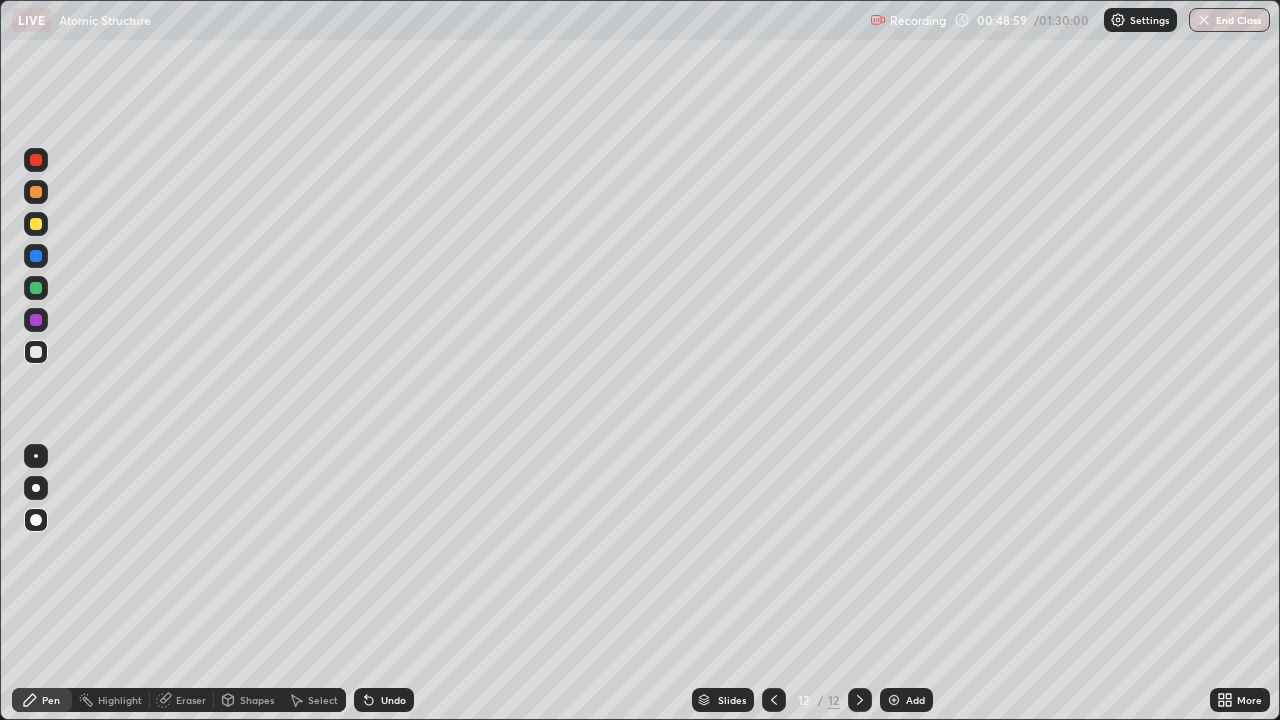 click at bounding box center (36, 192) 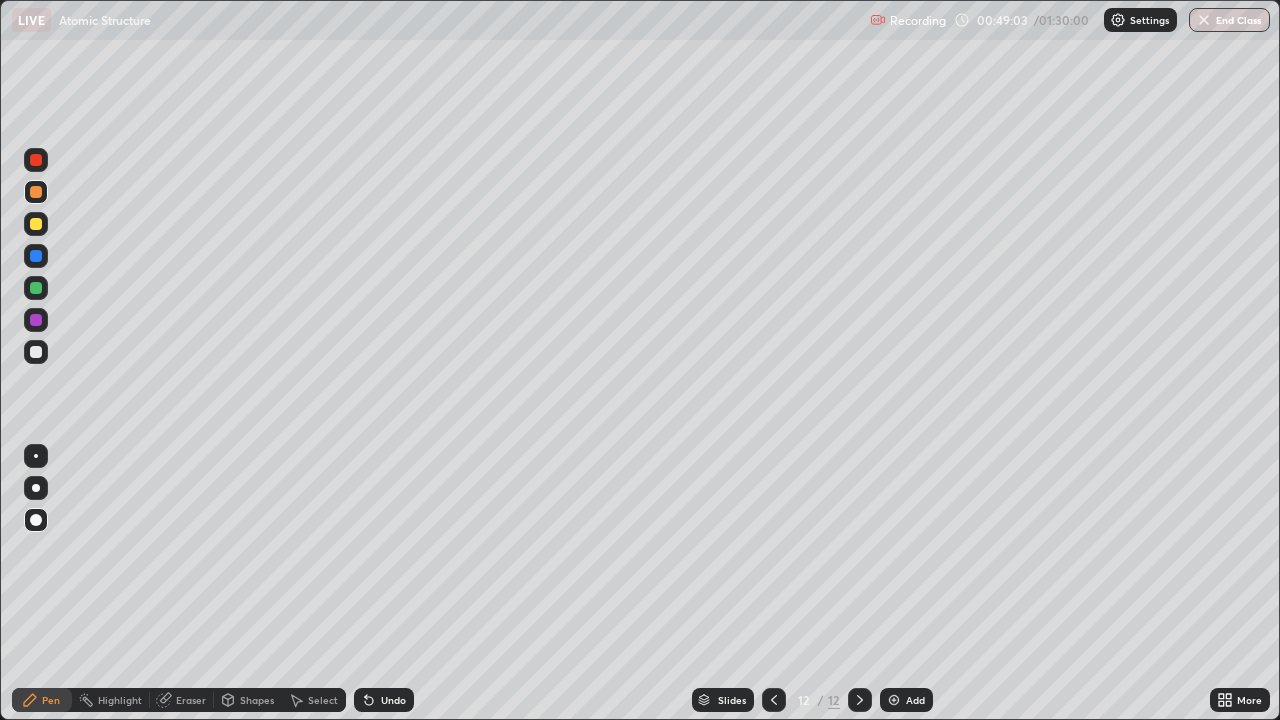 click at bounding box center (36, 160) 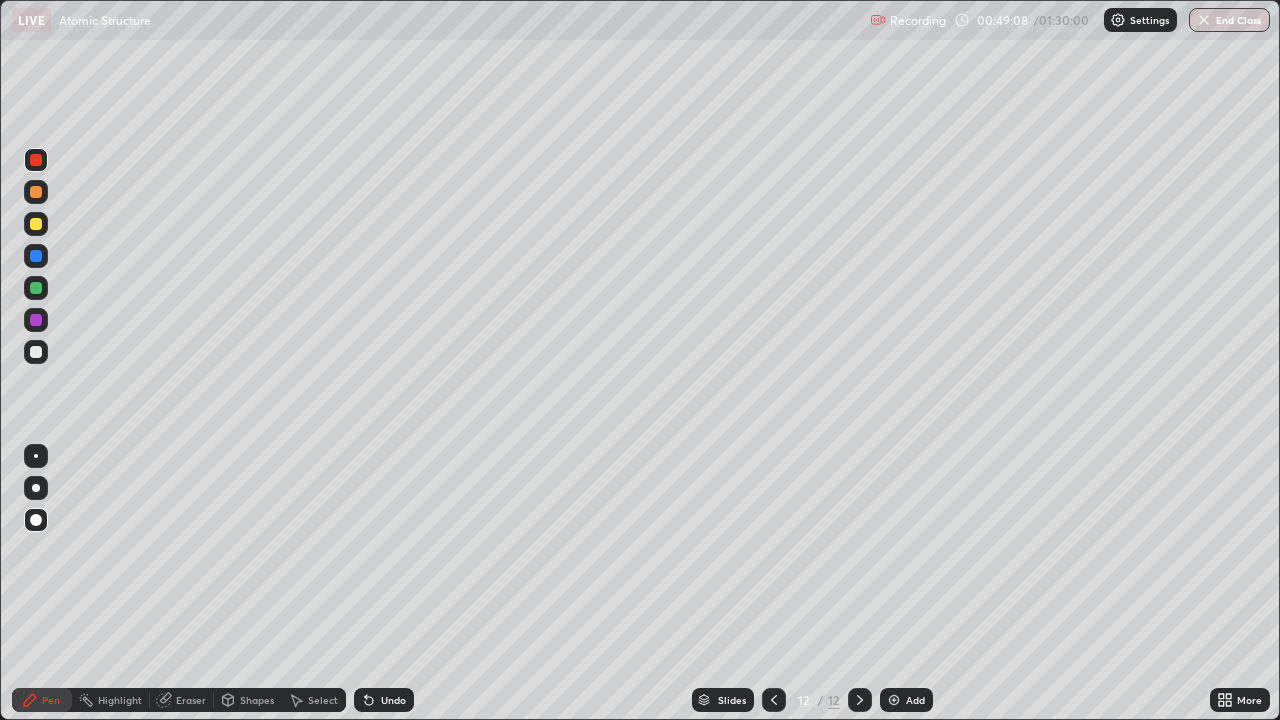 click at bounding box center [36, 352] 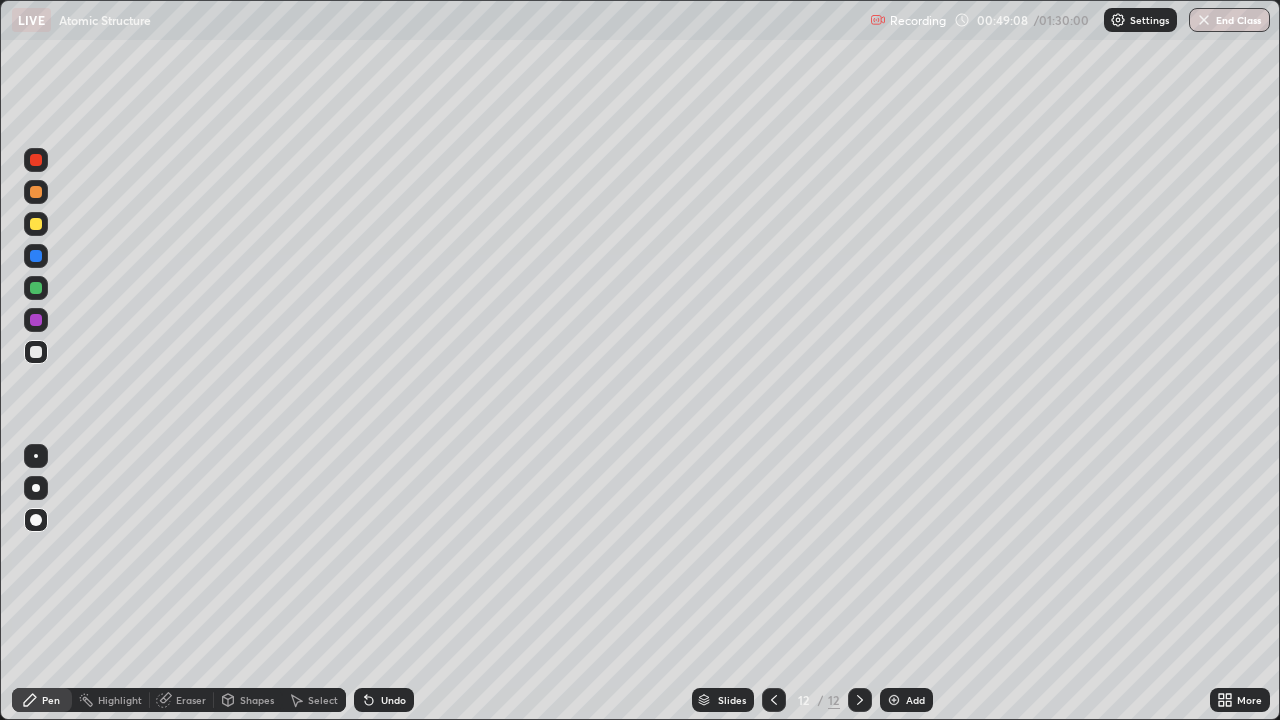 click at bounding box center [36, 320] 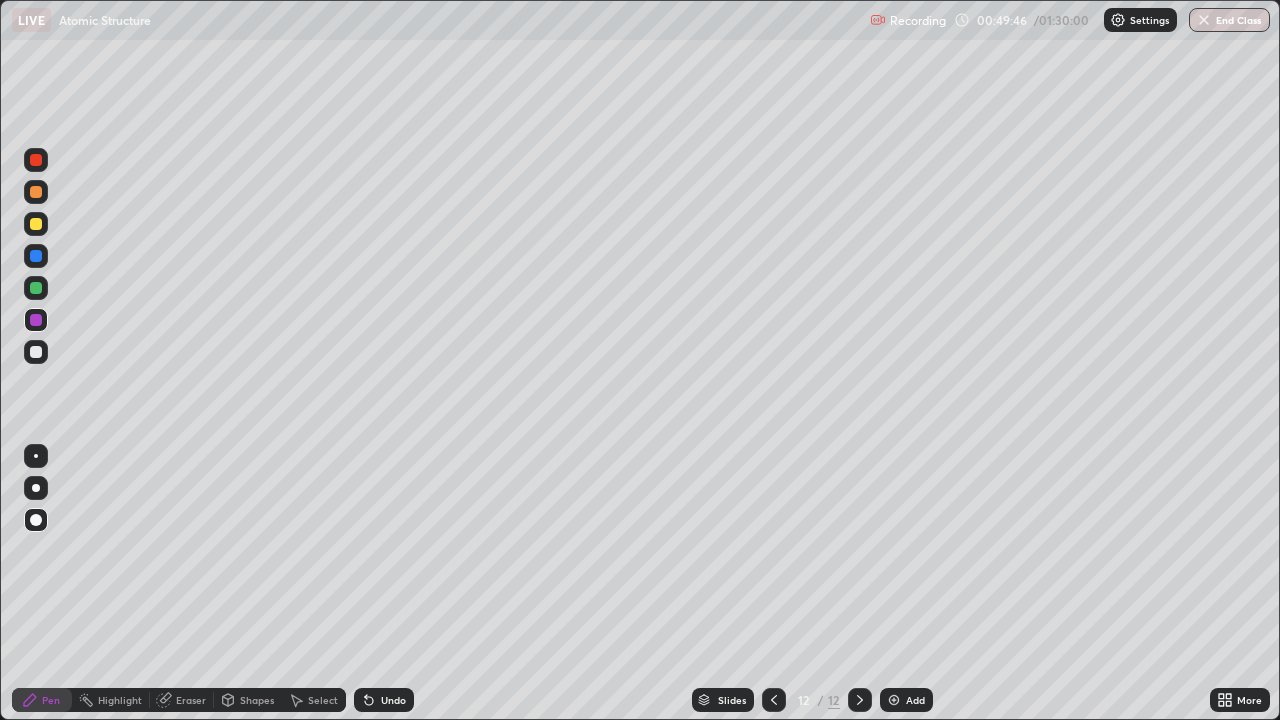 click on "Add" at bounding box center (906, 700) 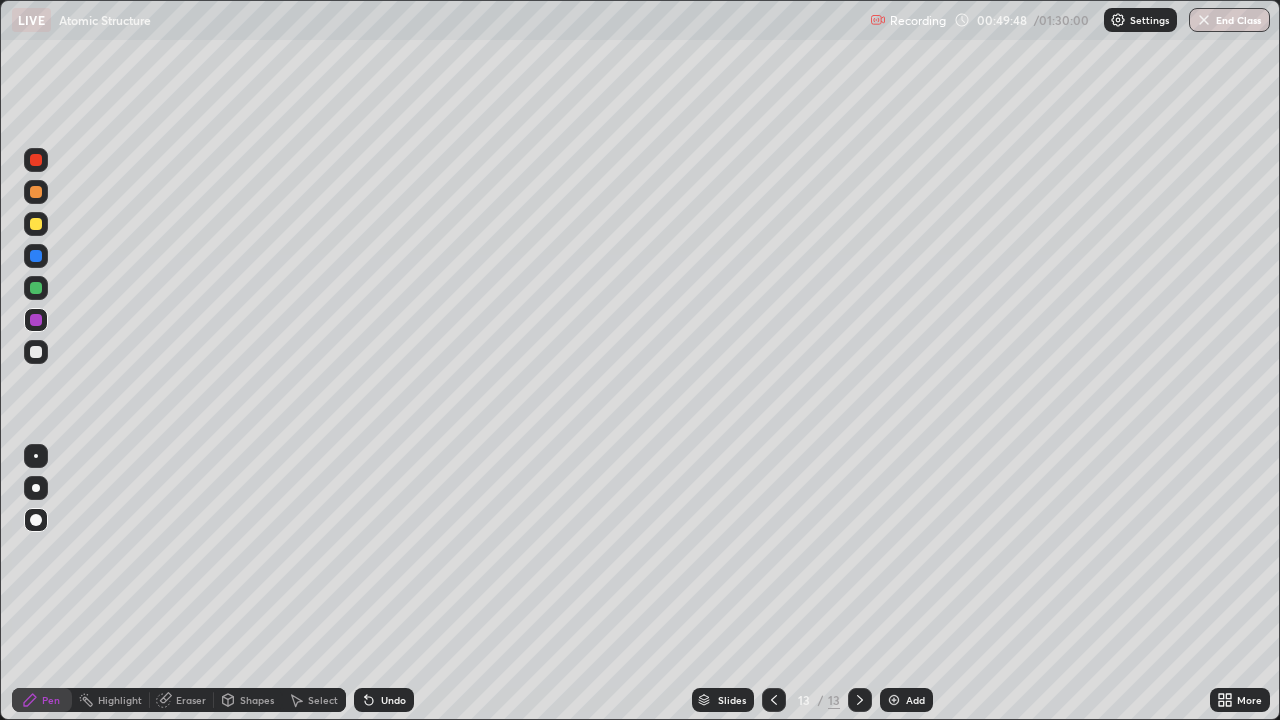 click at bounding box center (36, 352) 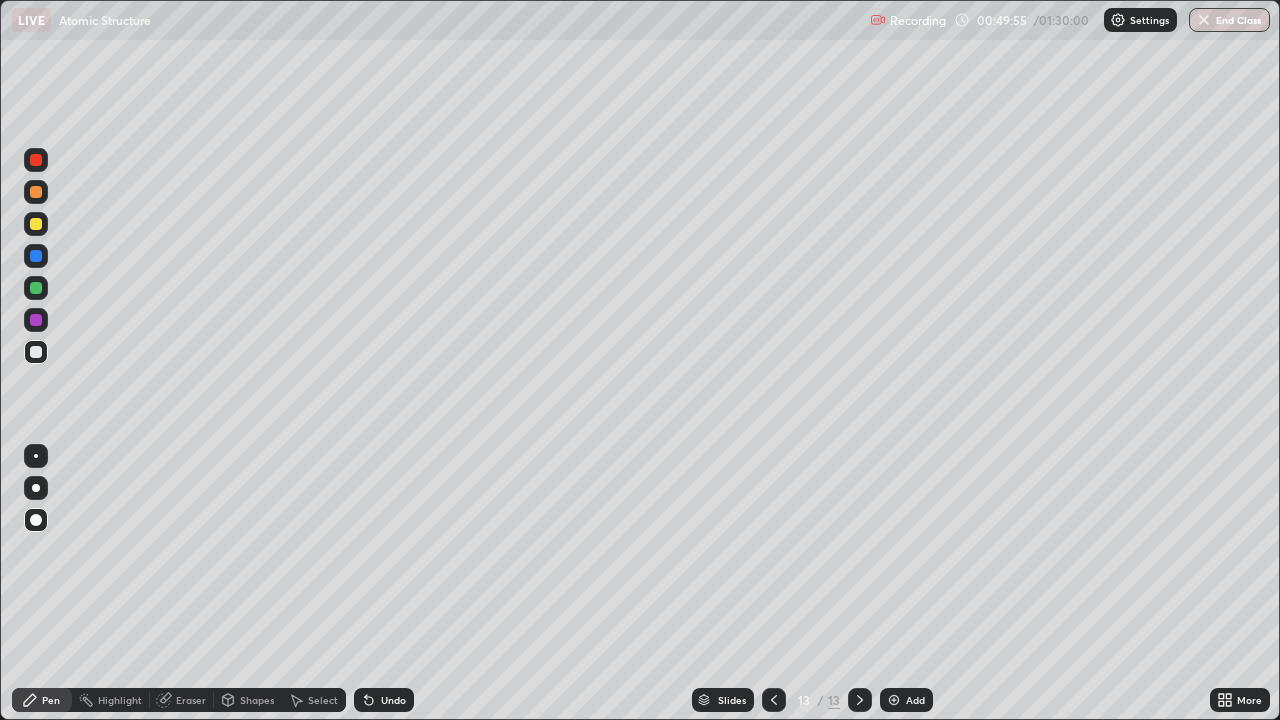 click at bounding box center [36, 488] 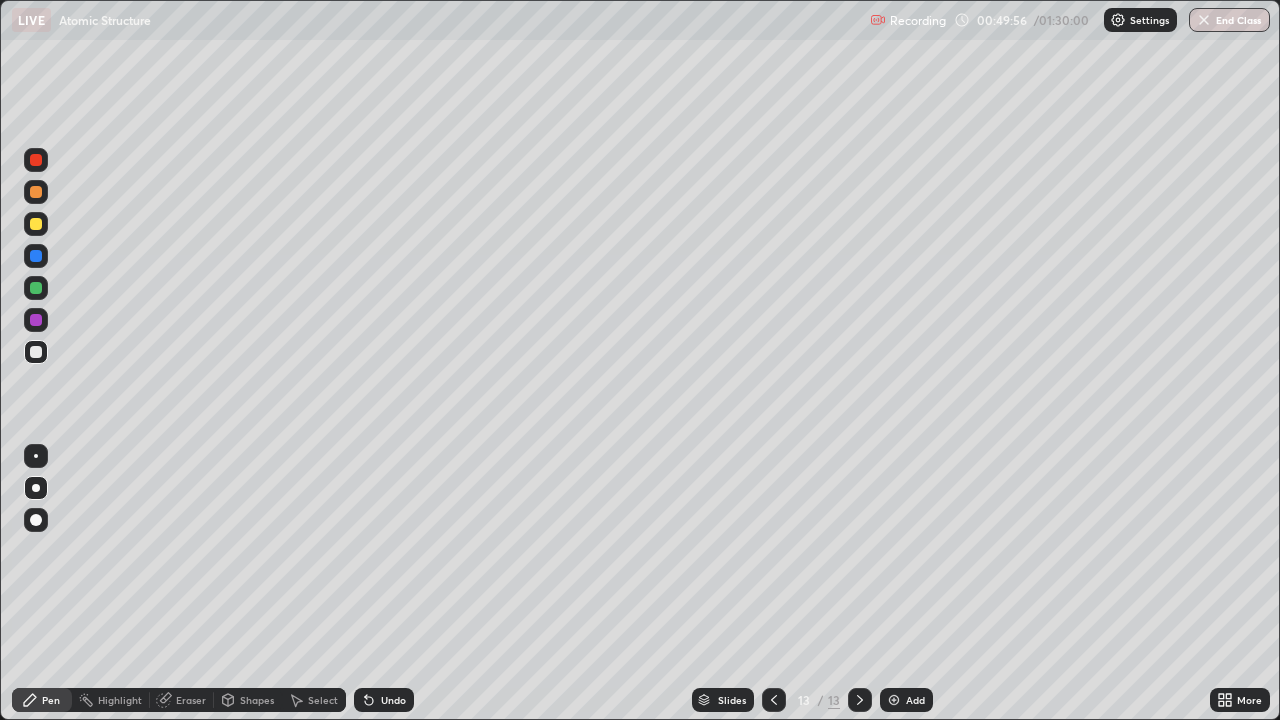 click at bounding box center [36, 456] 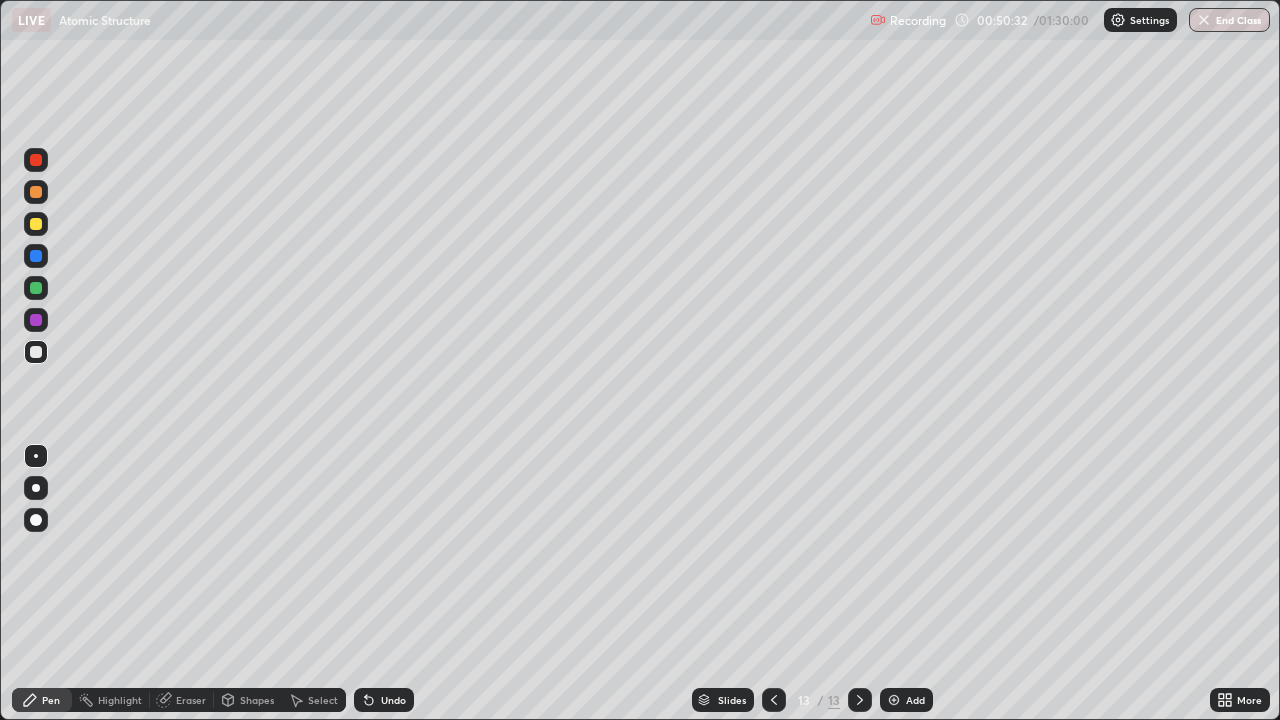 click at bounding box center (774, 700) 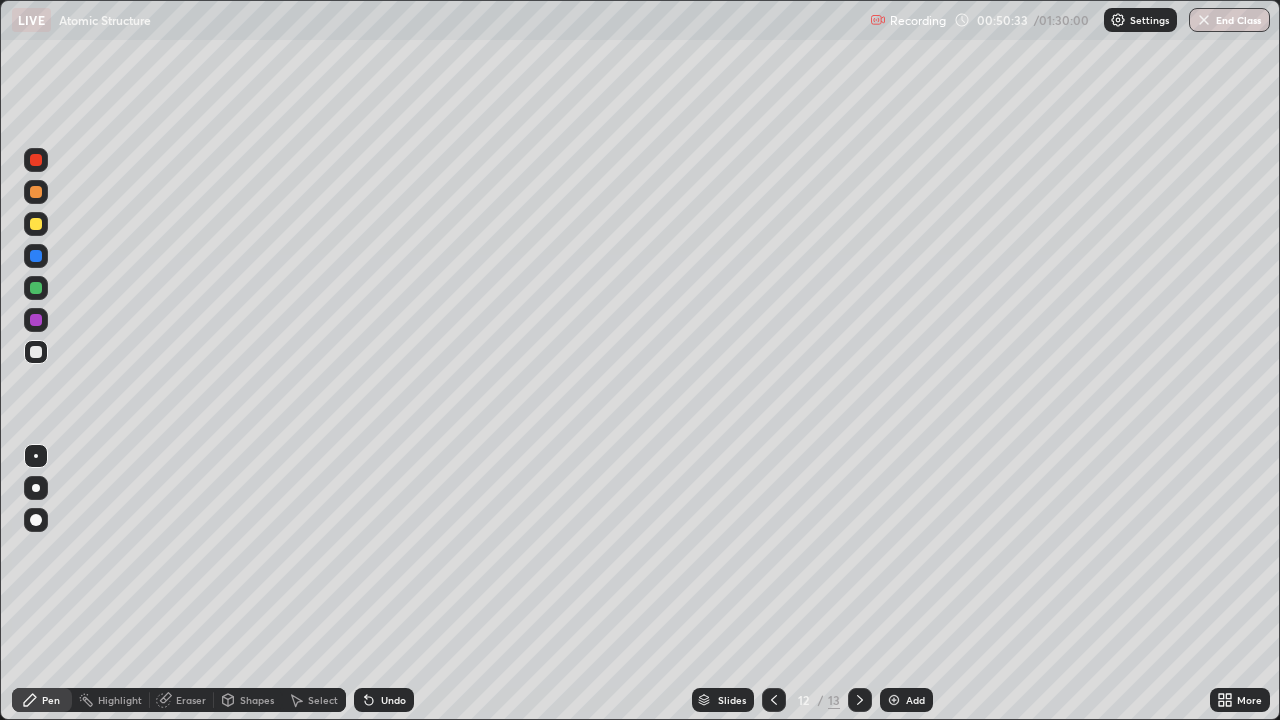 click 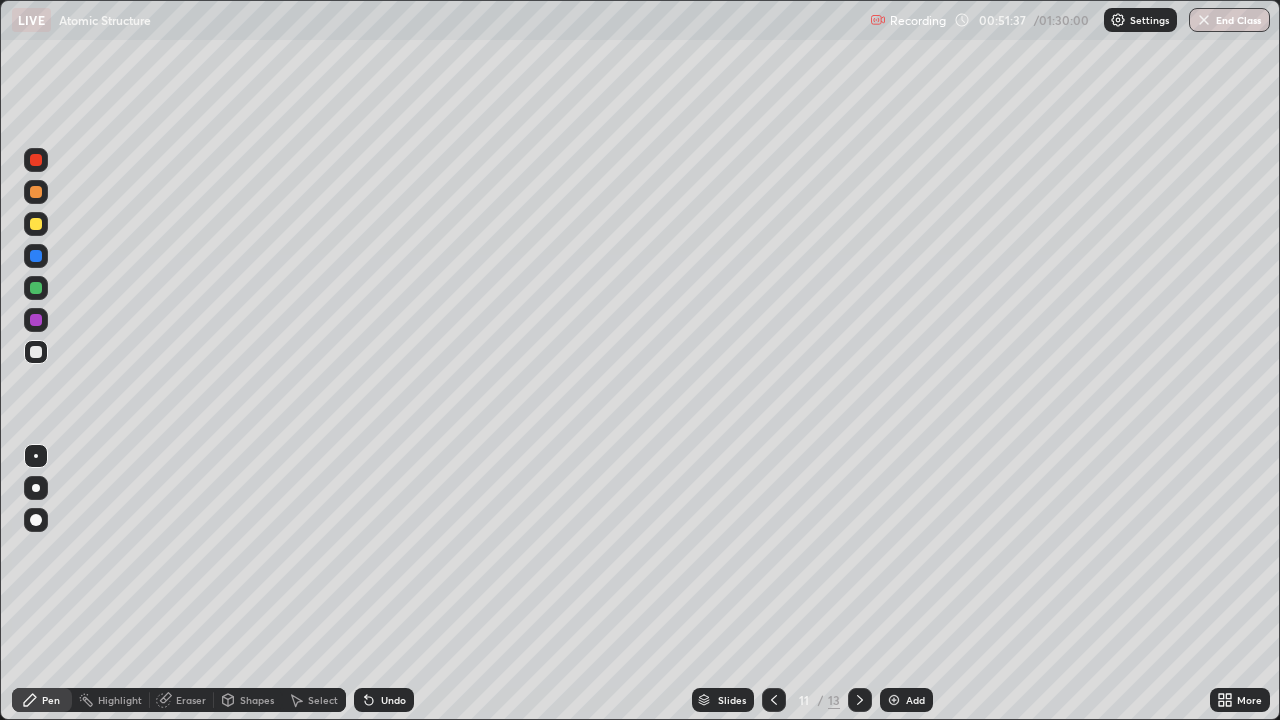 click 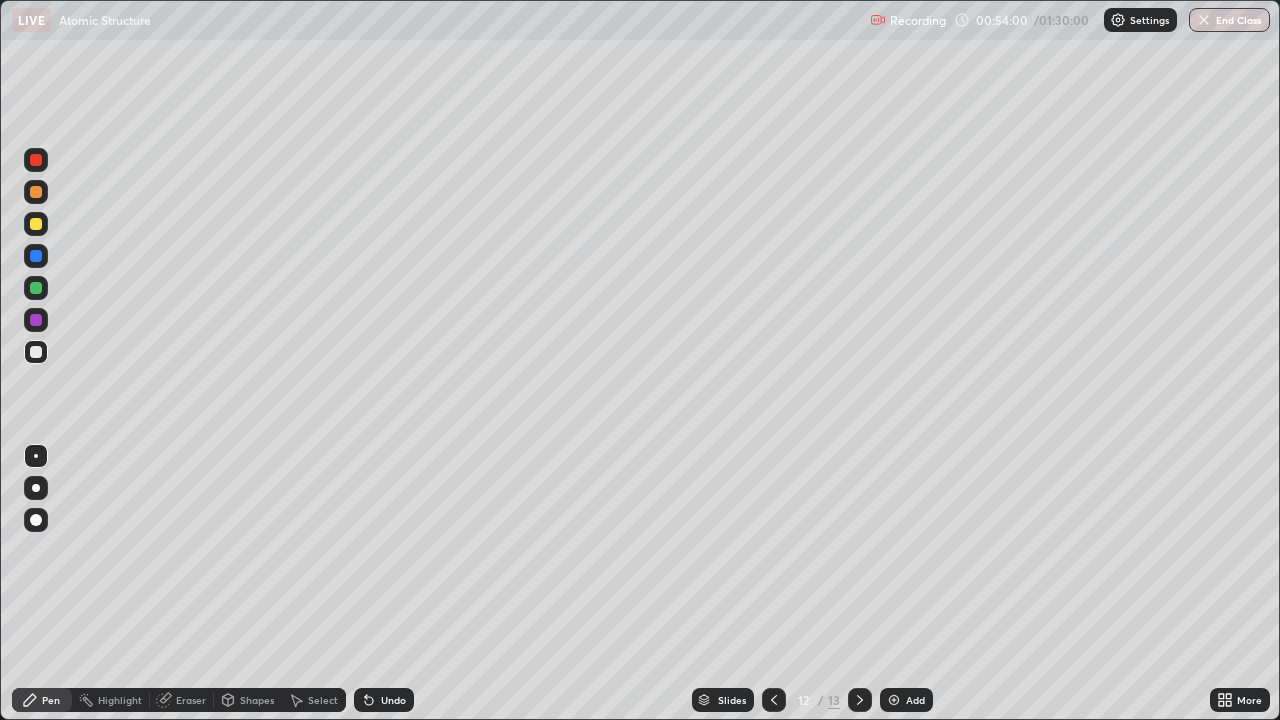 click 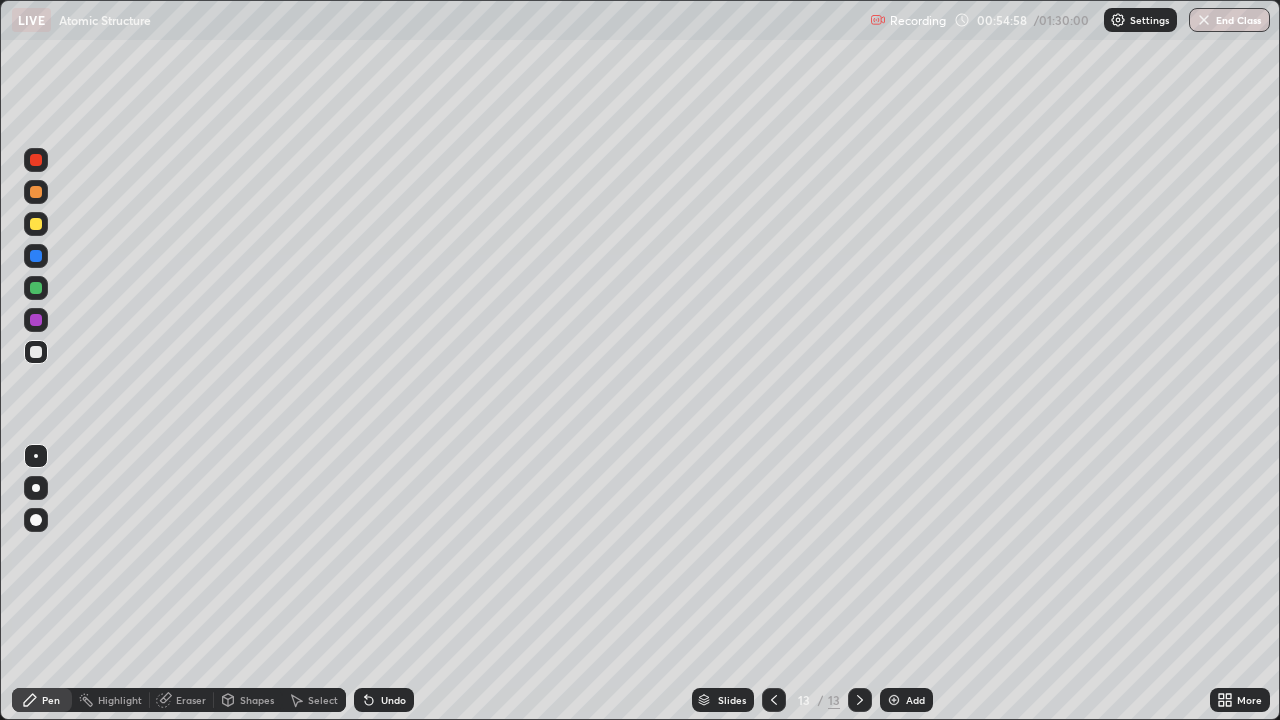 click on "Add" at bounding box center (906, 700) 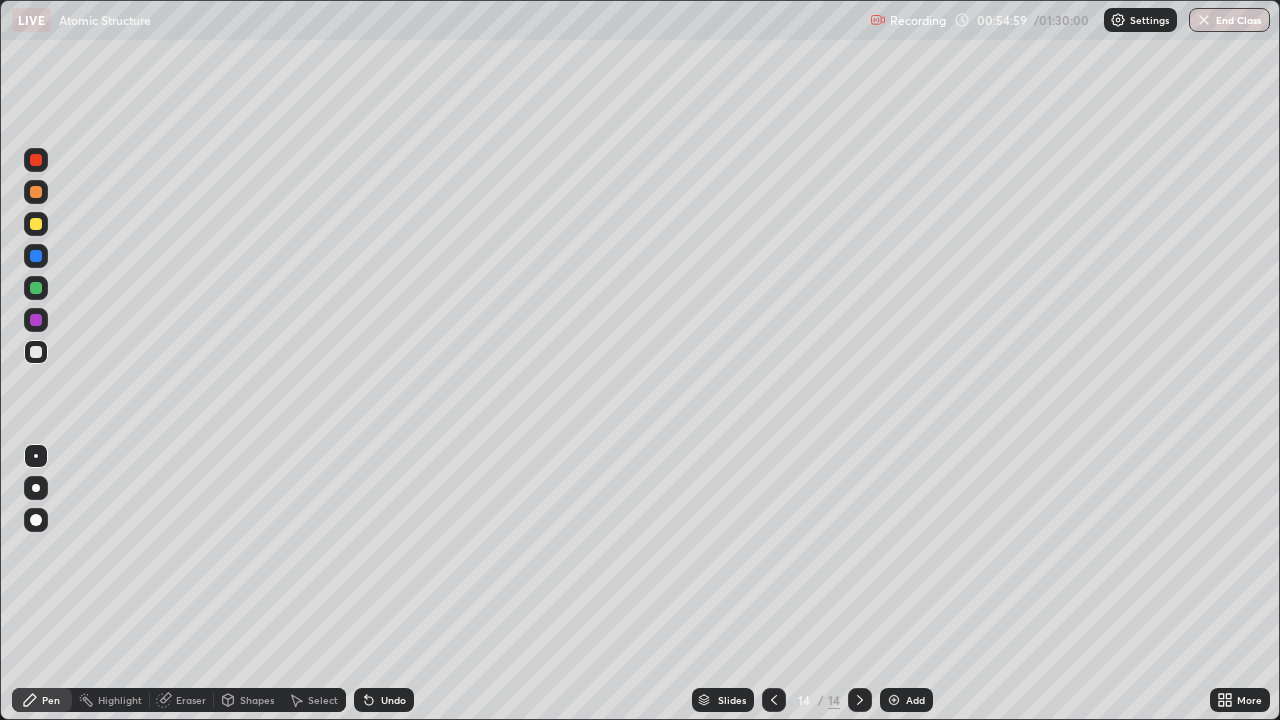 click on "Add" at bounding box center (915, 700) 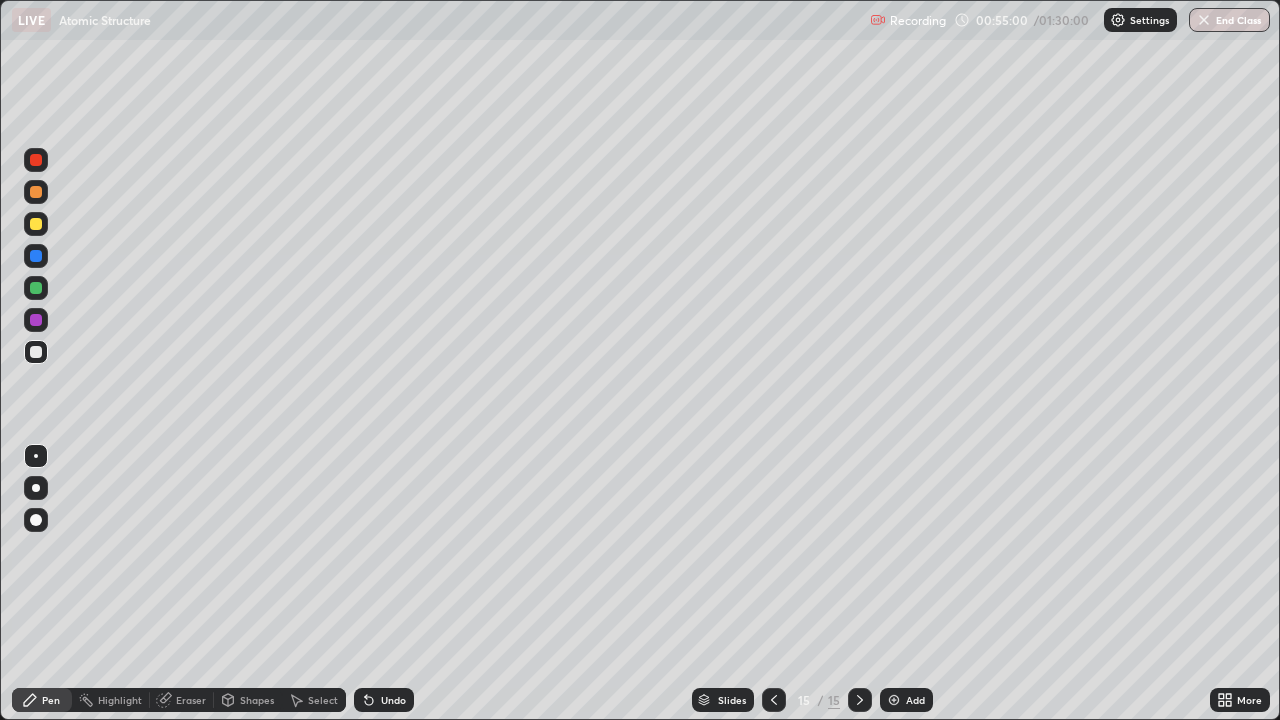 click at bounding box center [36, 224] 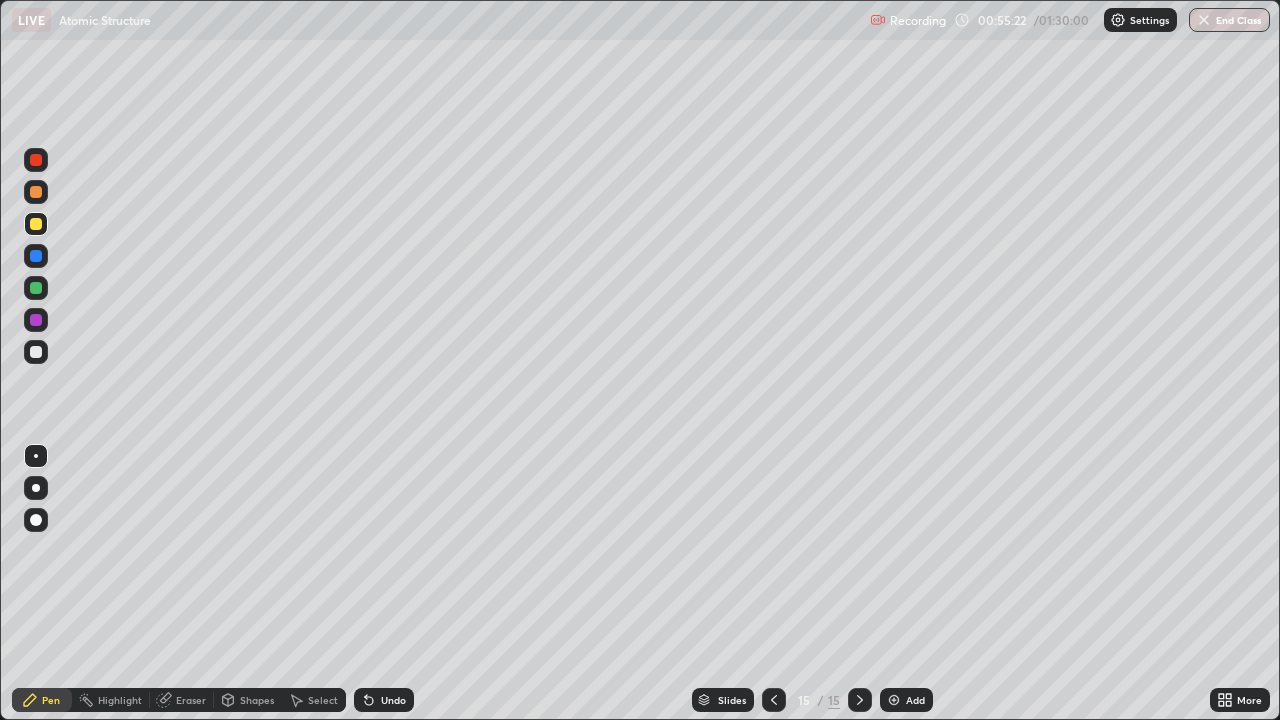 click at bounding box center [36, 352] 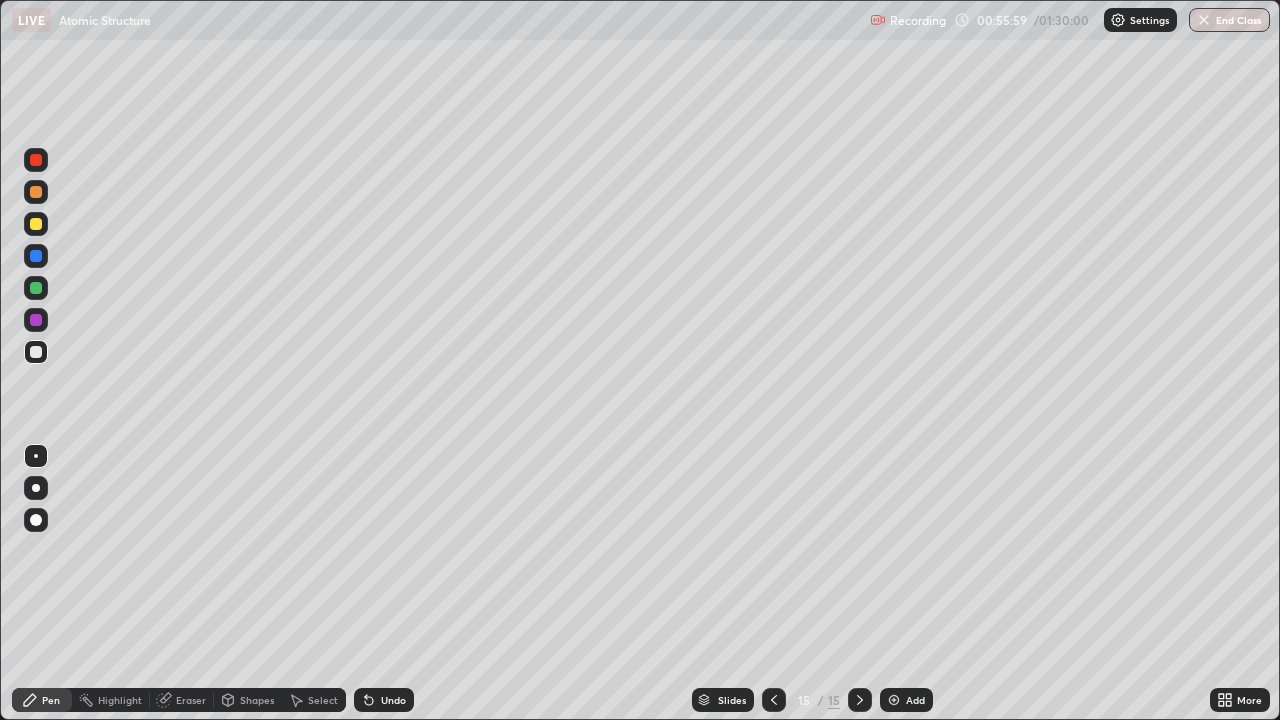click at bounding box center [36, 224] 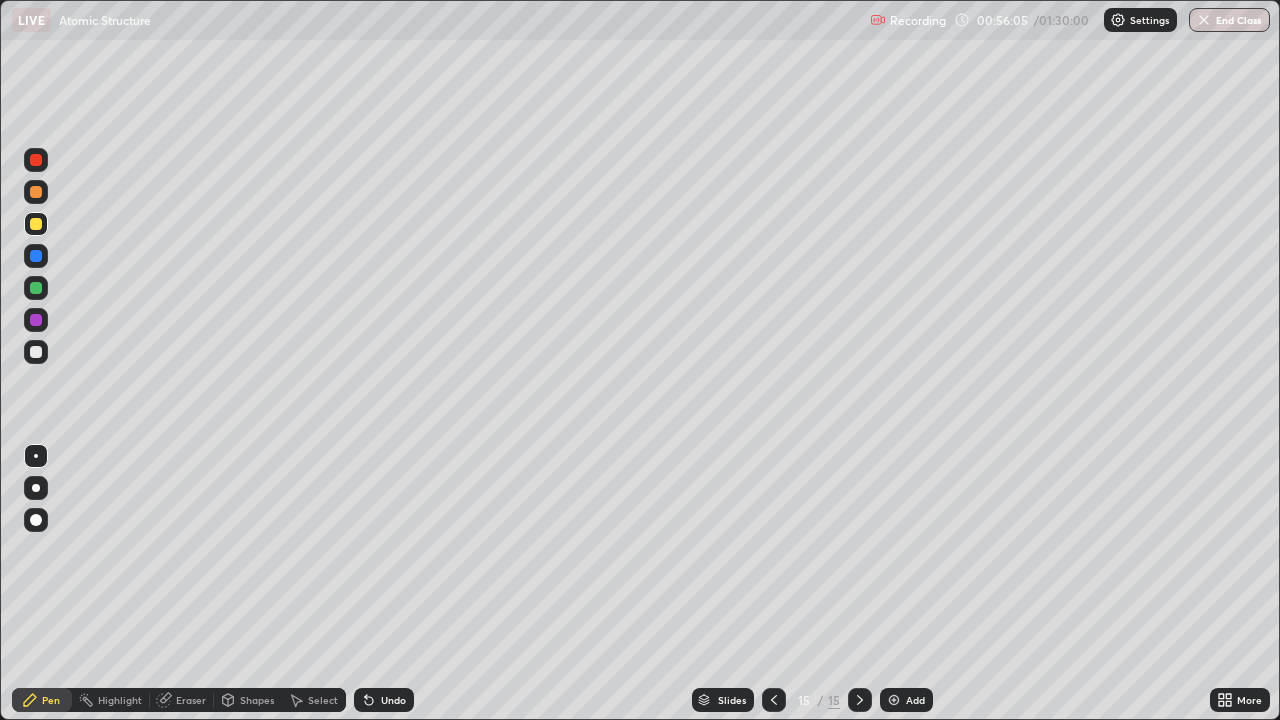 click 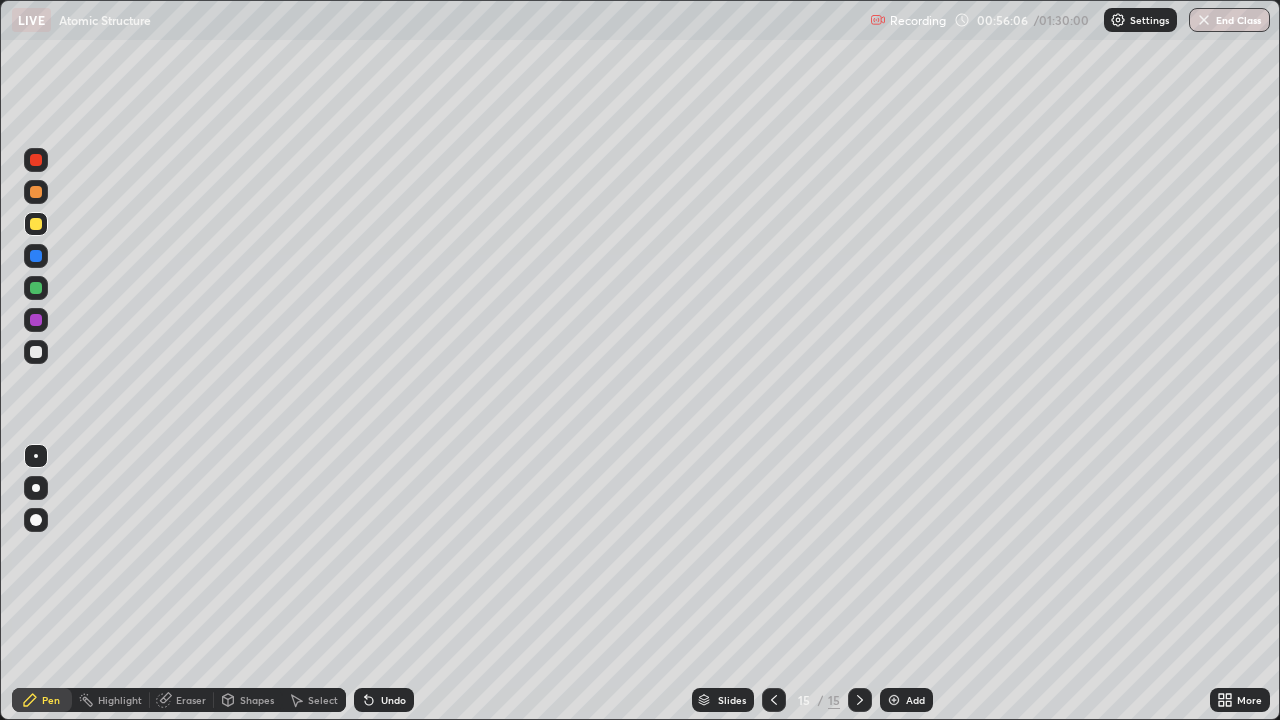 click on "Undo" at bounding box center [384, 700] 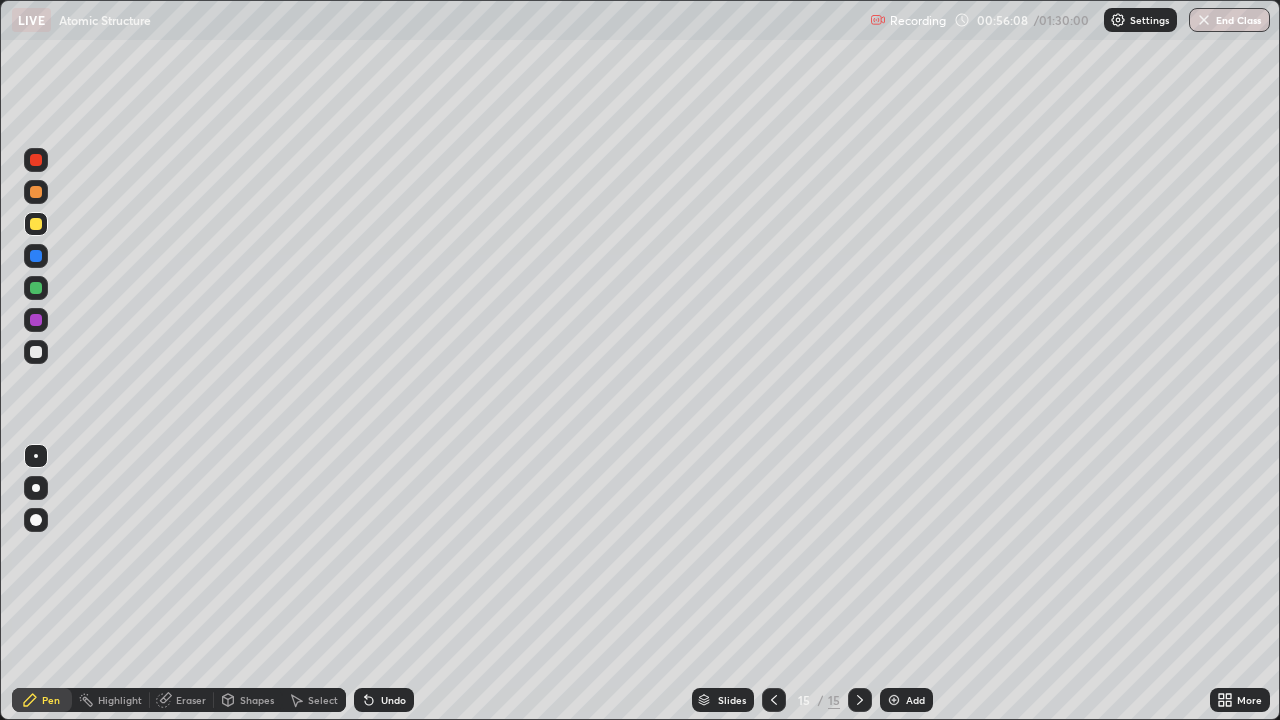 click on "Undo" at bounding box center [384, 700] 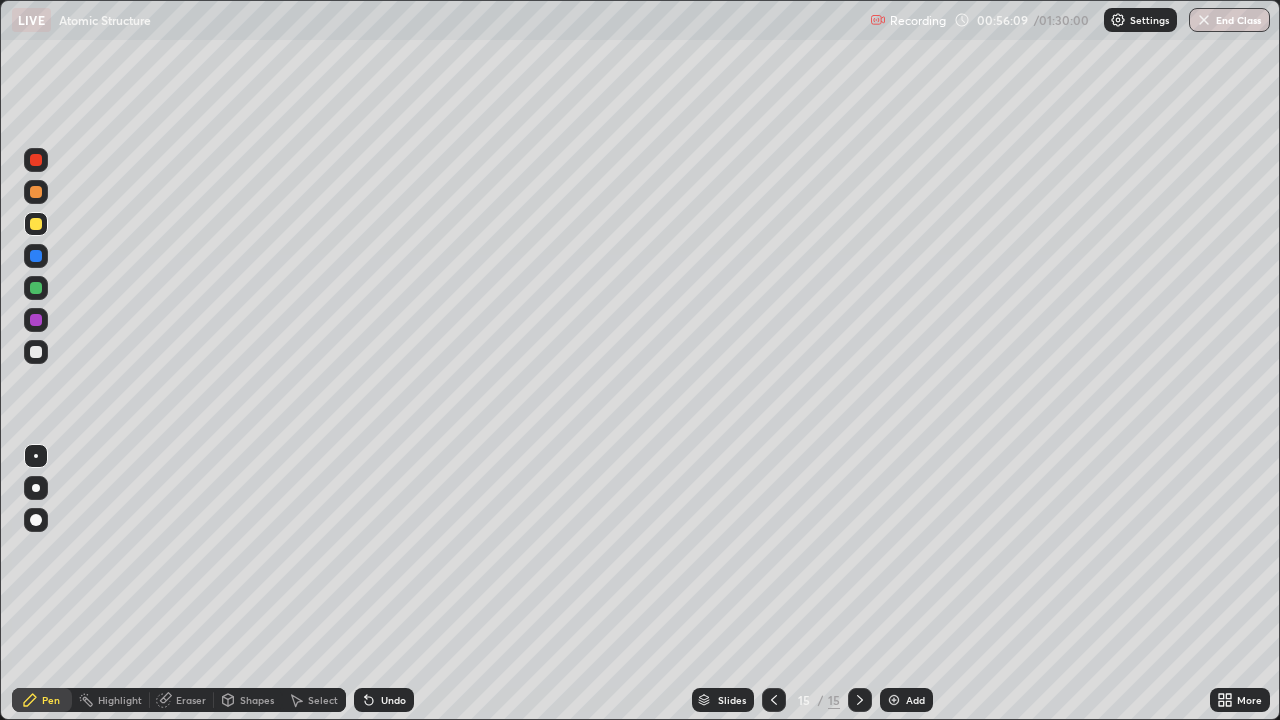 click on "Undo" at bounding box center [393, 700] 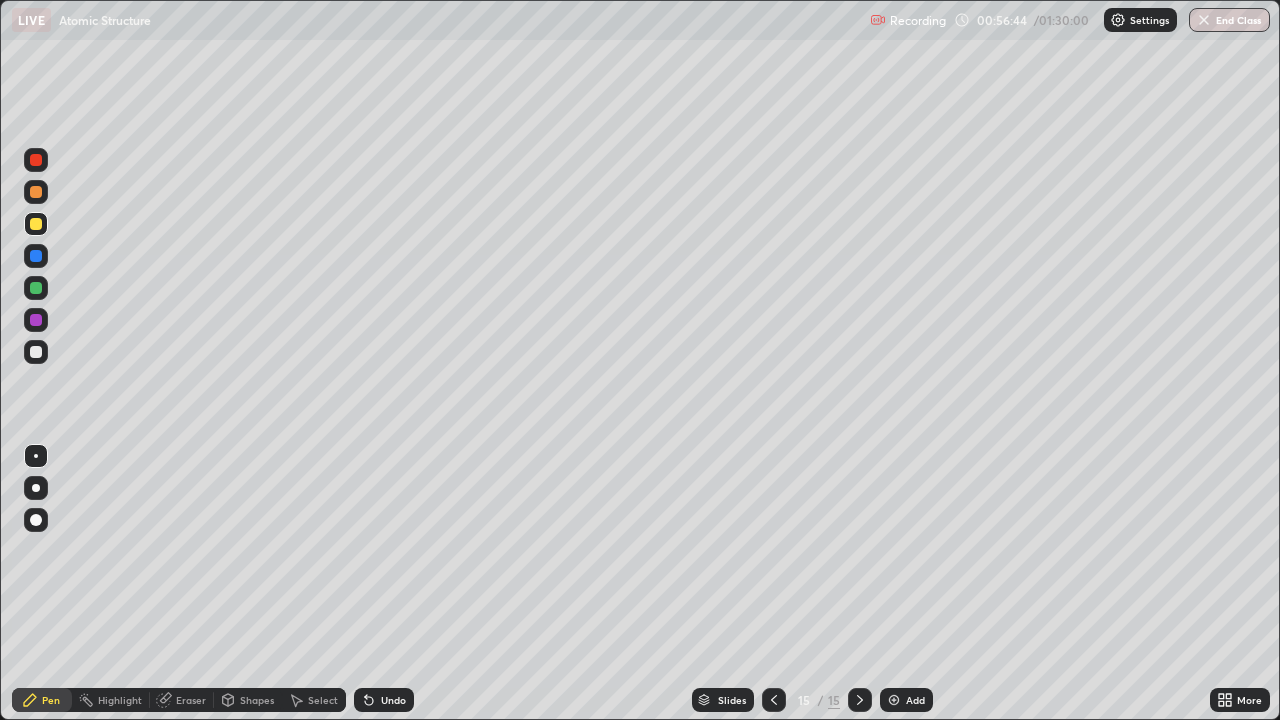 click at bounding box center [36, 288] 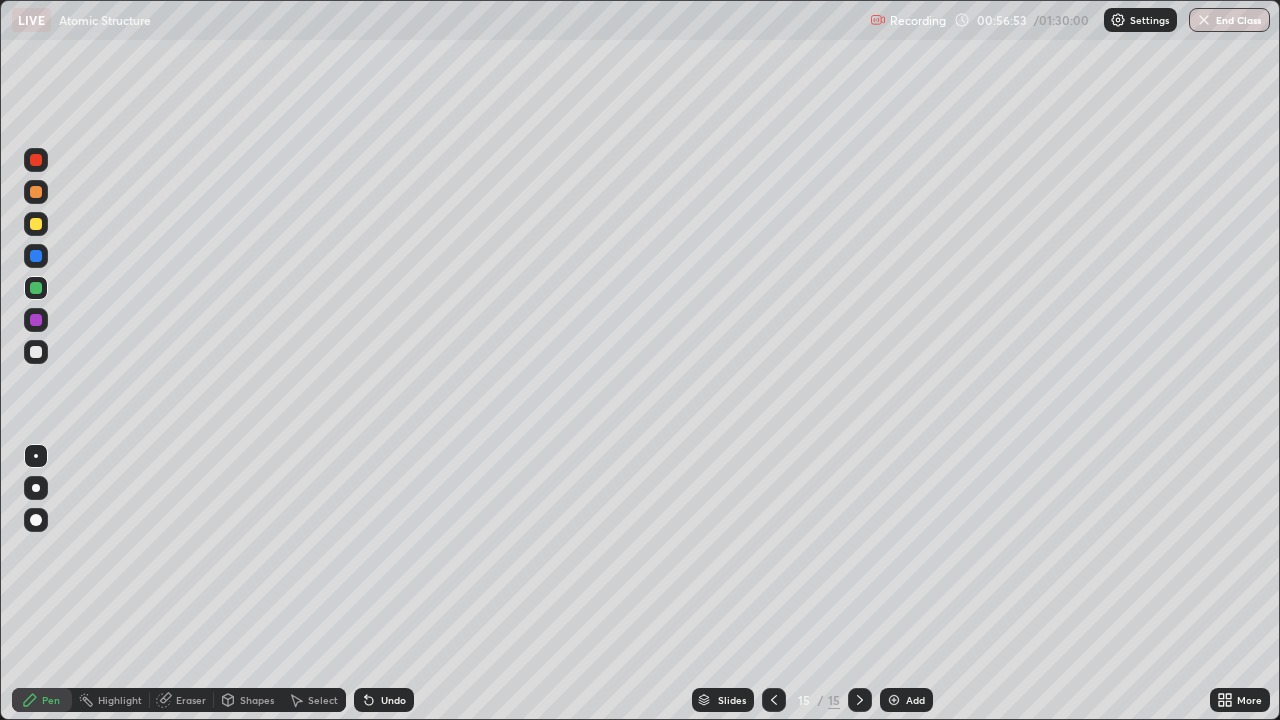 click at bounding box center [36, 352] 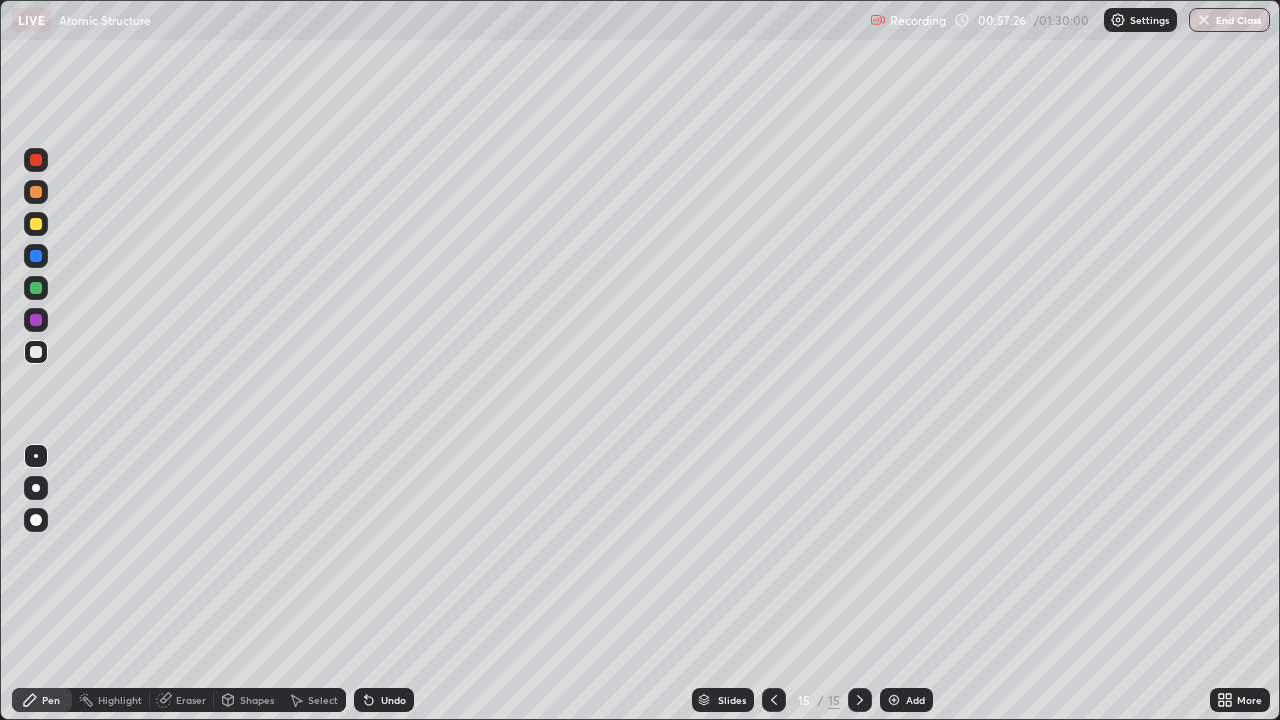 click at bounding box center (36, 224) 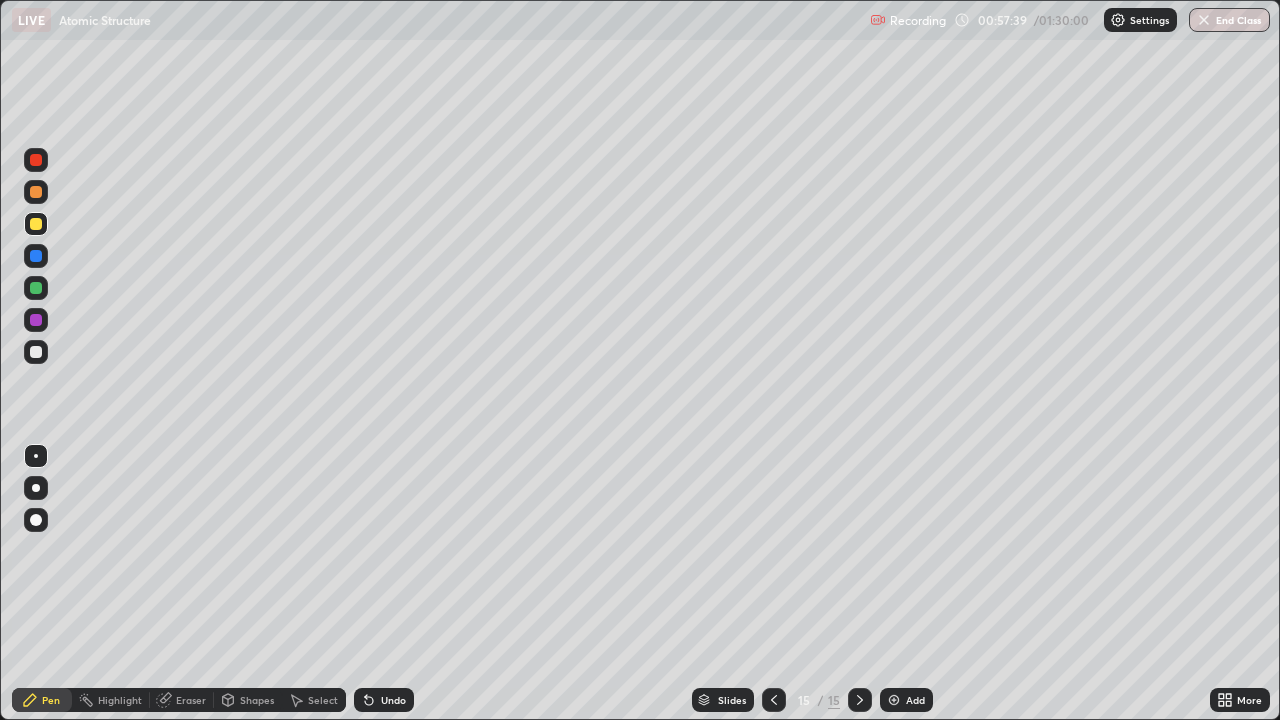 click at bounding box center (36, 352) 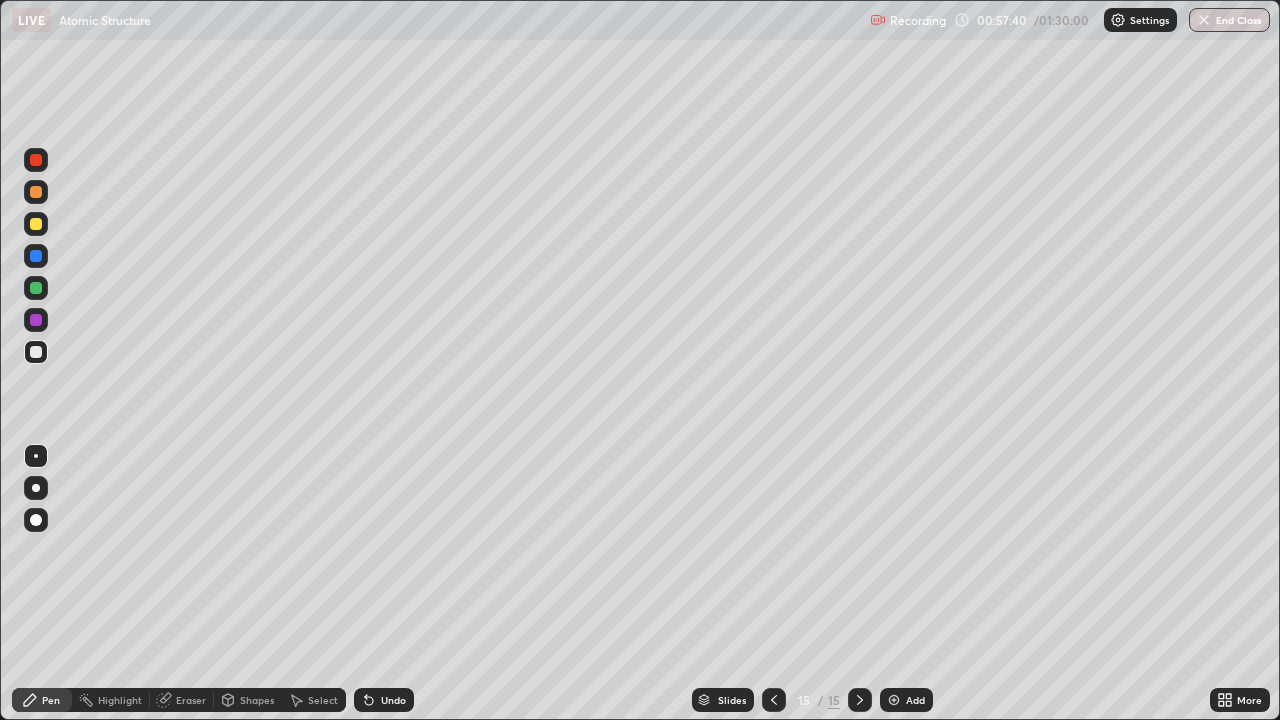 click at bounding box center (36, 192) 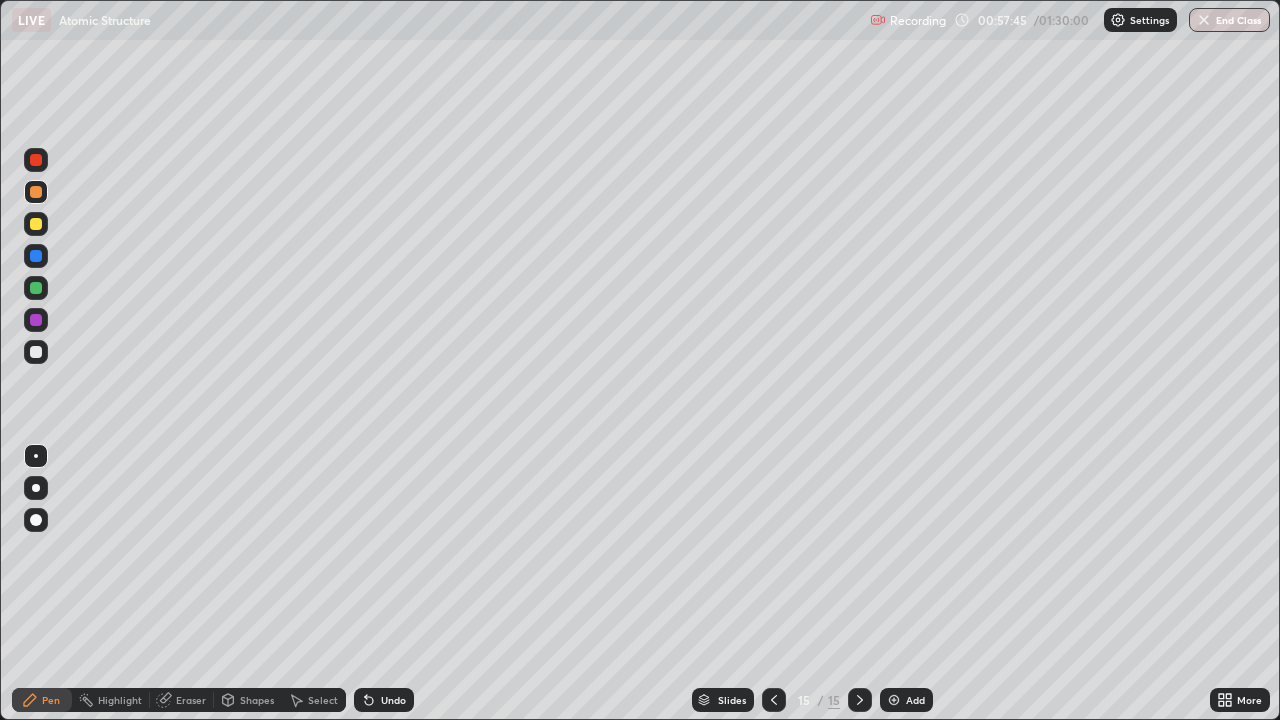 click at bounding box center (36, 288) 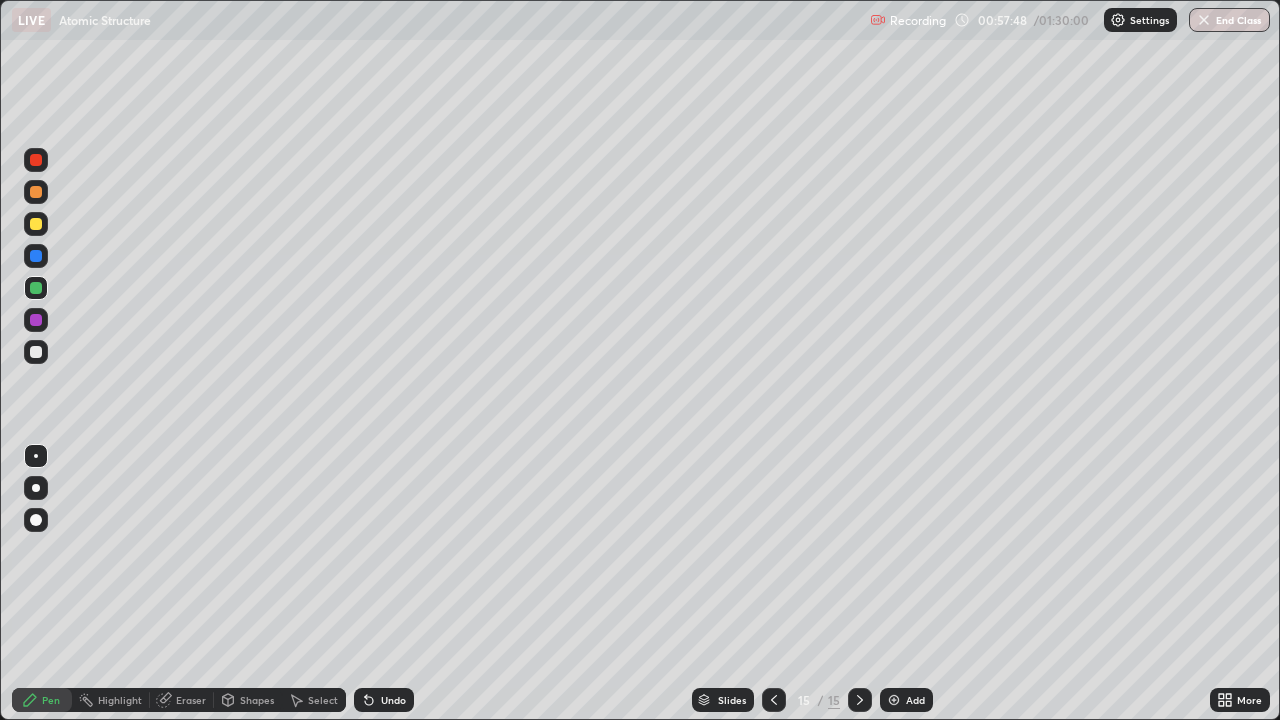click at bounding box center [36, 320] 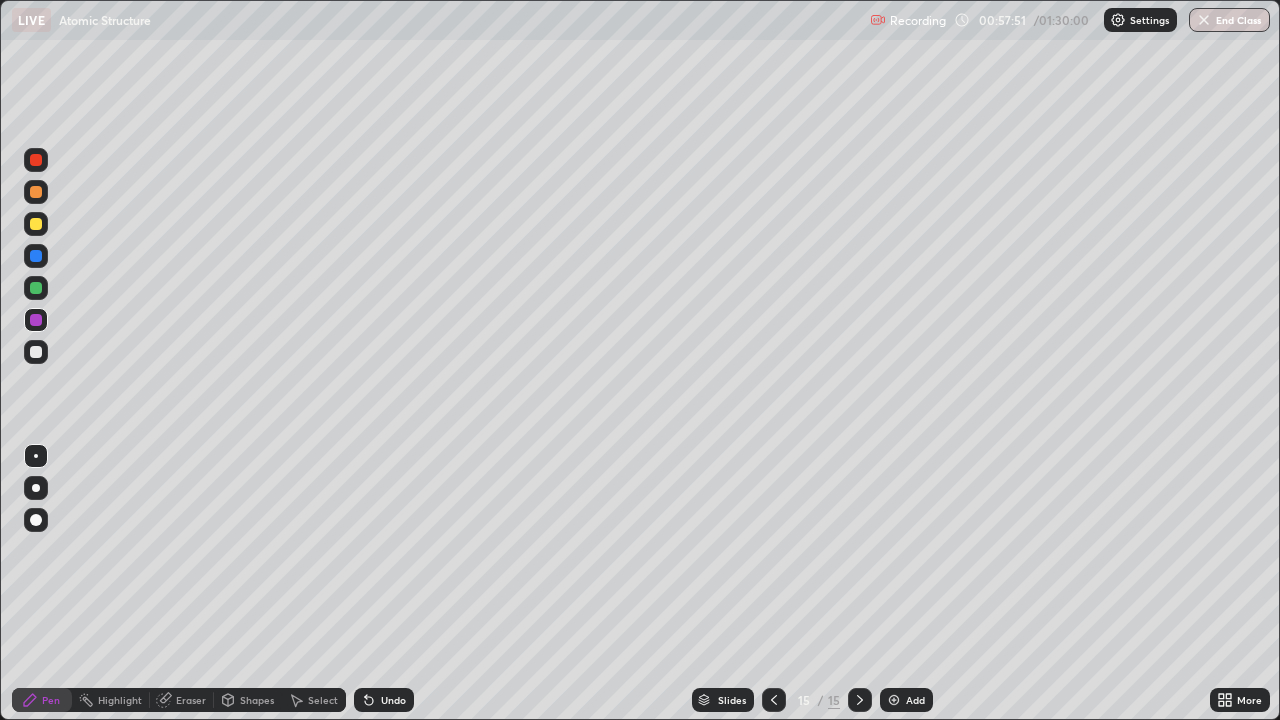 click at bounding box center [36, 160] 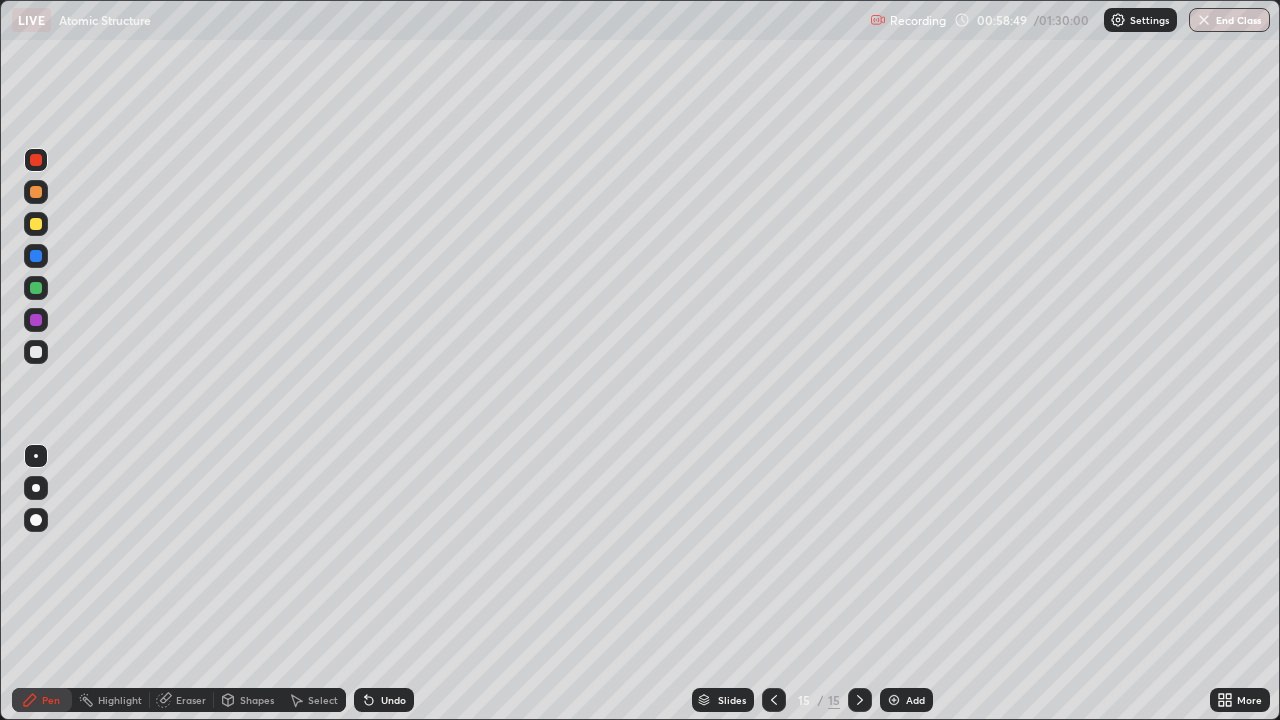 click at bounding box center [36, 352] 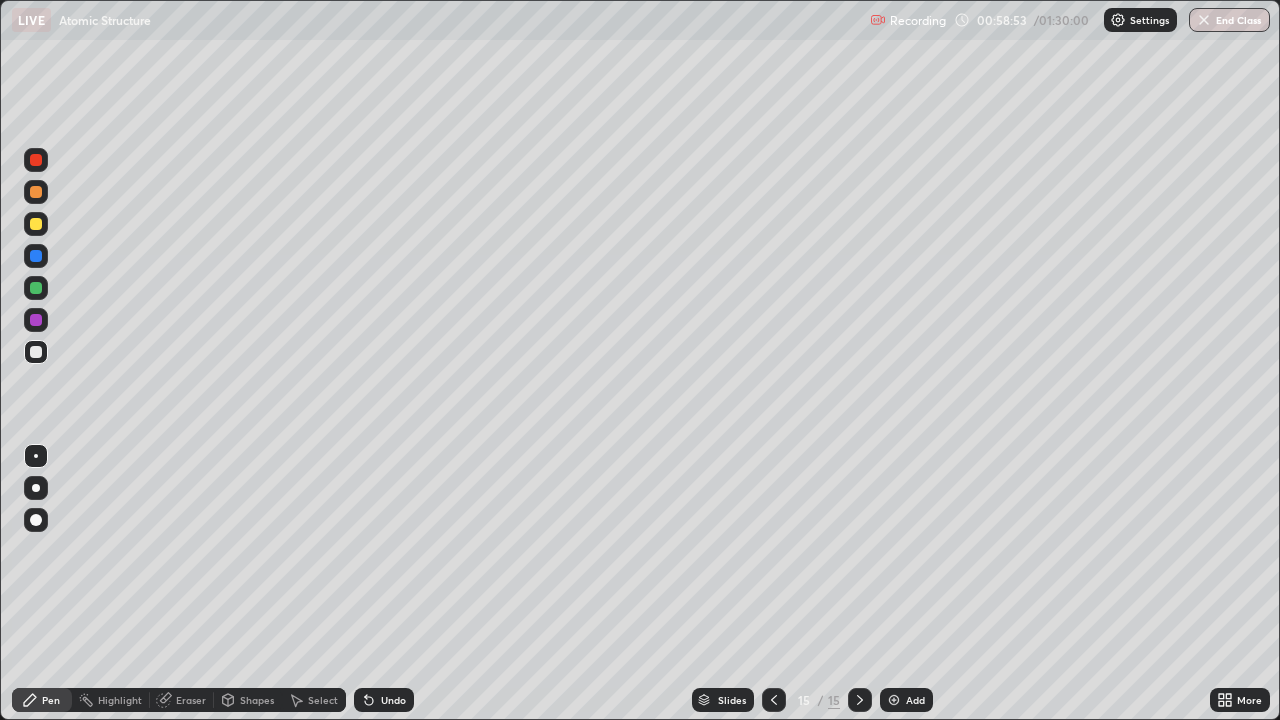 click at bounding box center (36, 224) 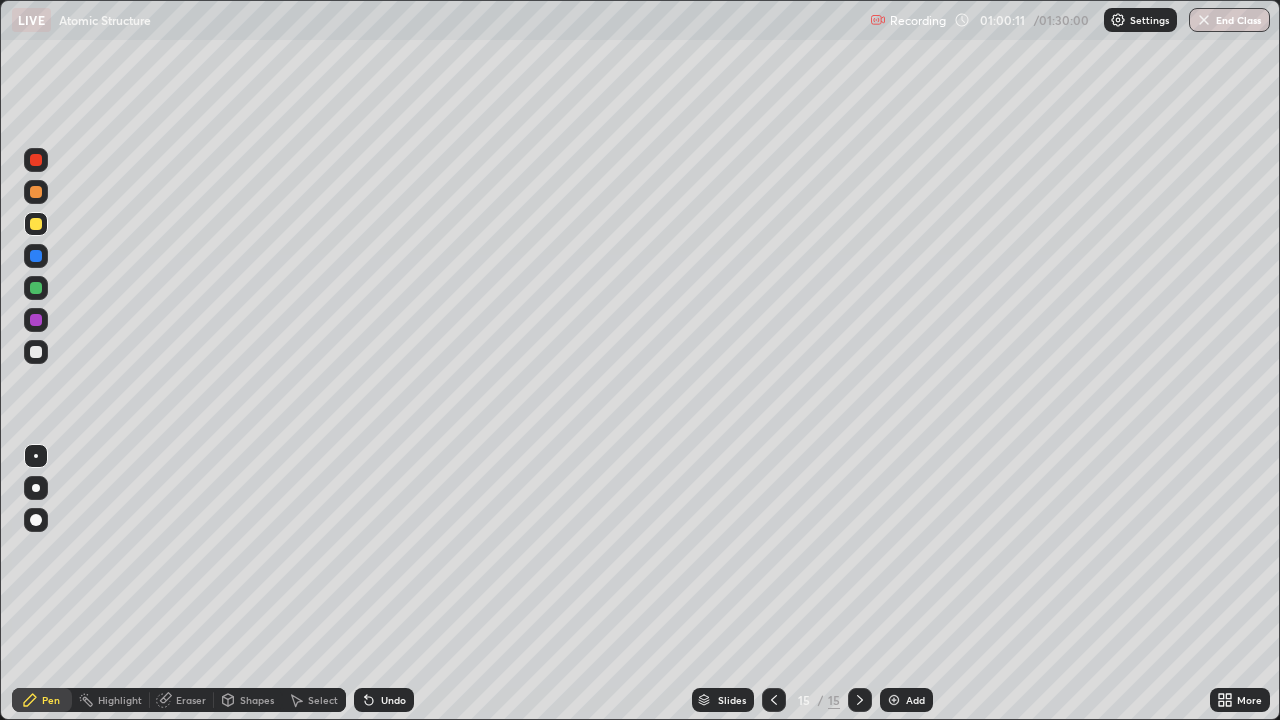 click at bounding box center [36, 288] 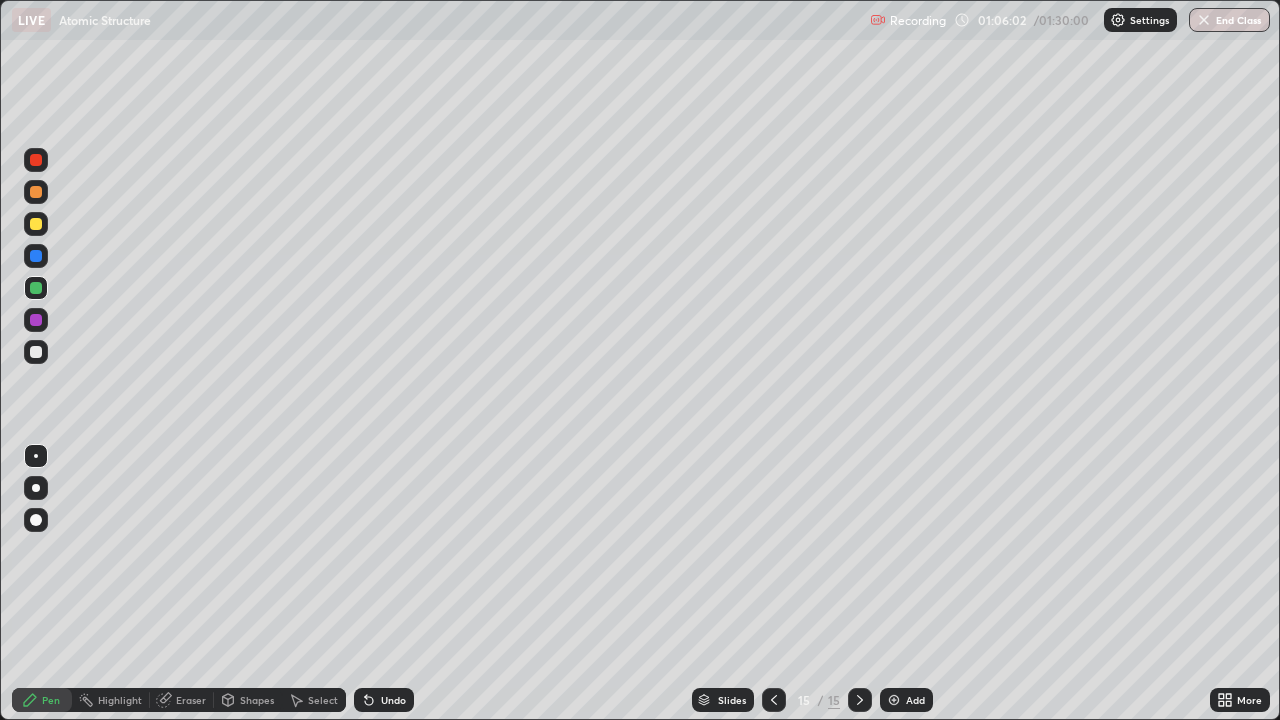 click on "Add" at bounding box center [915, 700] 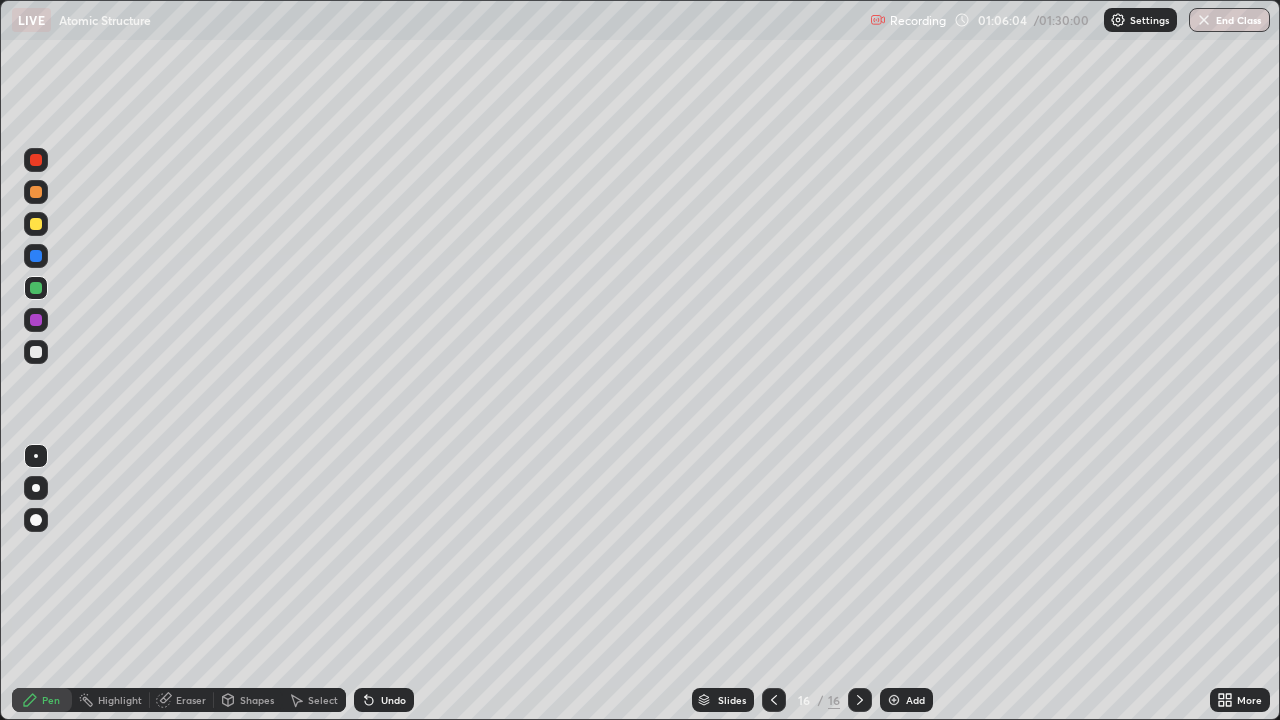 click at bounding box center [36, 224] 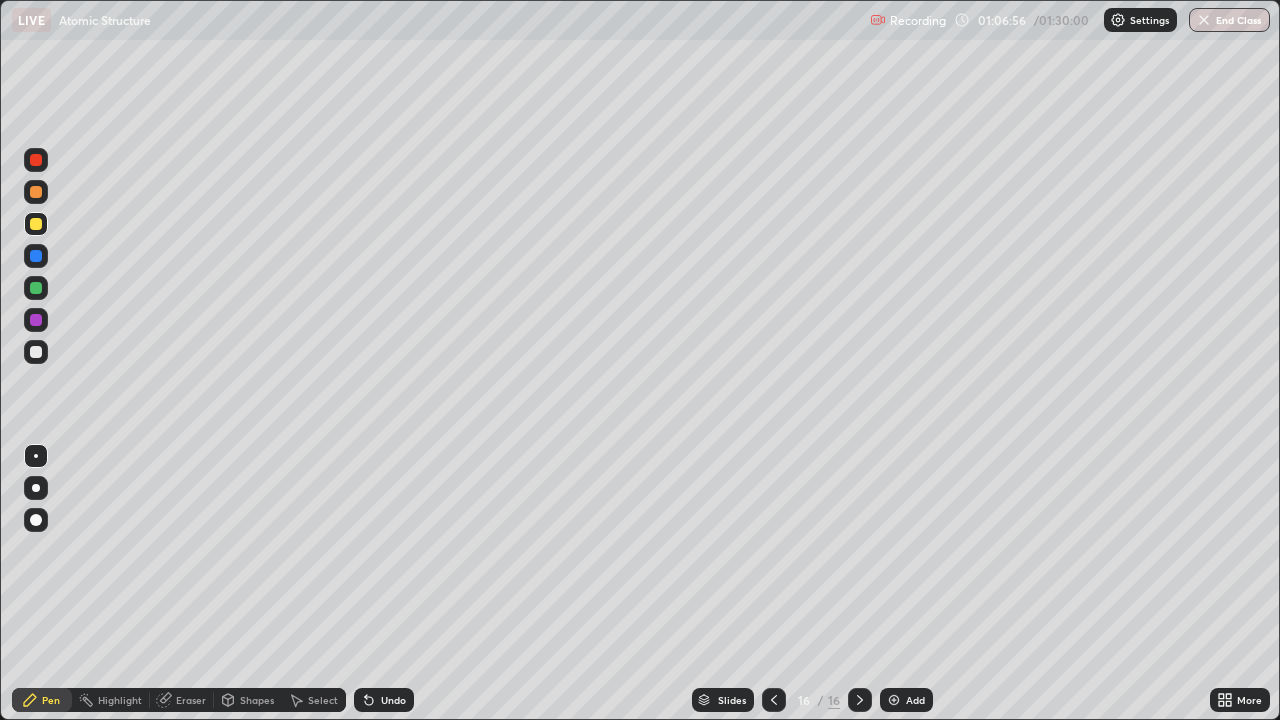 click at bounding box center (36, 352) 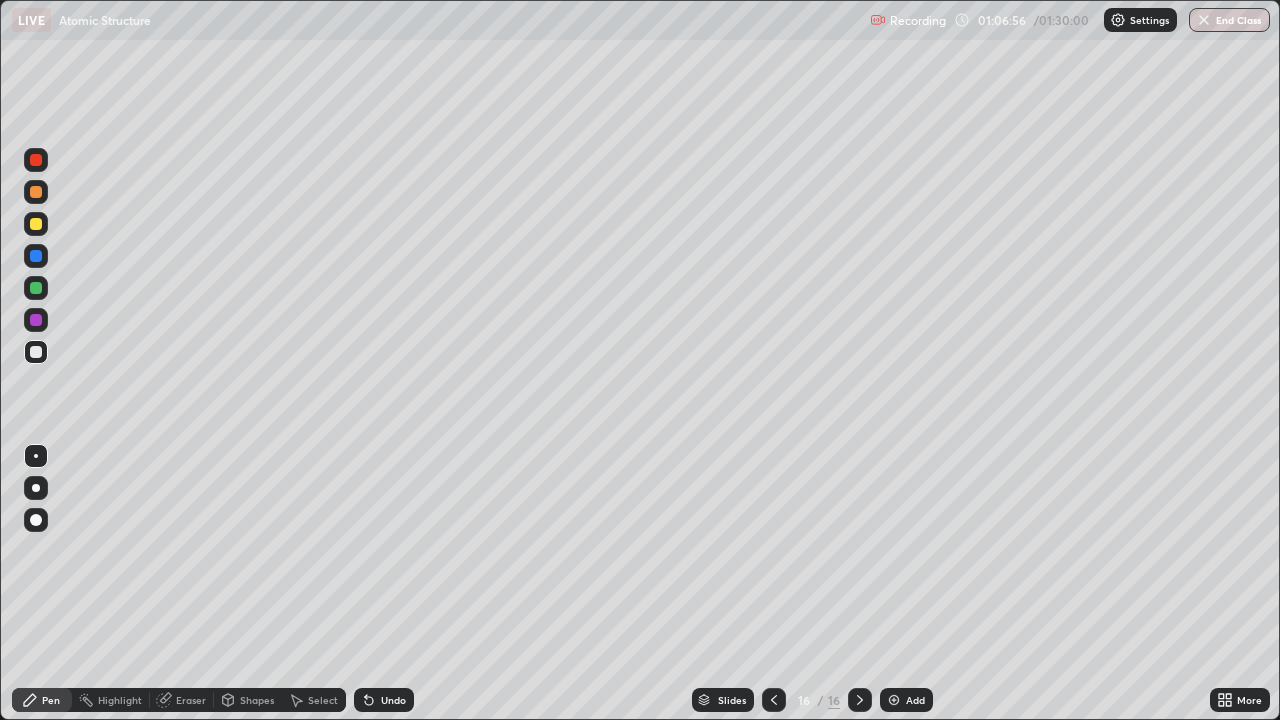 click at bounding box center (36, 352) 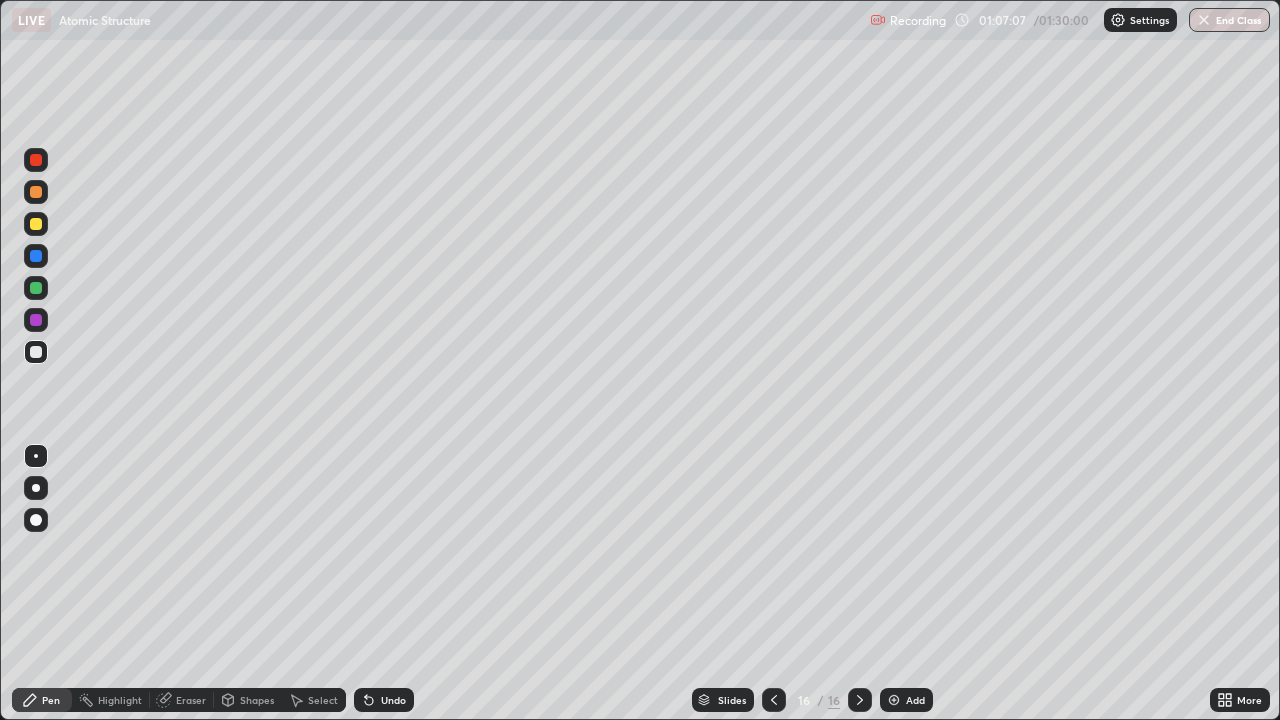 click at bounding box center [36, 288] 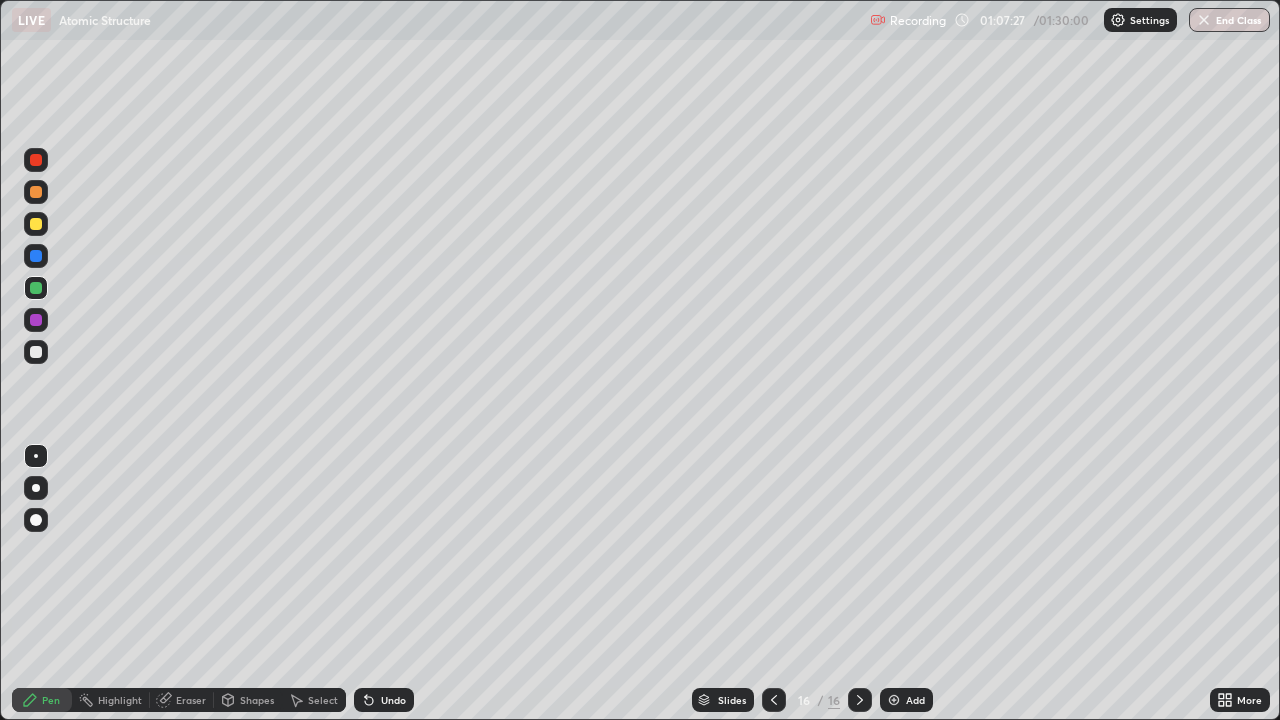 click at bounding box center (36, 224) 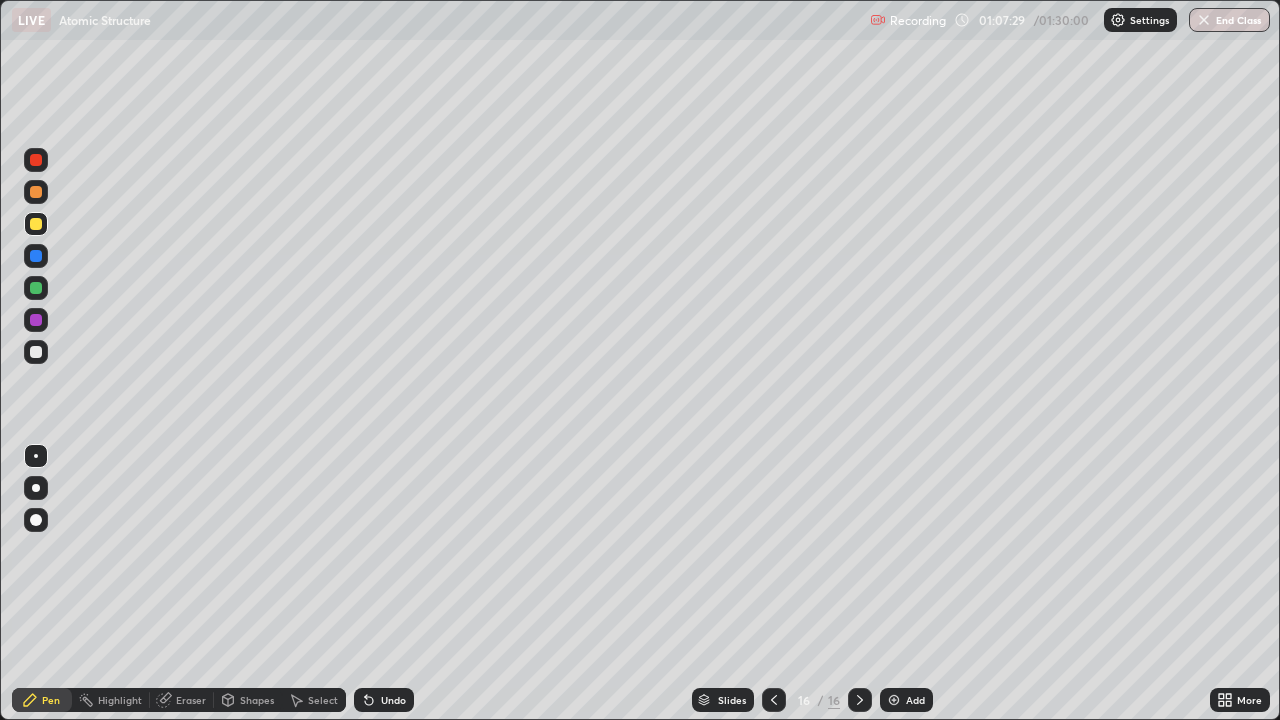 click at bounding box center [36, 520] 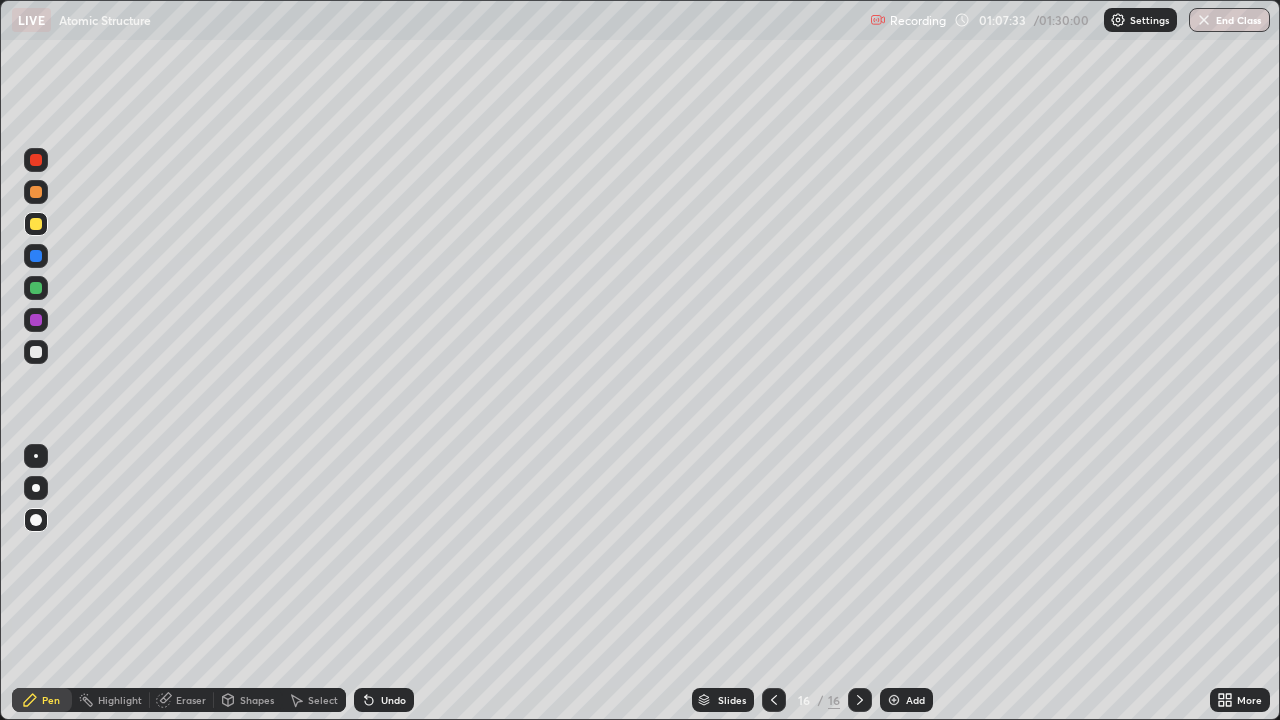 click at bounding box center [36, 288] 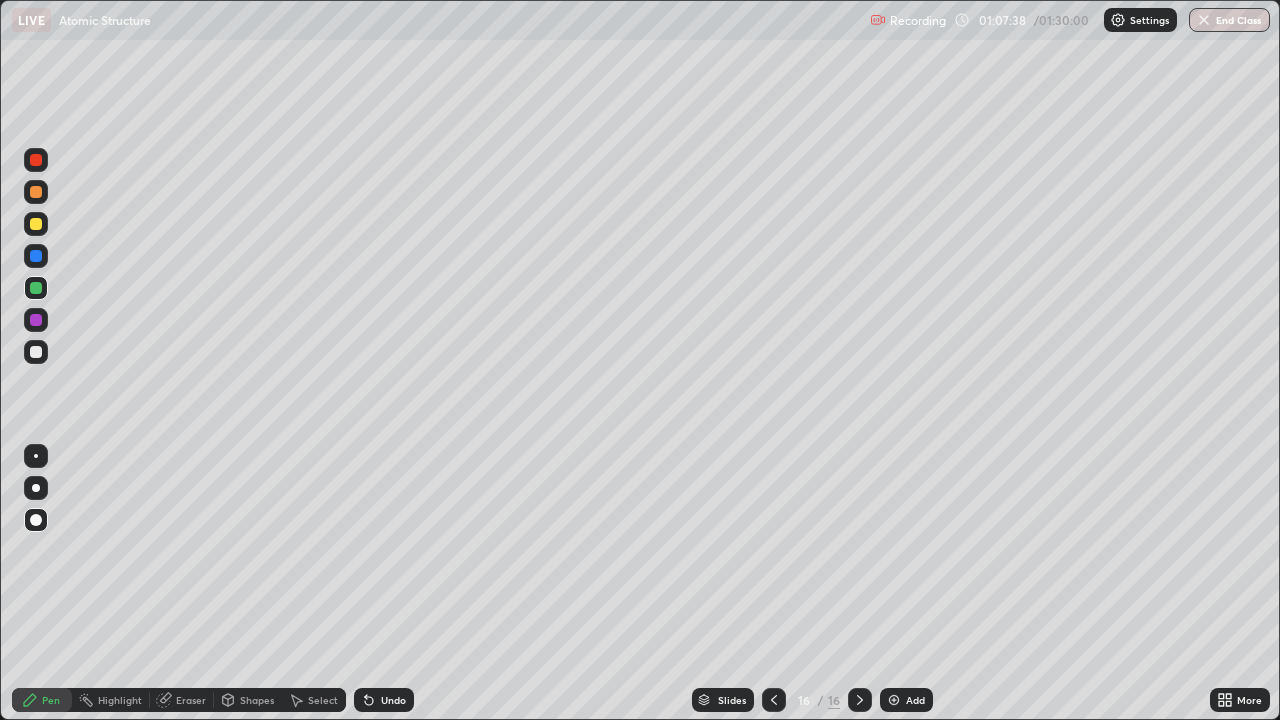 click at bounding box center [36, 352] 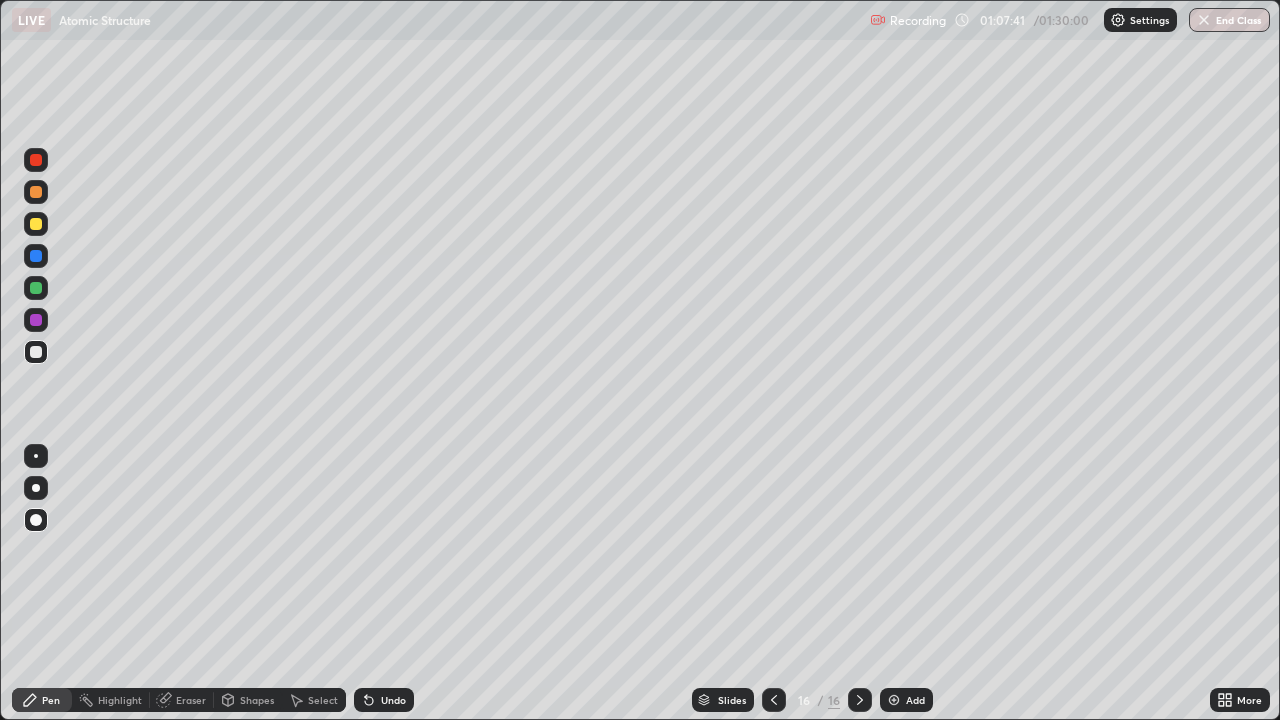 click at bounding box center [36, 160] 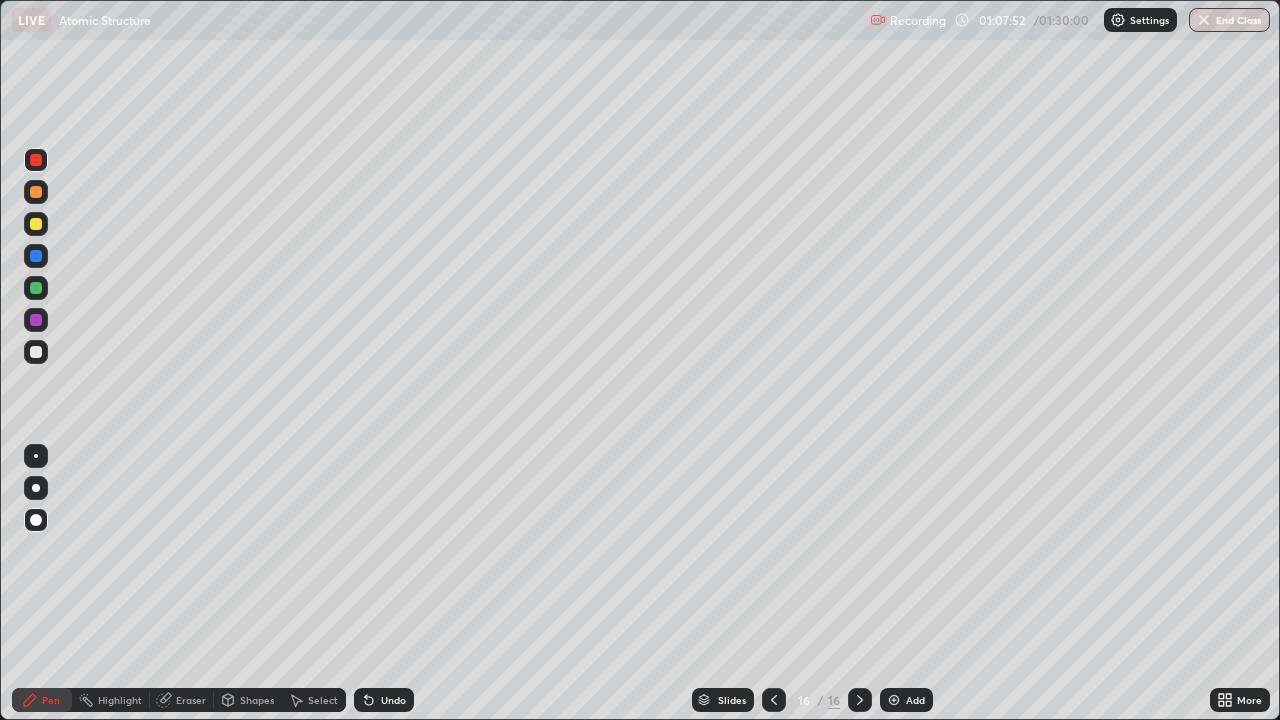 click at bounding box center [36, 488] 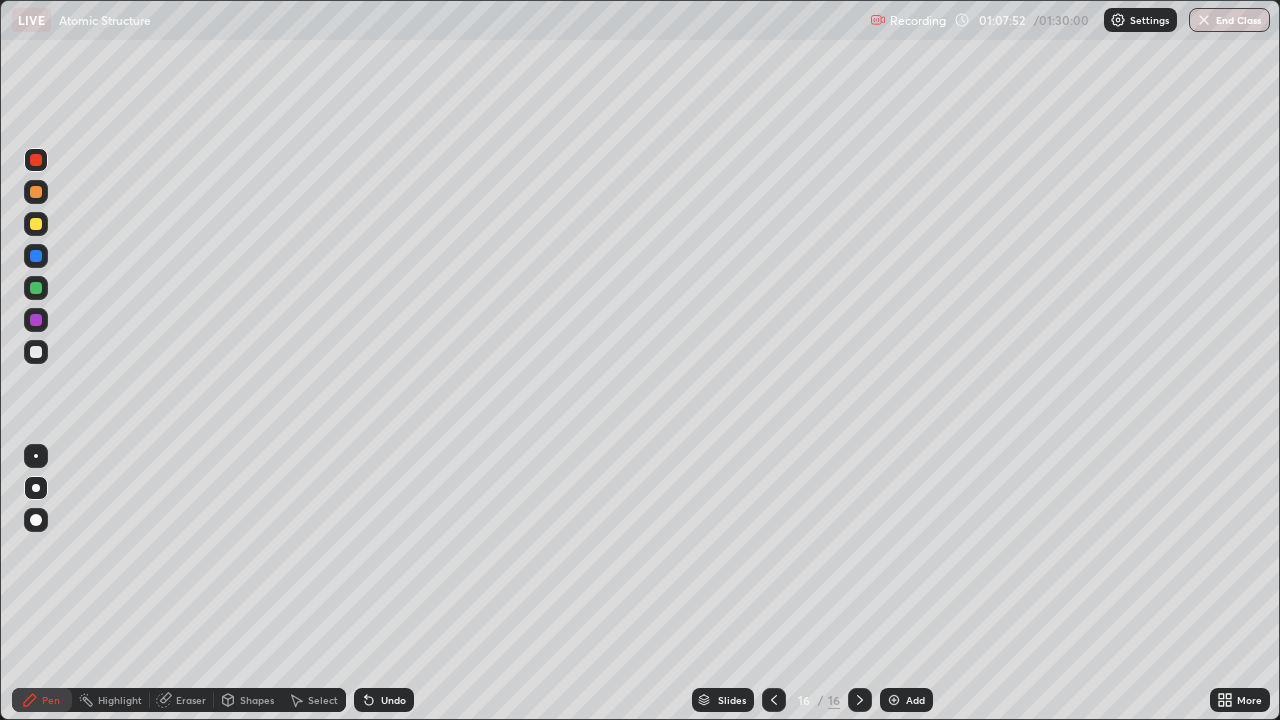 click at bounding box center [36, 456] 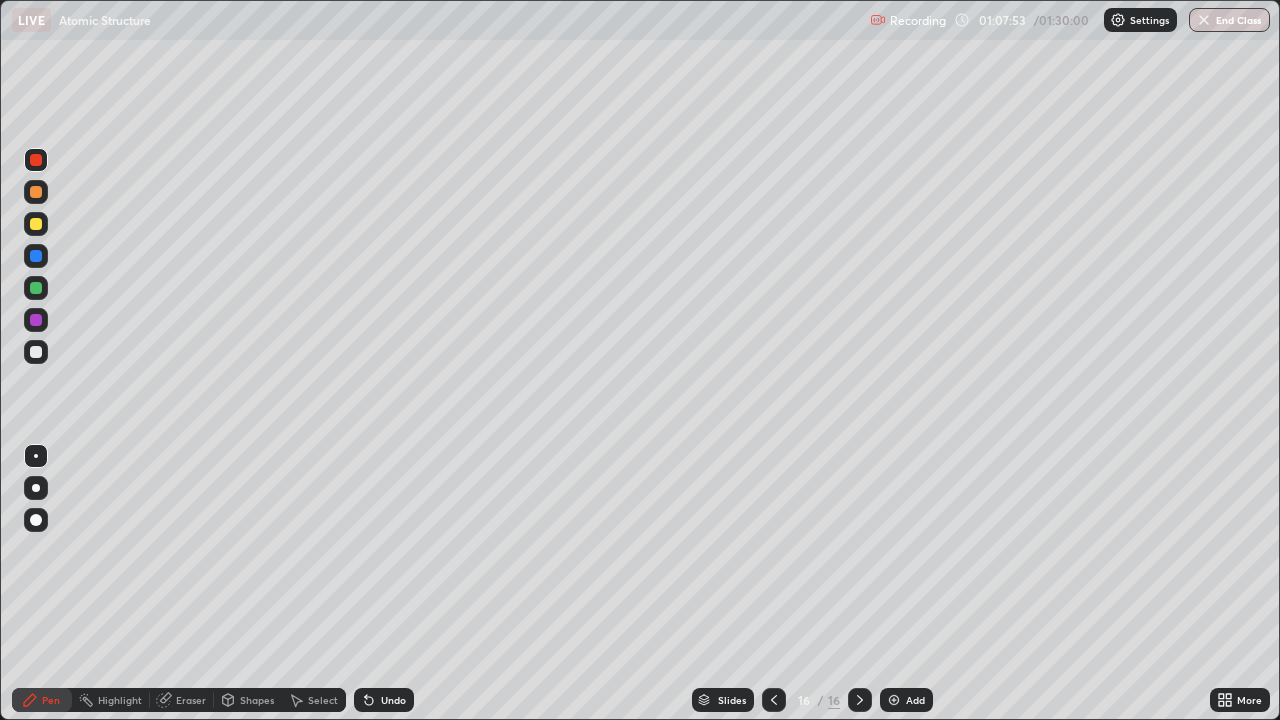click at bounding box center [36, 224] 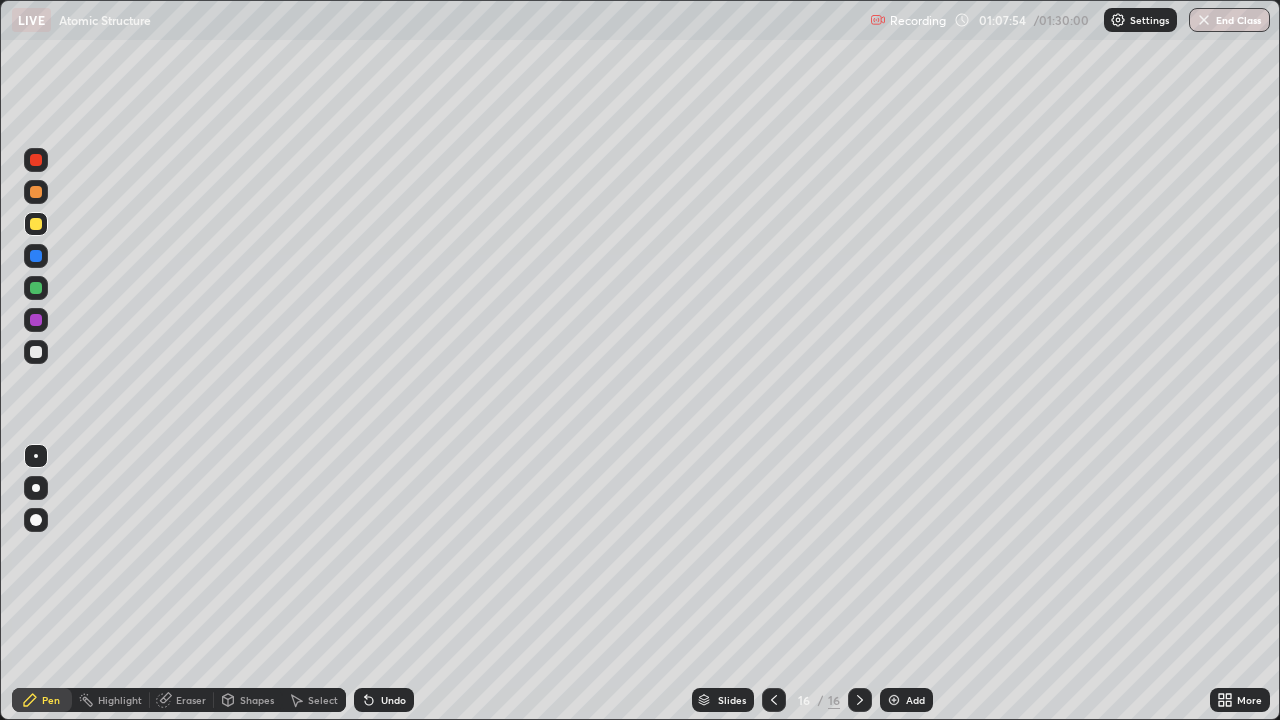 click at bounding box center (36, 352) 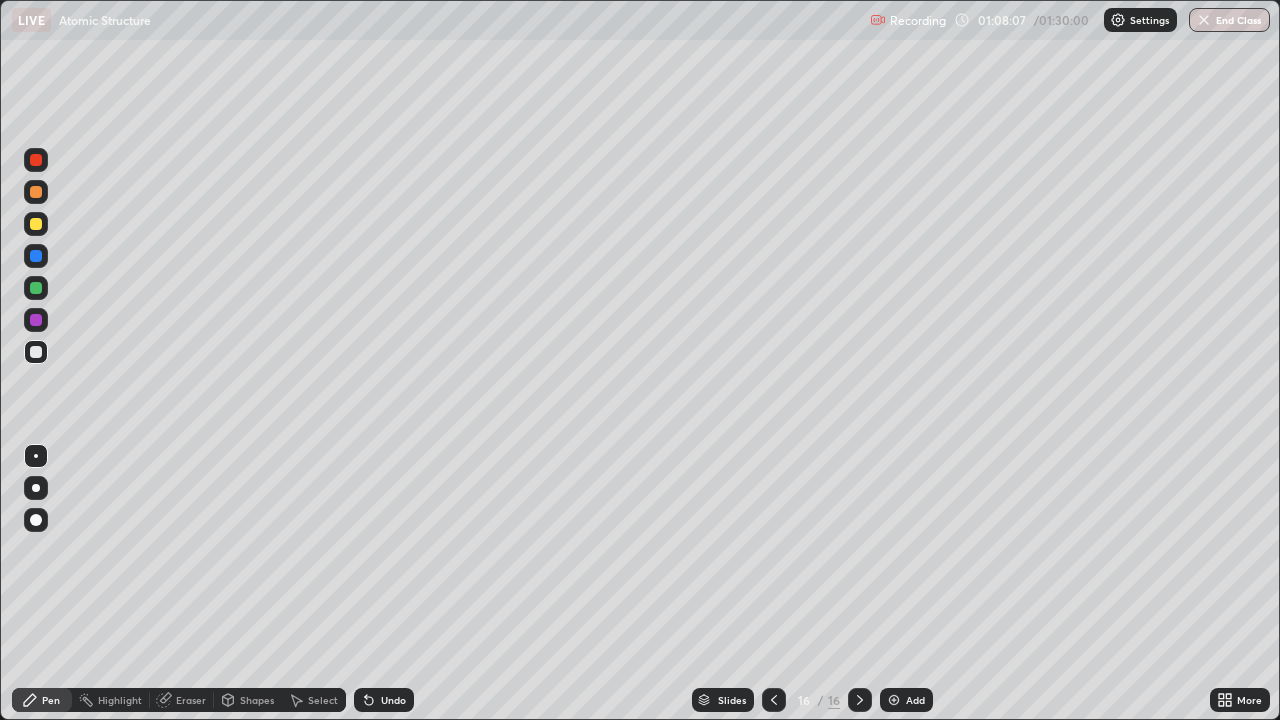 click at bounding box center (36, 352) 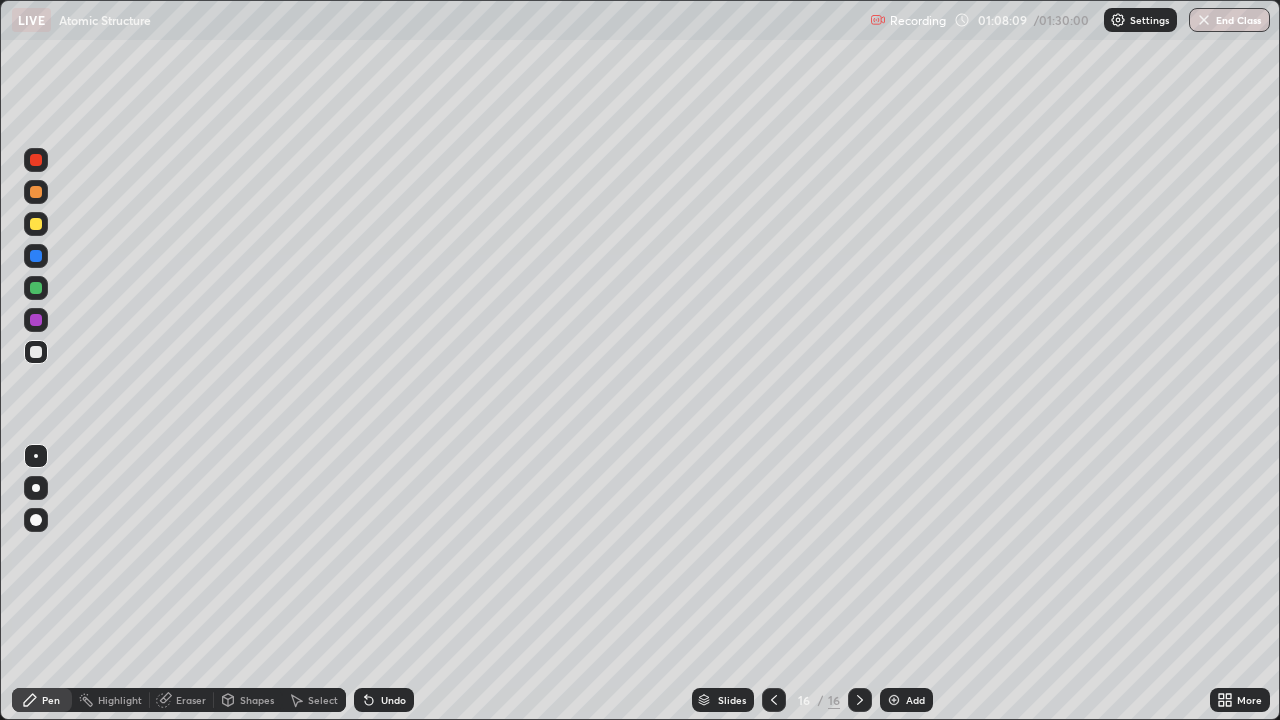 click on "Select" at bounding box center (323, 700) 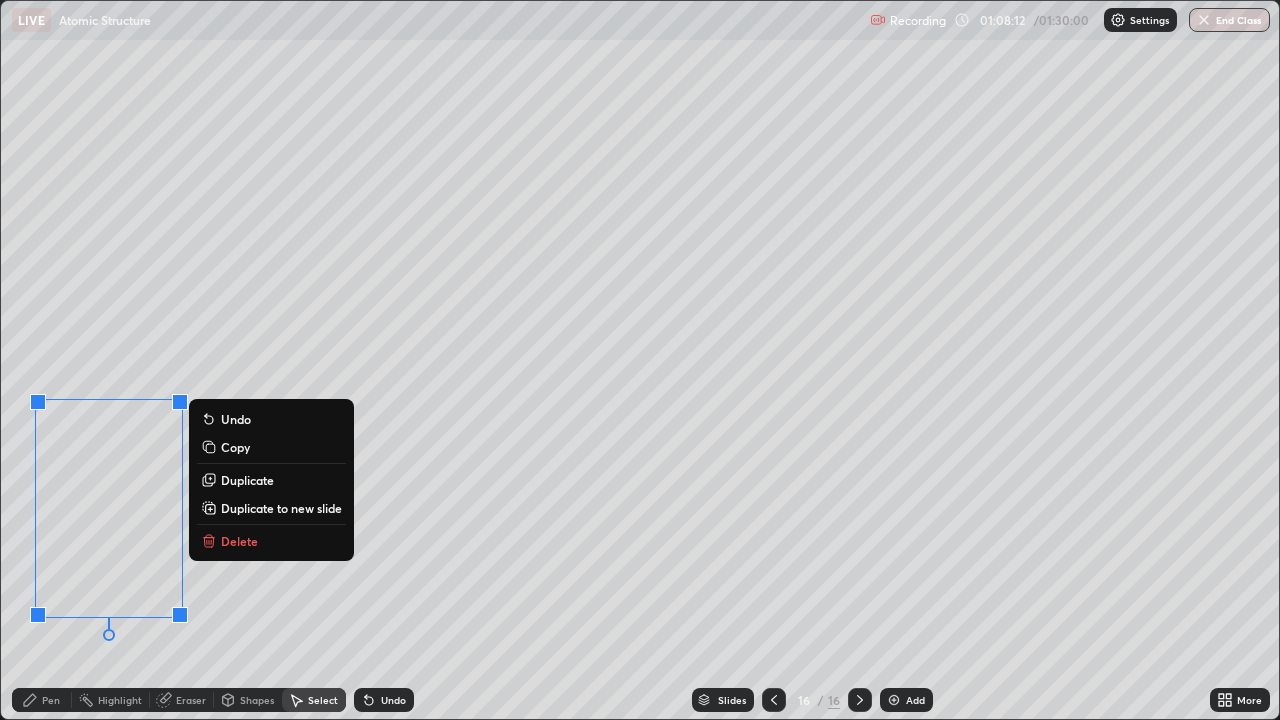 click on "0 ° Undo Copy Duplicate Duplicate to new slide Delete" at bounding box center [640, 360] 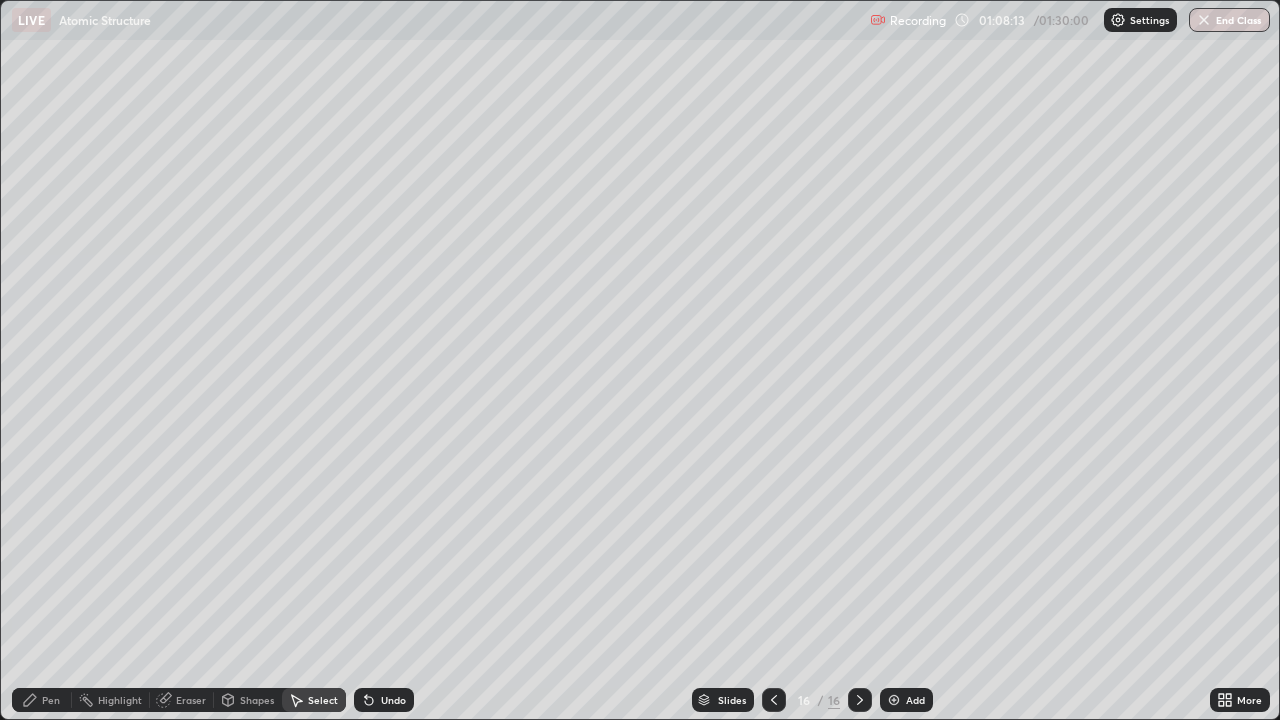 click on "Pen" at bounding box center (51, 700) 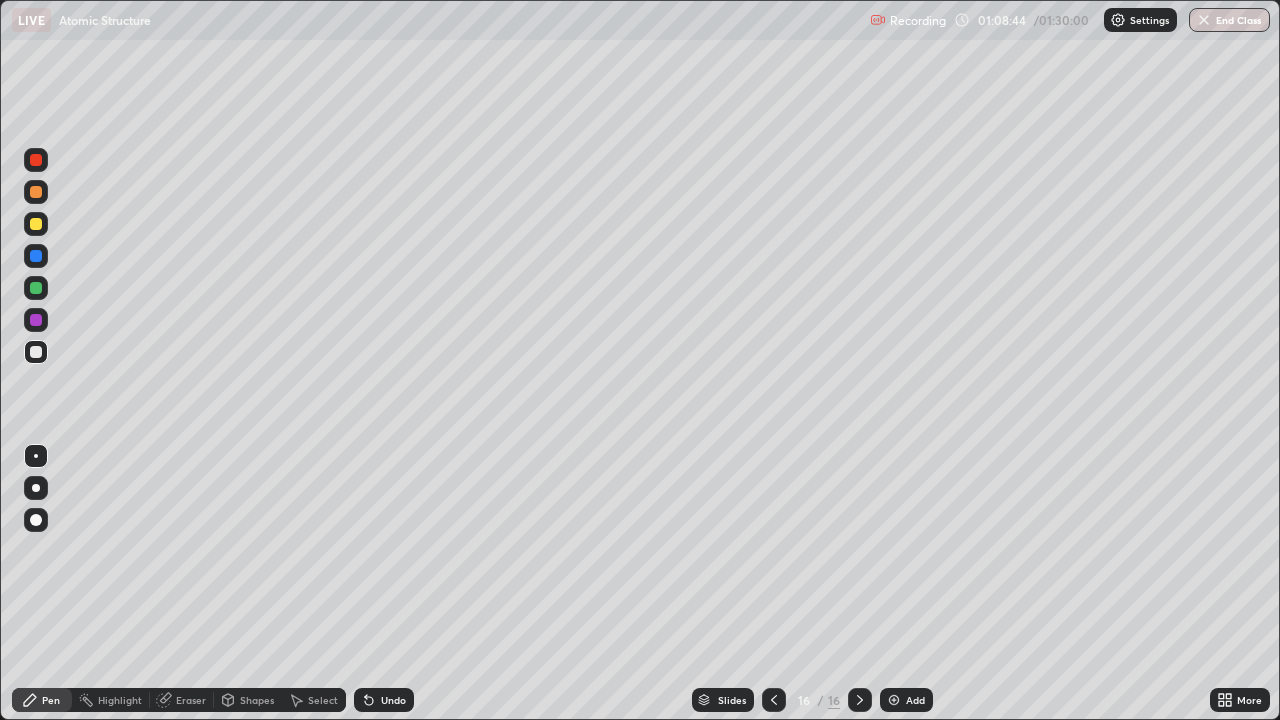 click at bounding box center [36, 288] 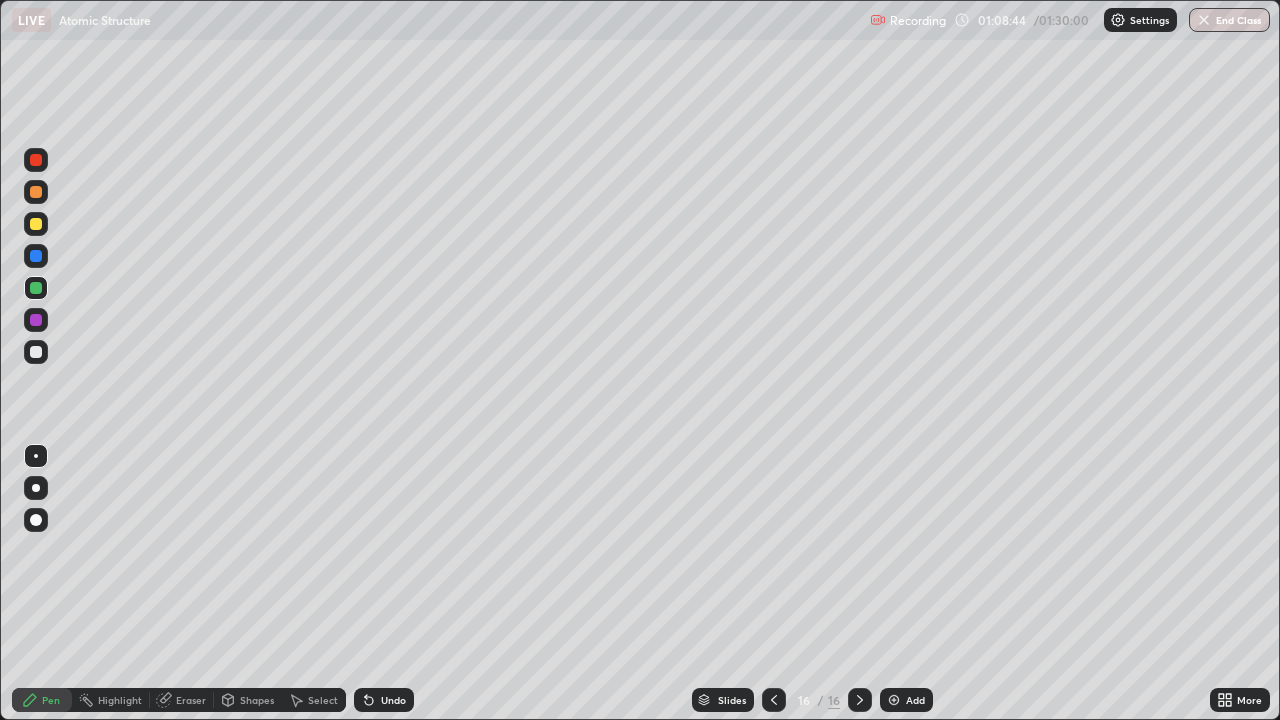 click at bounding box center [36, 352] 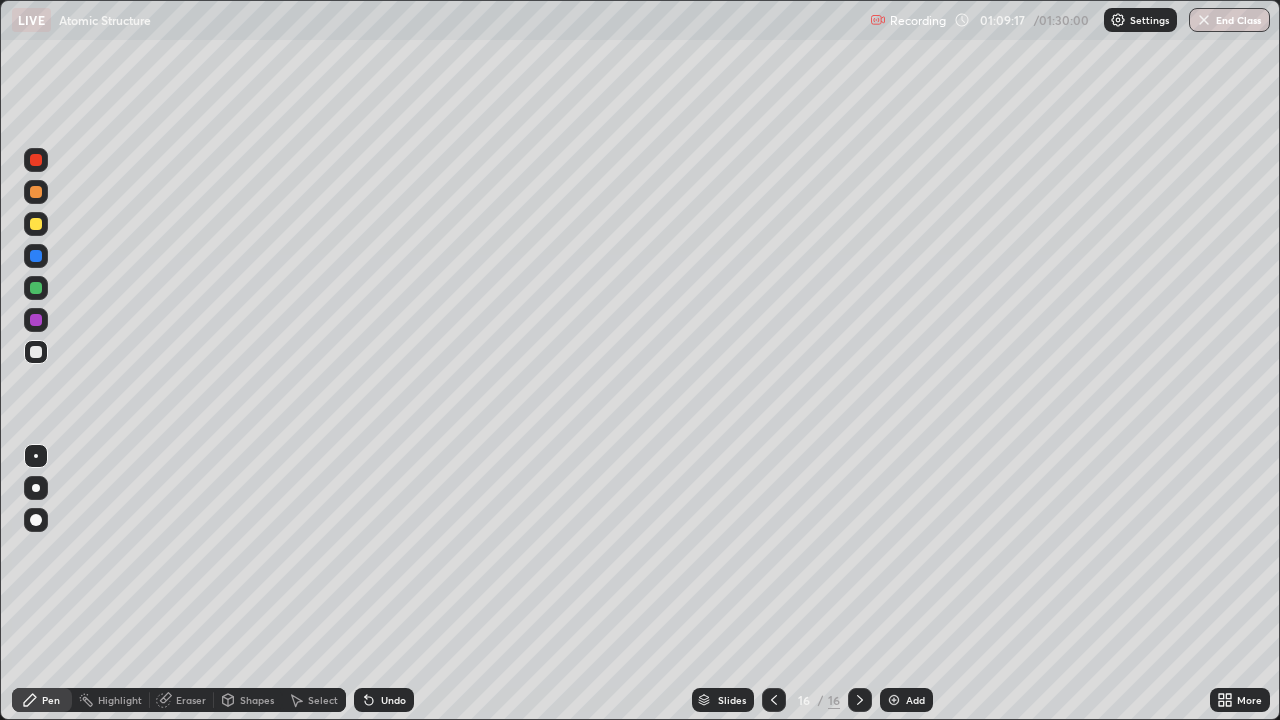 click at bounding box center (36, 352) 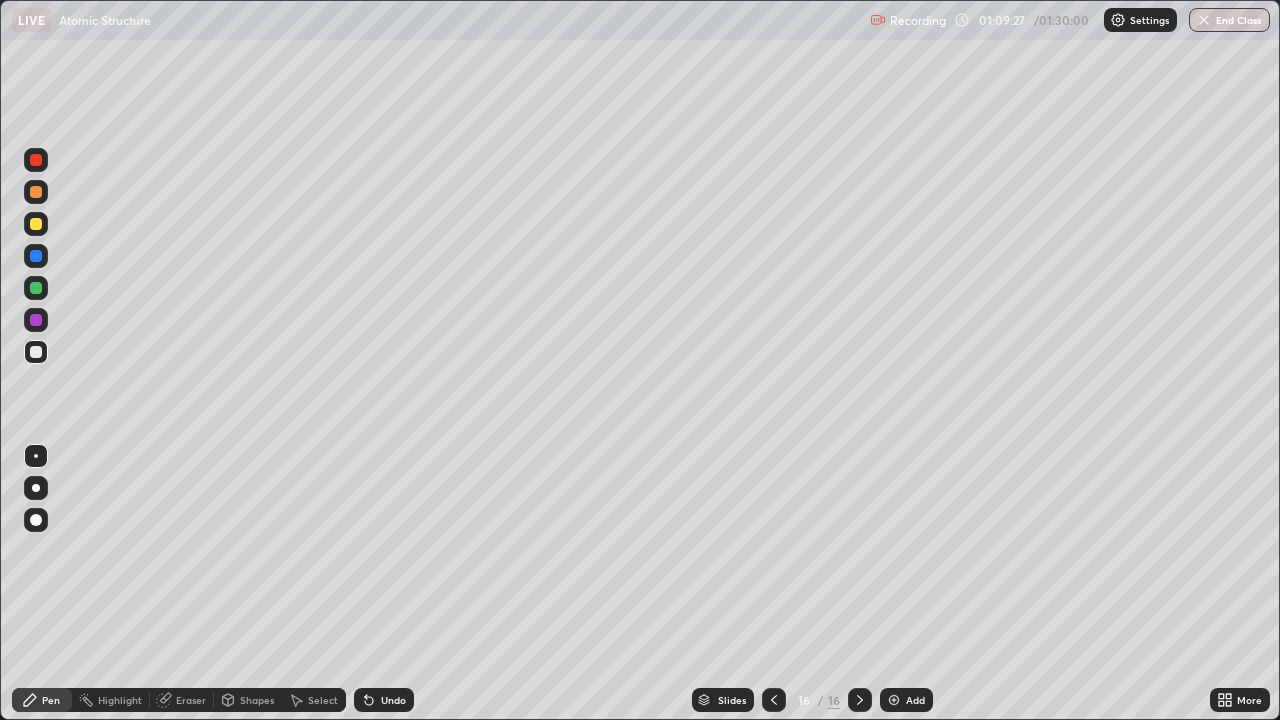 click on "Eraser" at bounding box center (191, 700) 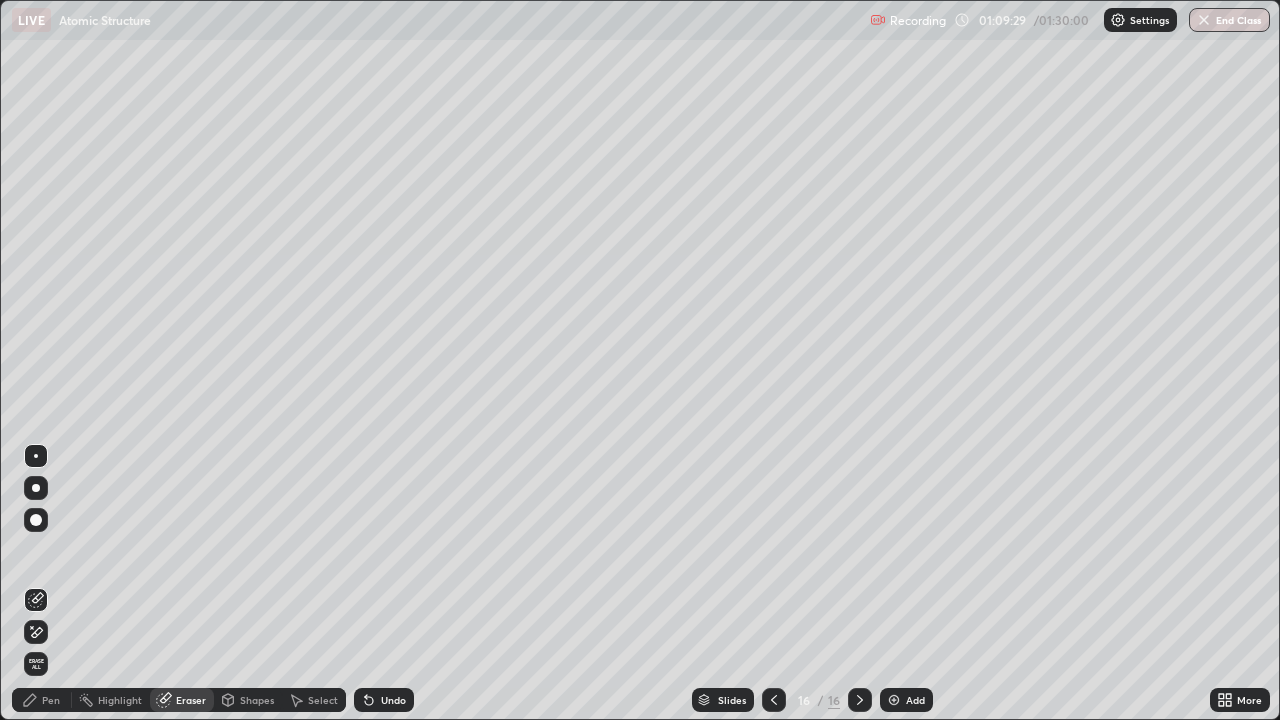 click on "Pen" at bounding box center [42, 700] 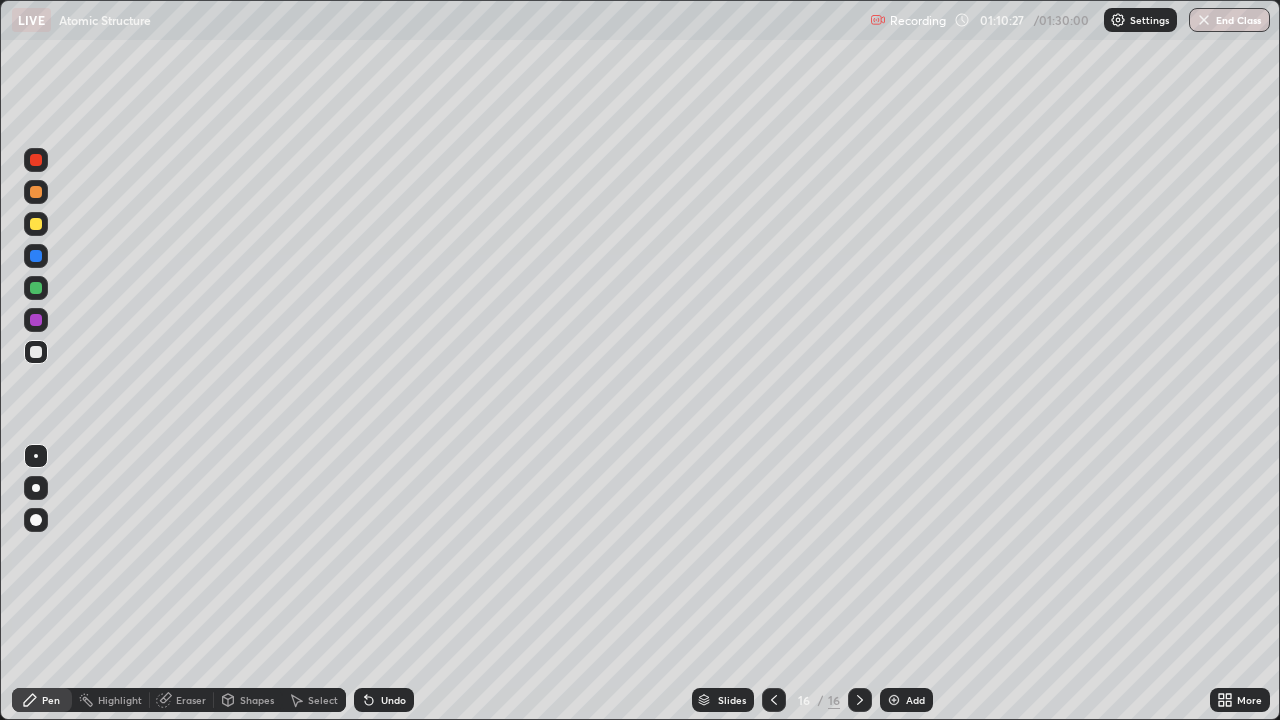 click at bounding box center [36, 224] 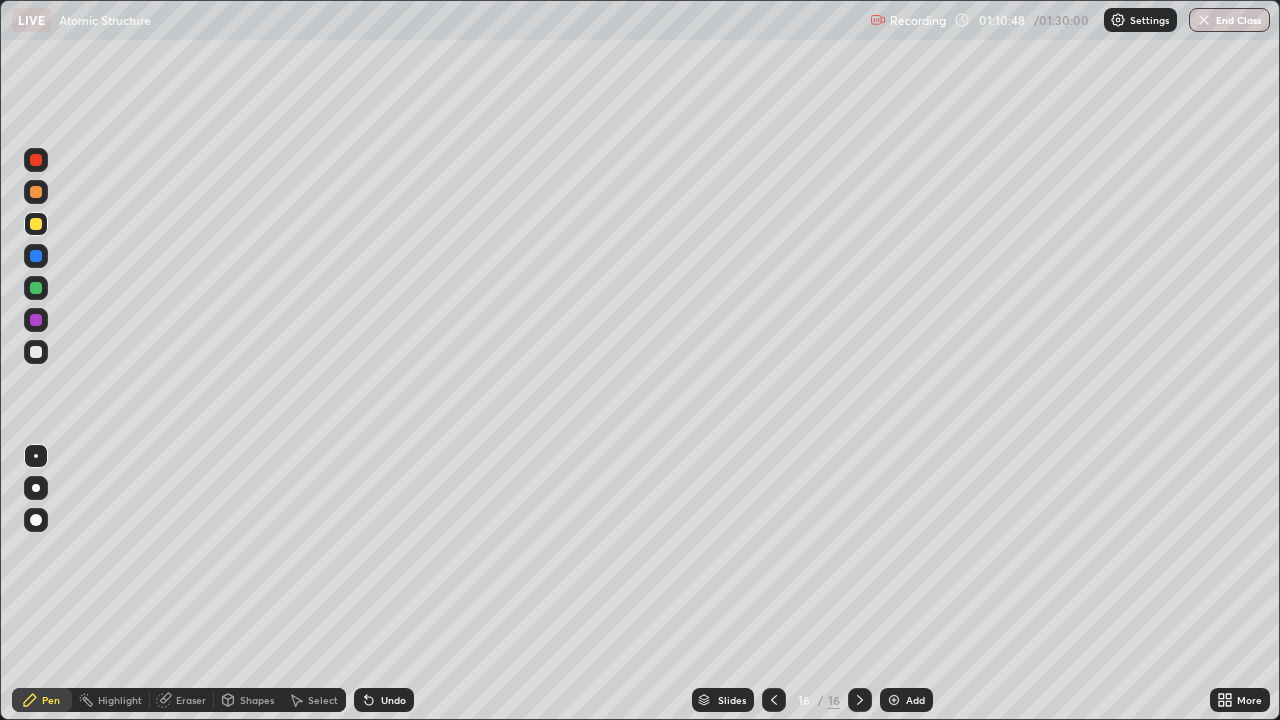 click at bounding box center (36, 256) 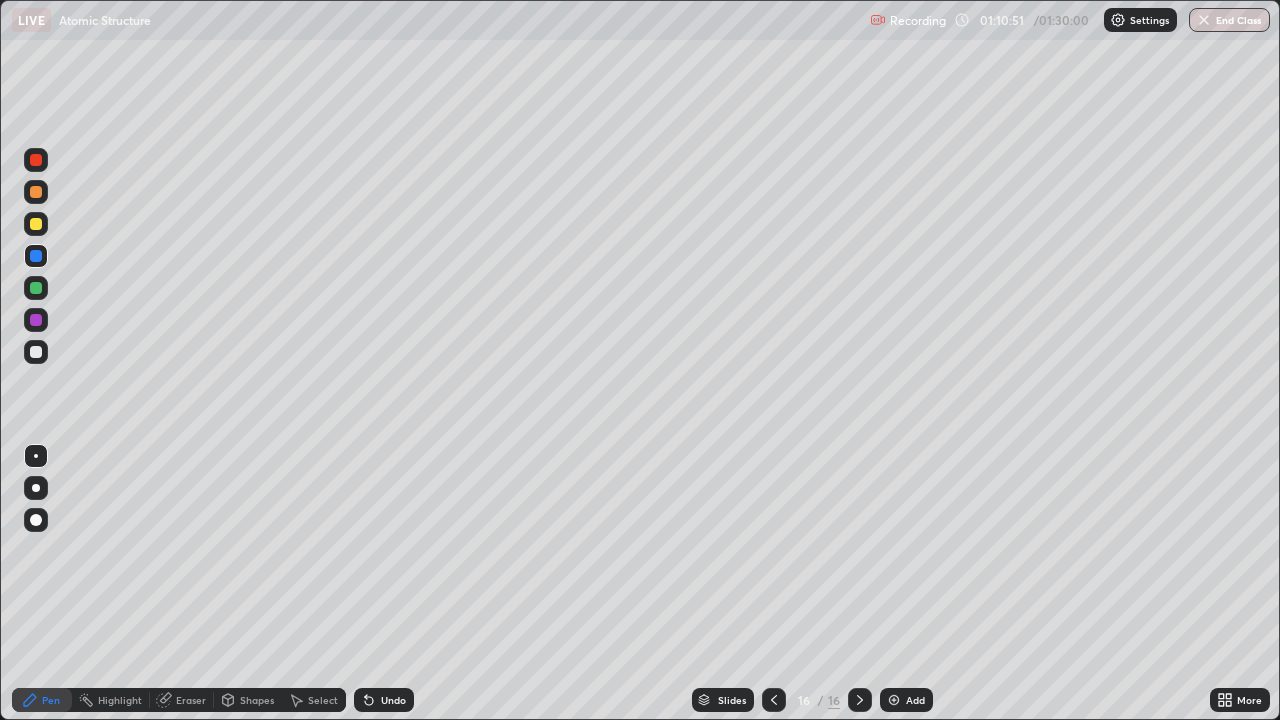 click at bounding box center (36, 352) 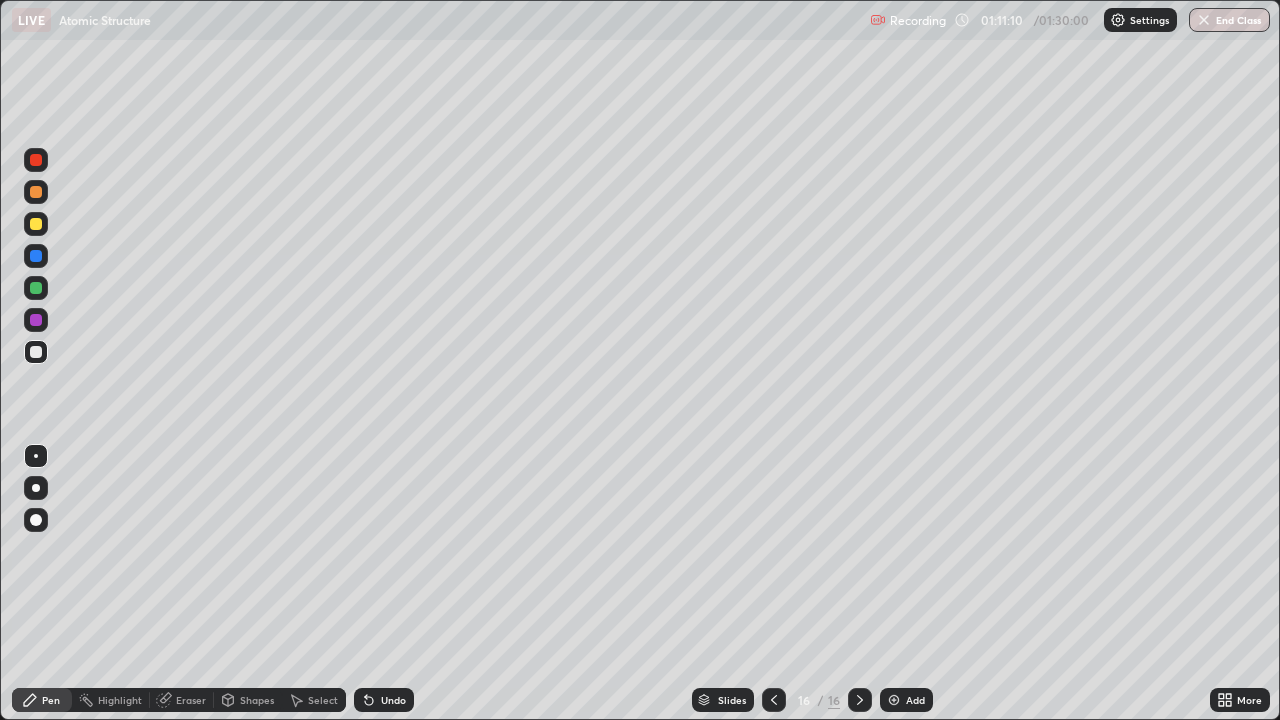 click on "Eraser" at bounding box center [191, 700] 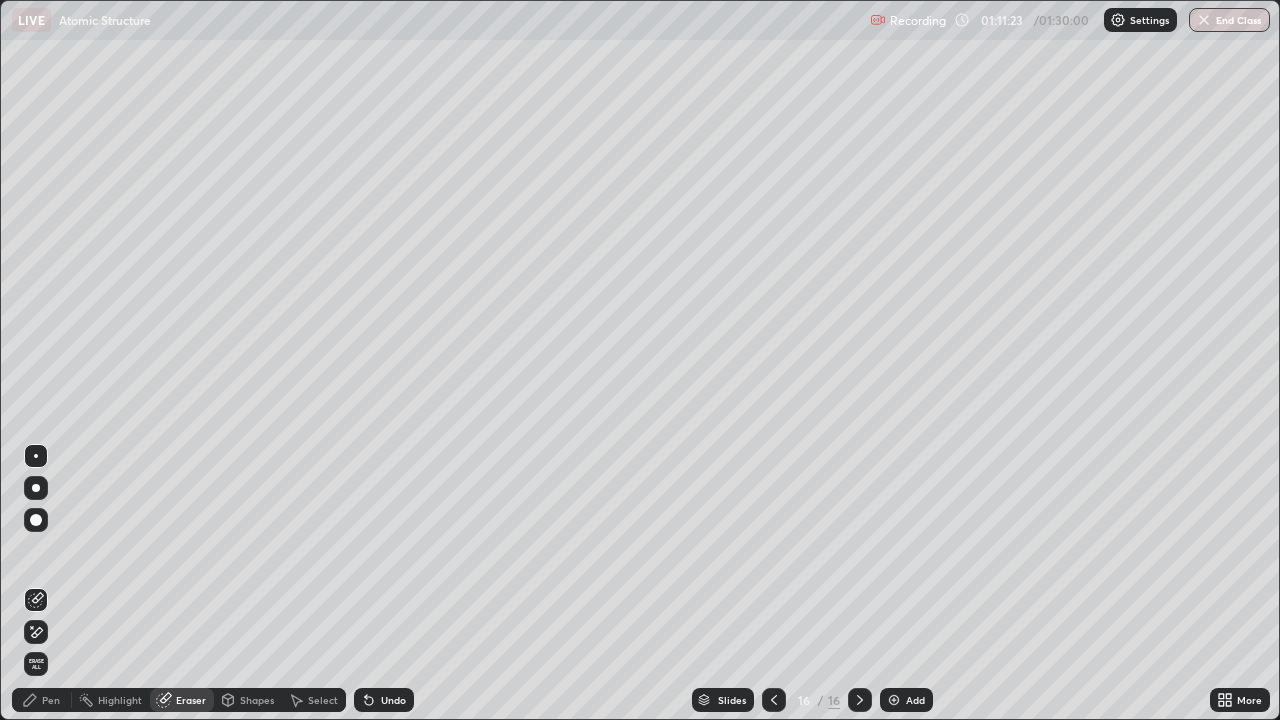 click on "Pen" at bounding box center (42, 700) 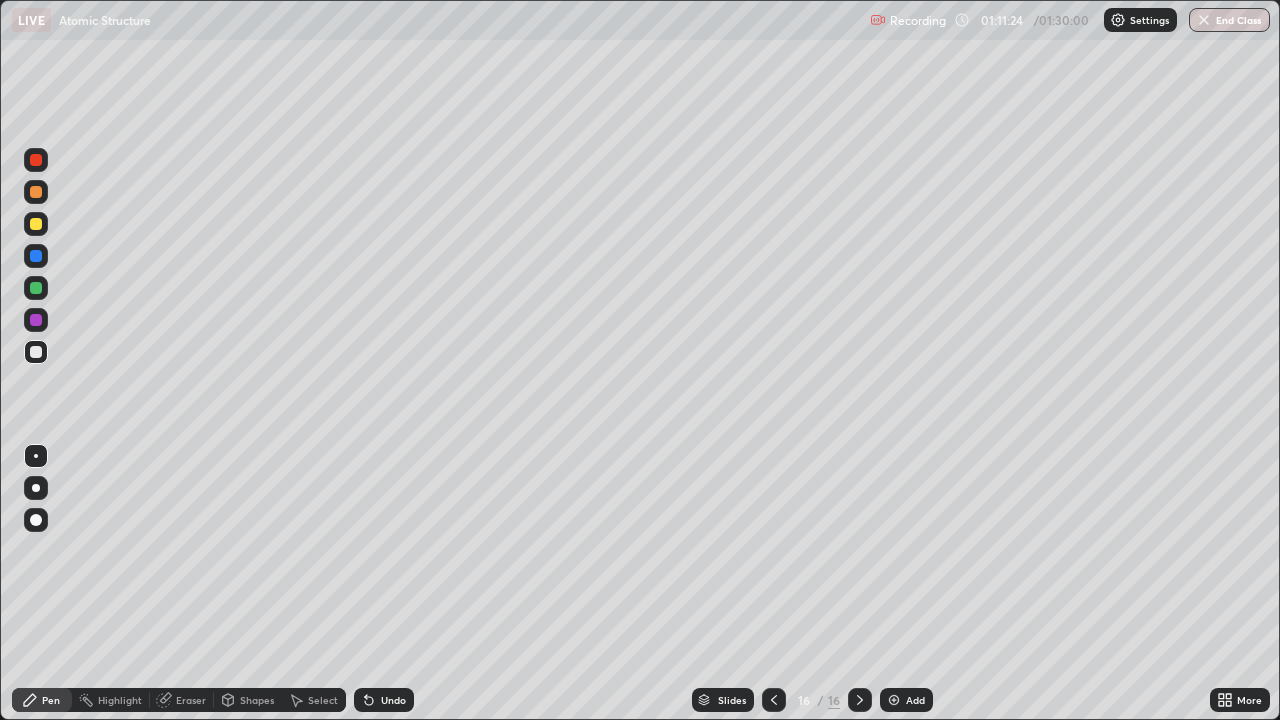 click at bounding box center (36, 160) 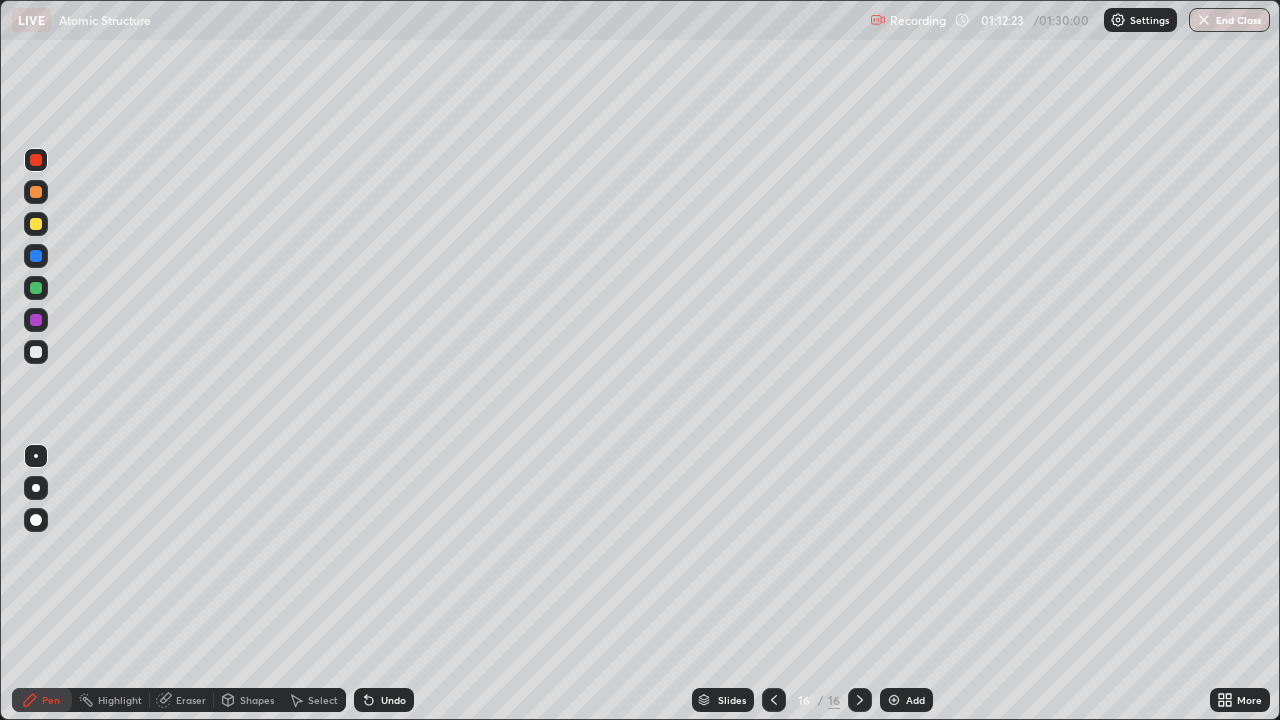 click at bounding box center [36, 192] 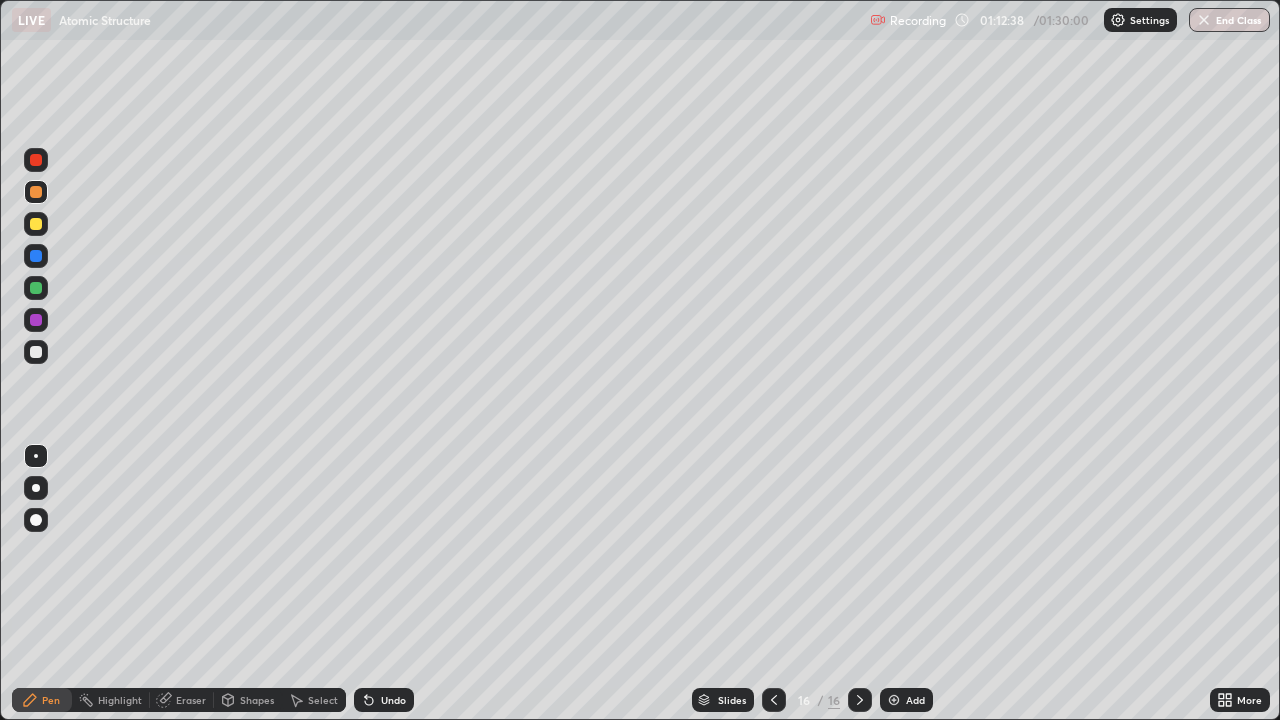 click at bounding box center [36, 352] 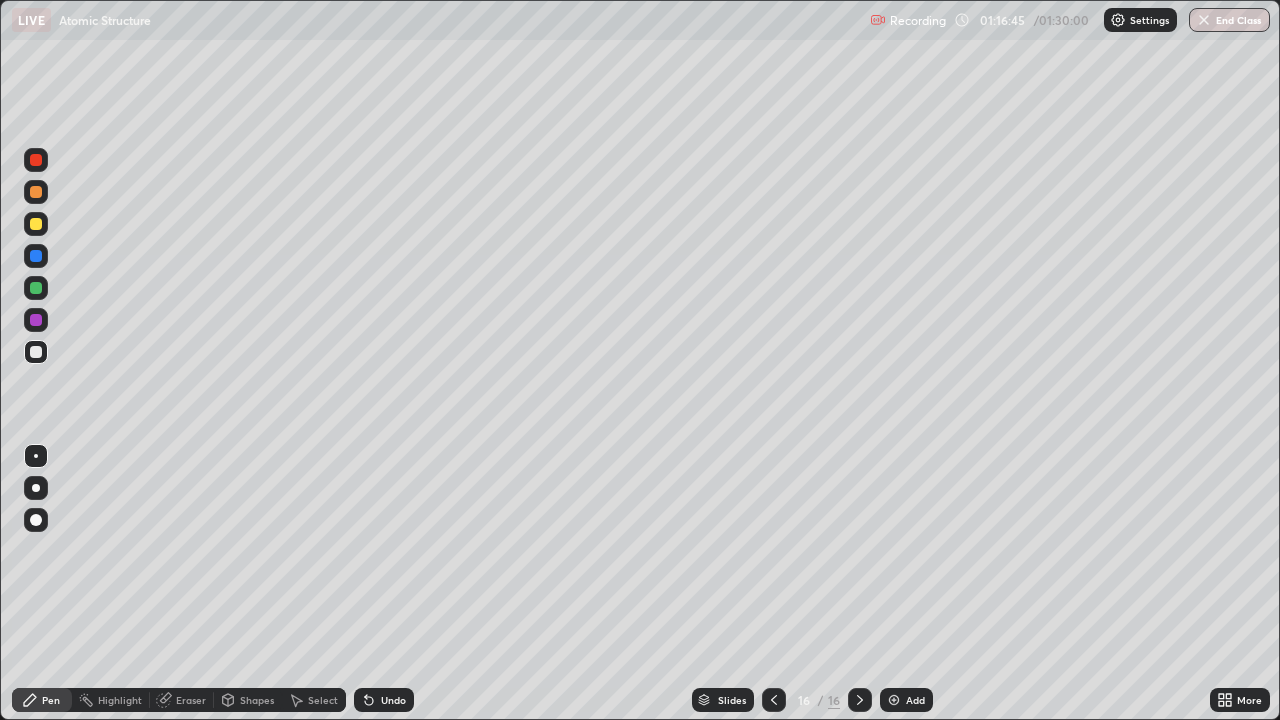 click on "Add" at bounding box center [915, 700] 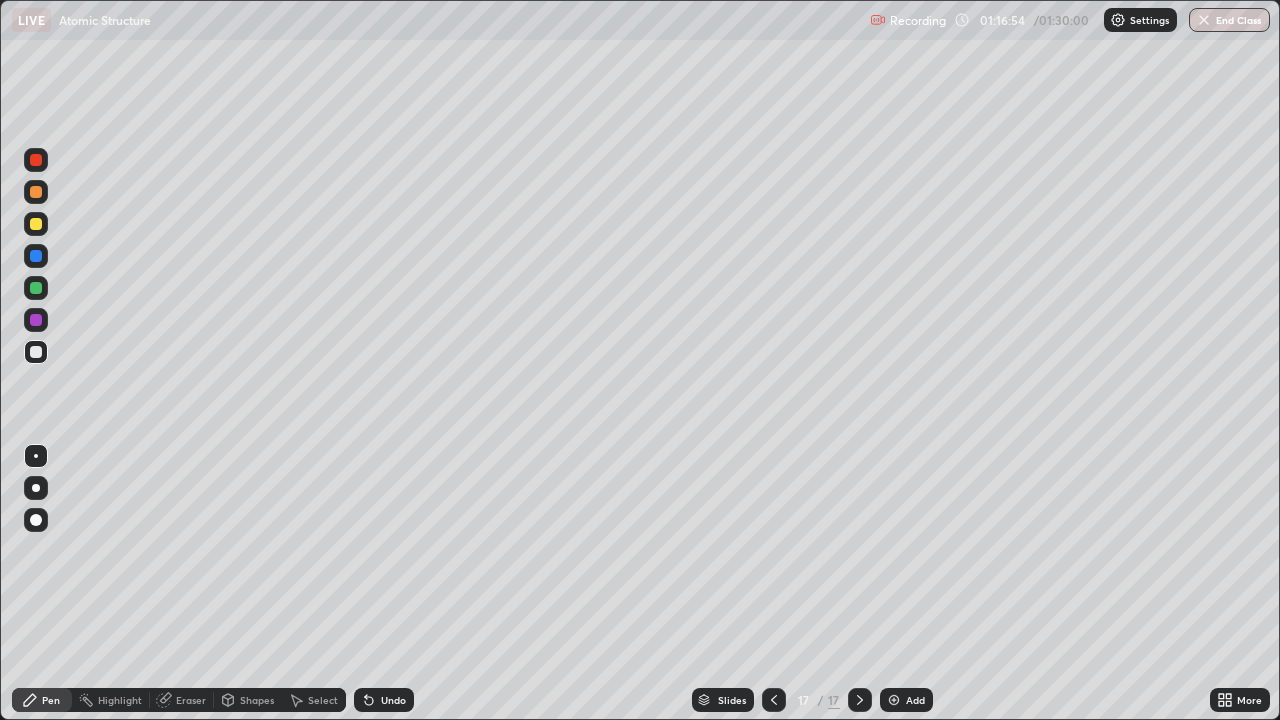 click at bounding box center (36, 224) 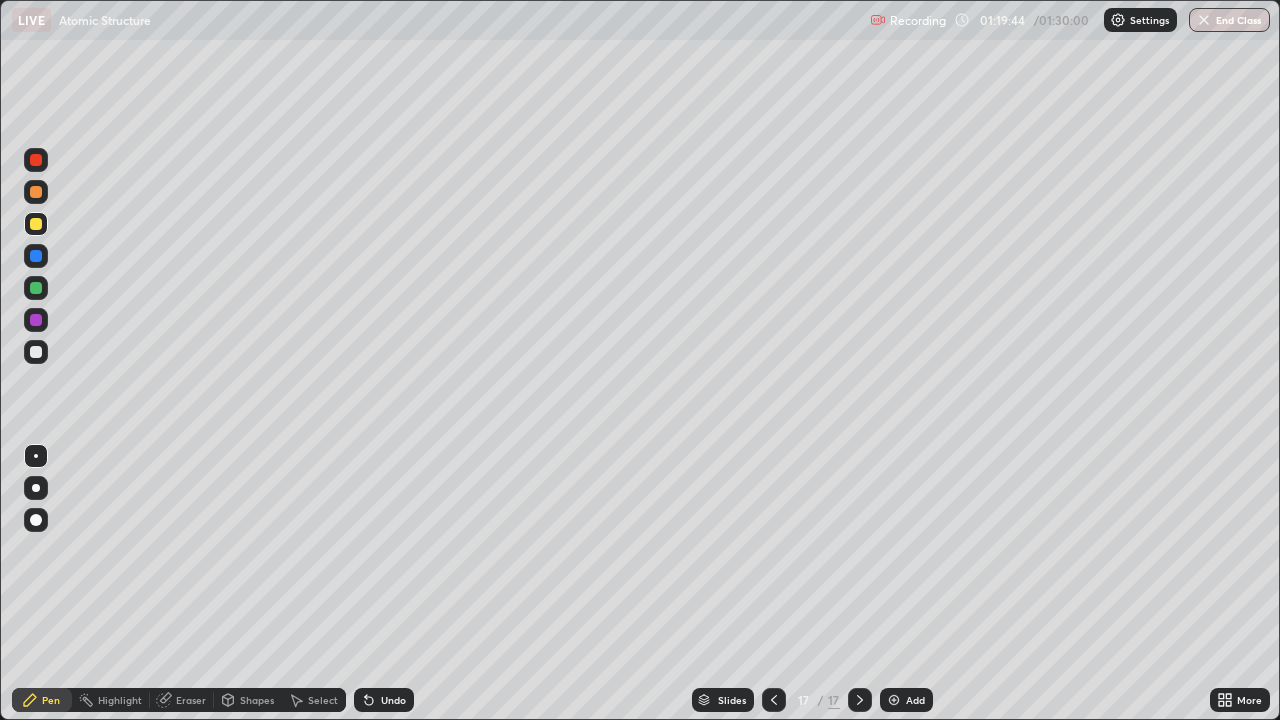 click on "Undo" at bounding box center [393, 700] 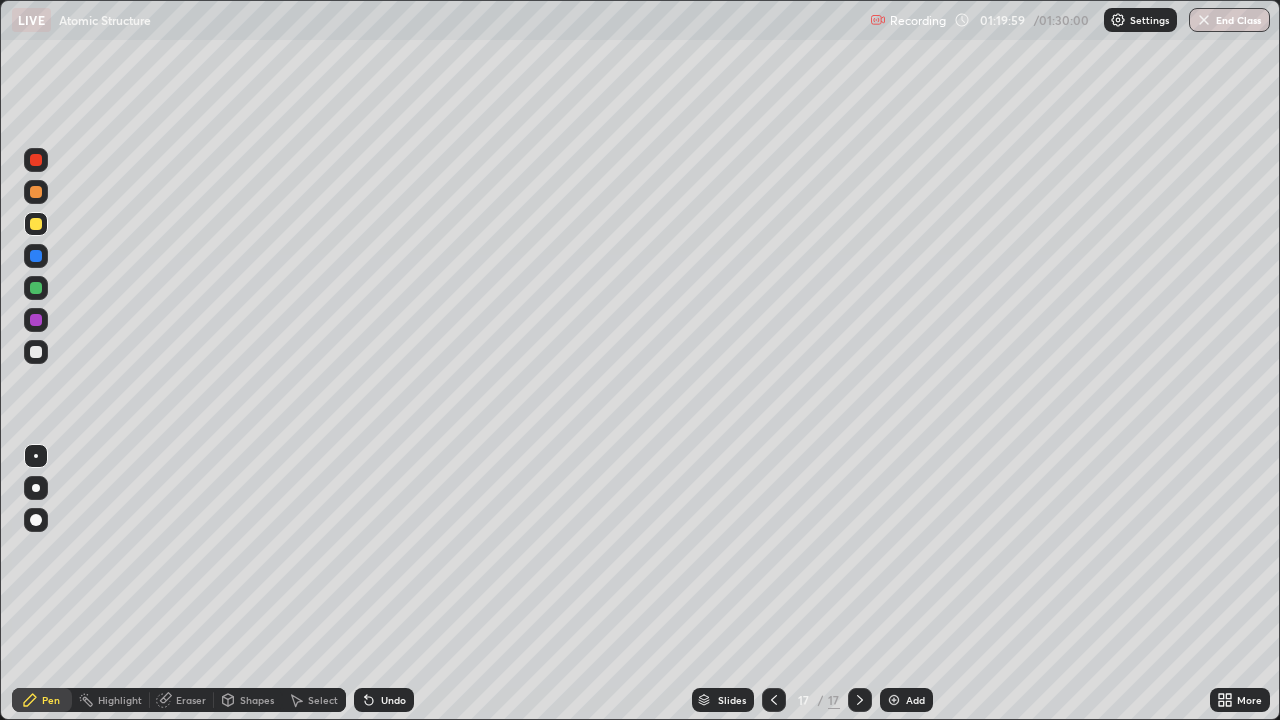 click on "Add" at bounding box center (906, 700) 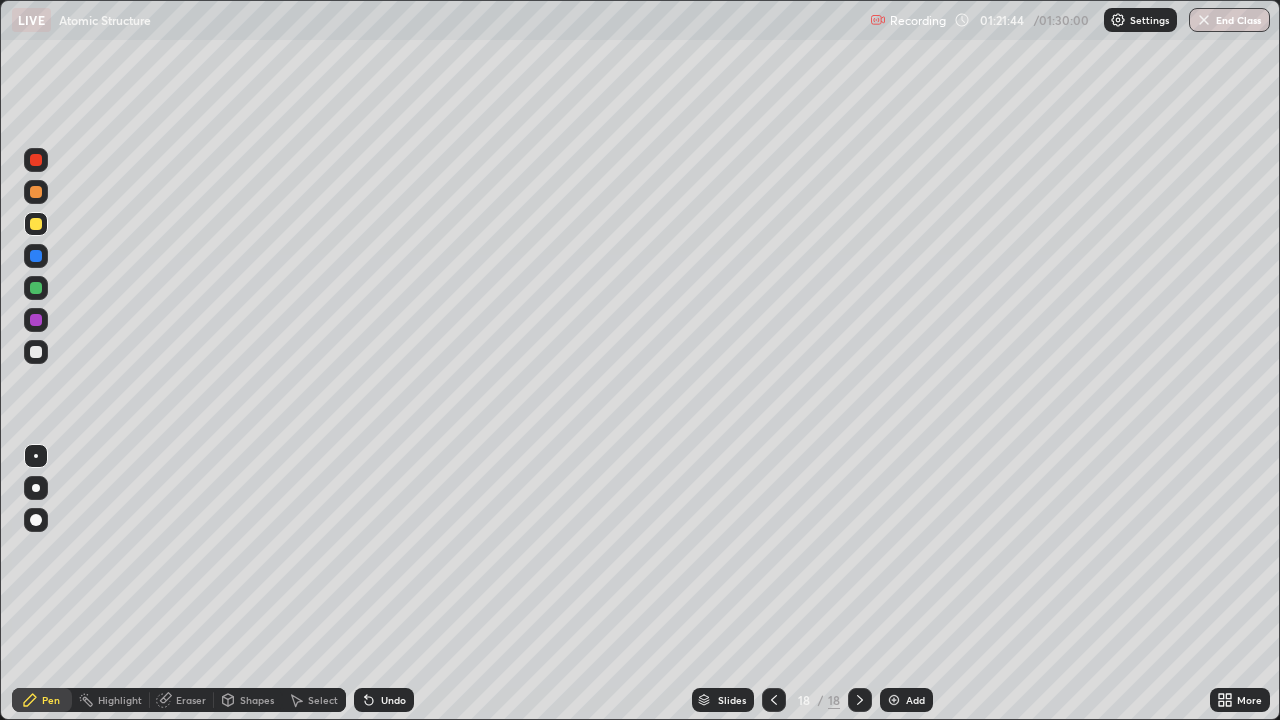 click on "Add" at bounding box center [915, 700] 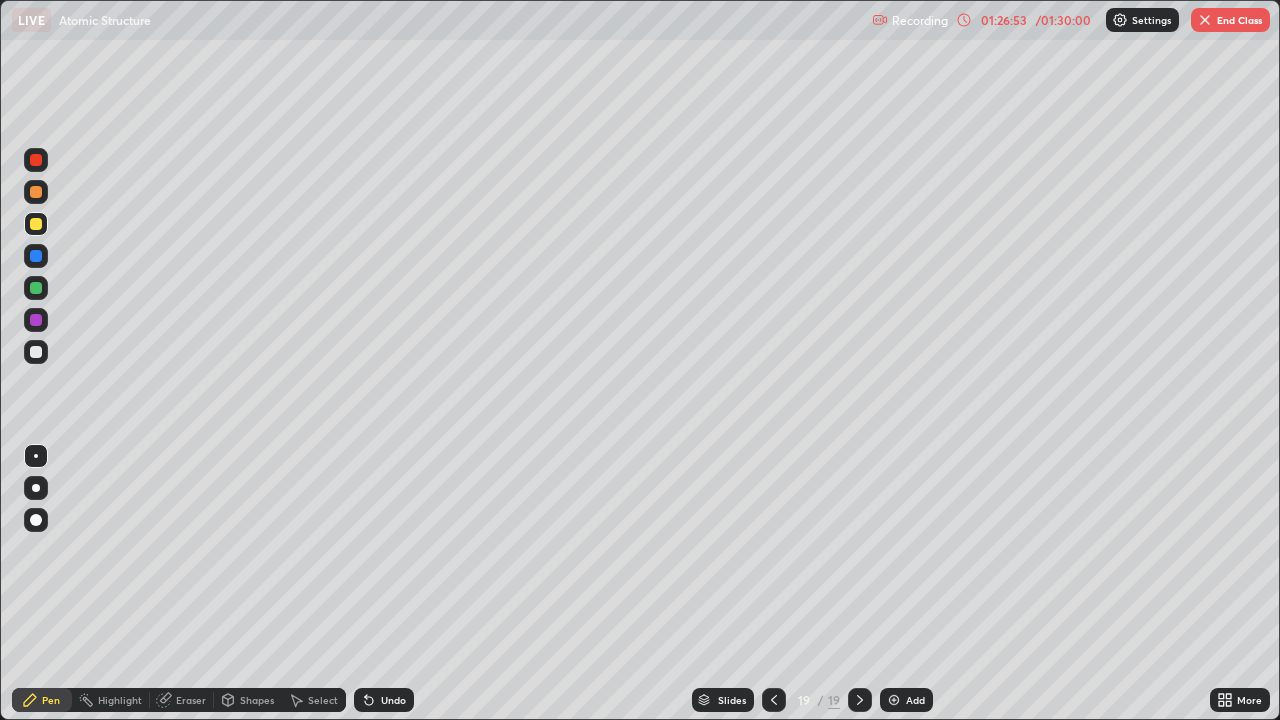click on "End Class" at bounding box center [1230, 20] 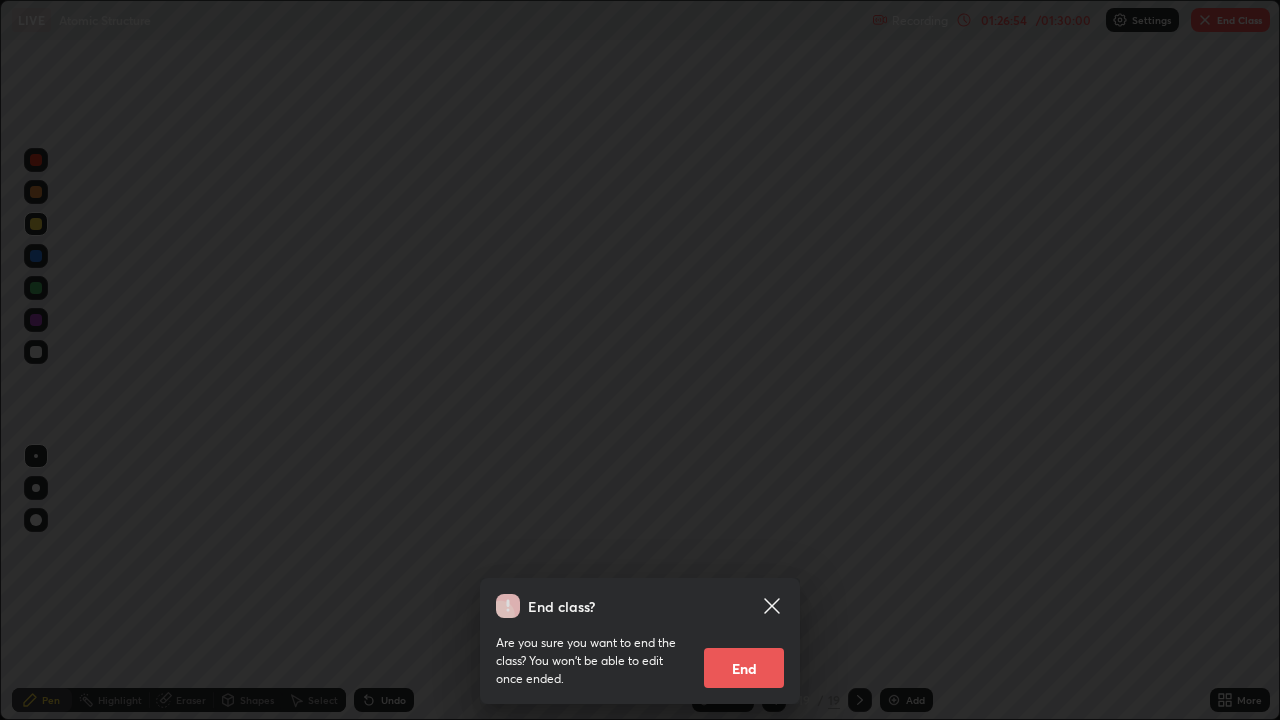 click on "End" at bounding box center [744, 668] 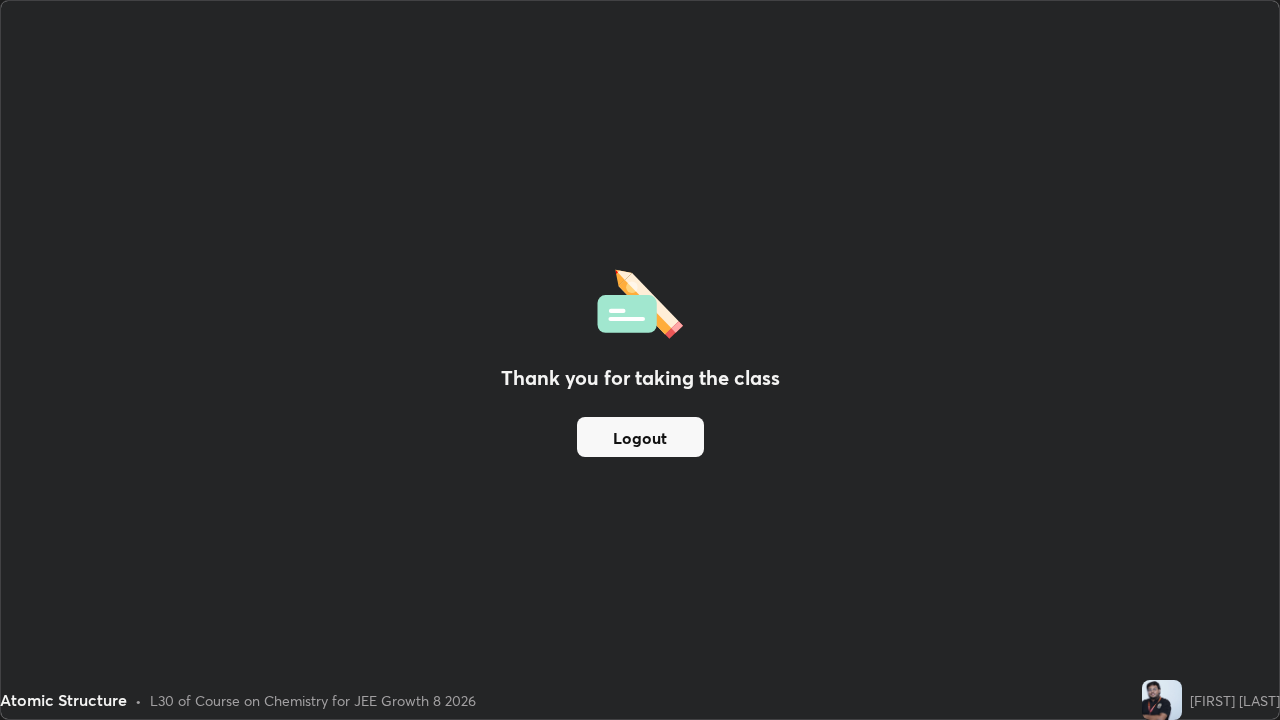 click on "Logout" at bounding box center (640, 437) 